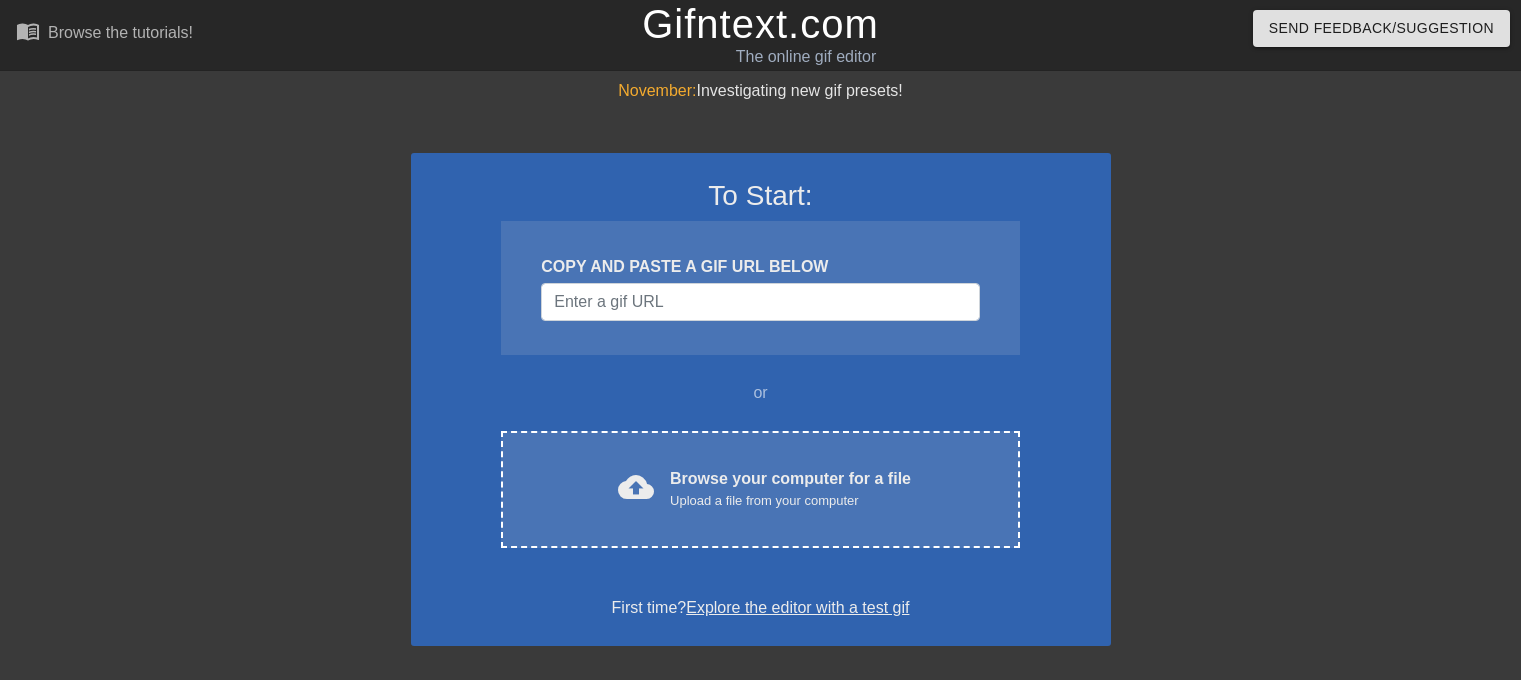 scroll, scrollTop: 0, scrollLeft: 0, axis: both 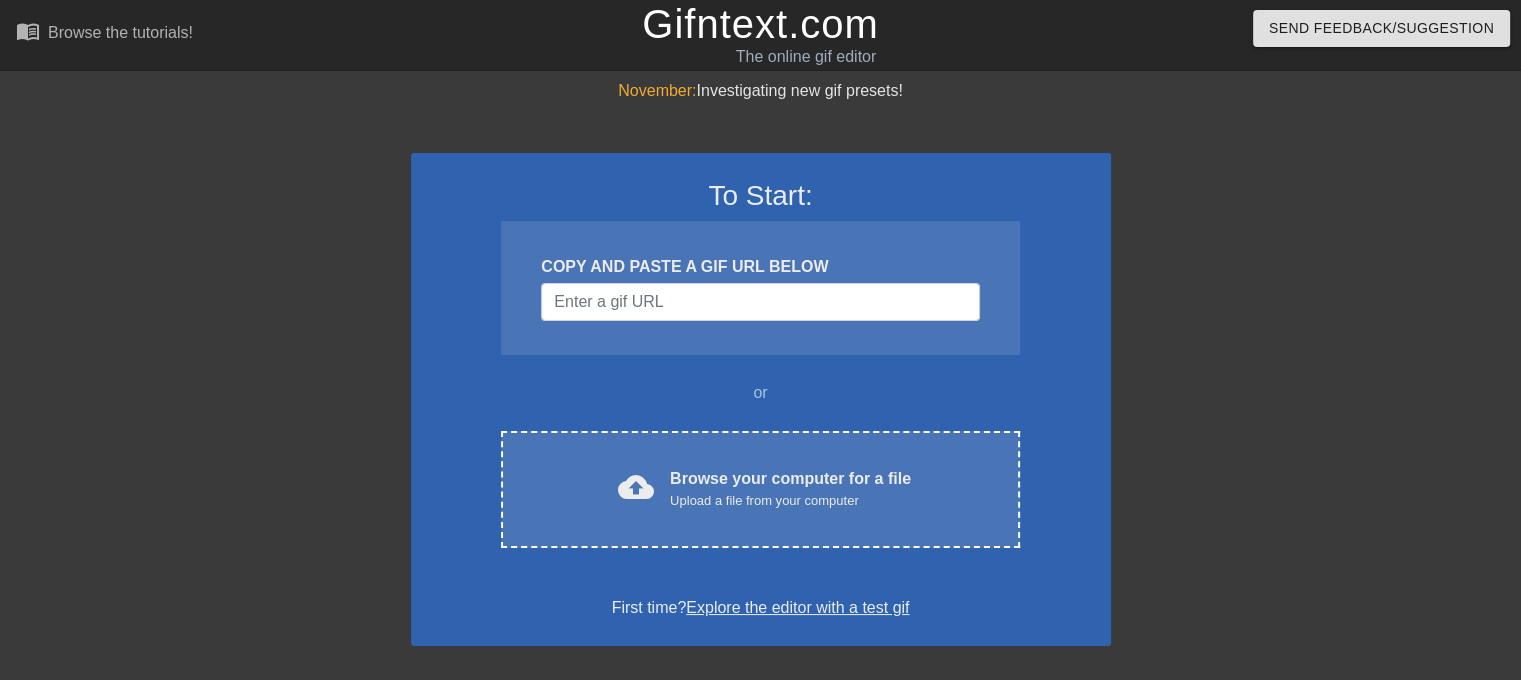 click on "COPY AND PASTE A GIF URL BELOW" at bounding box center [760, 267] 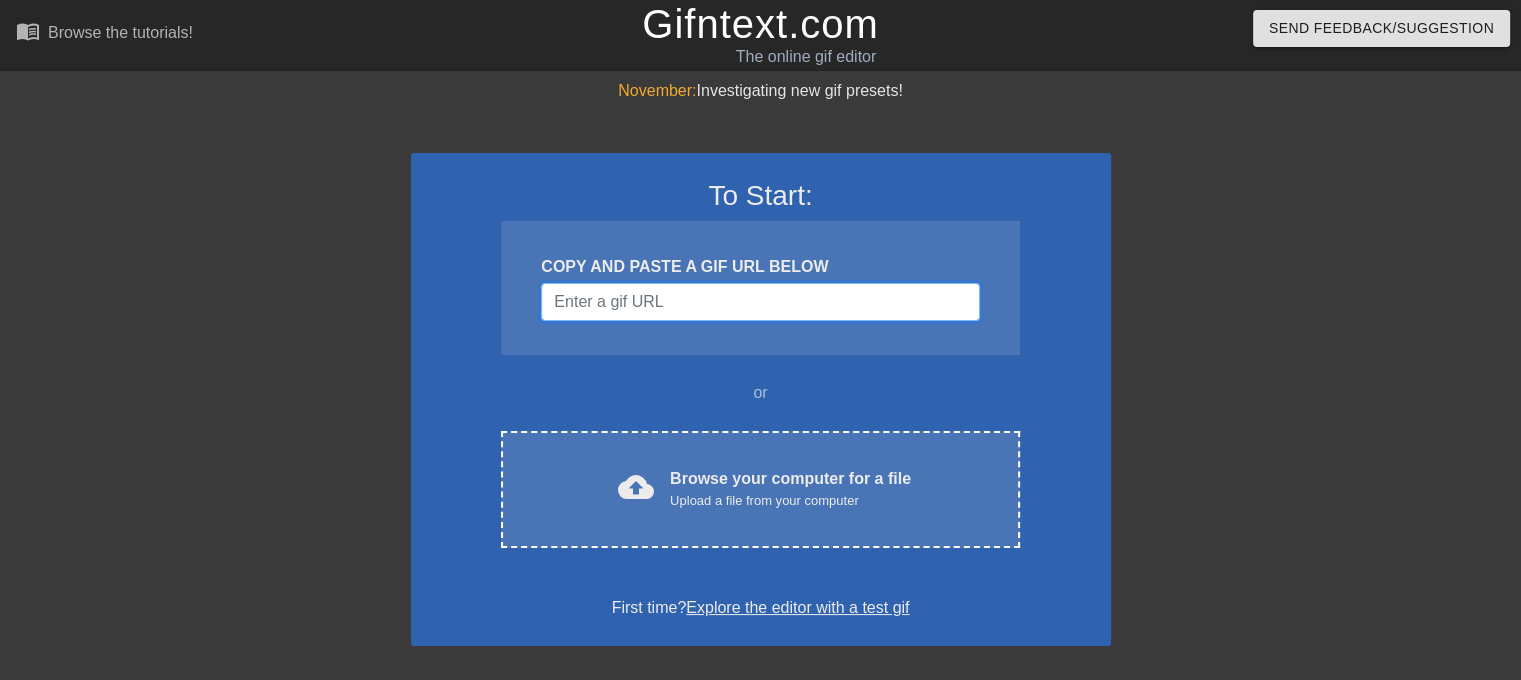 click at bounding box center (760, 302) 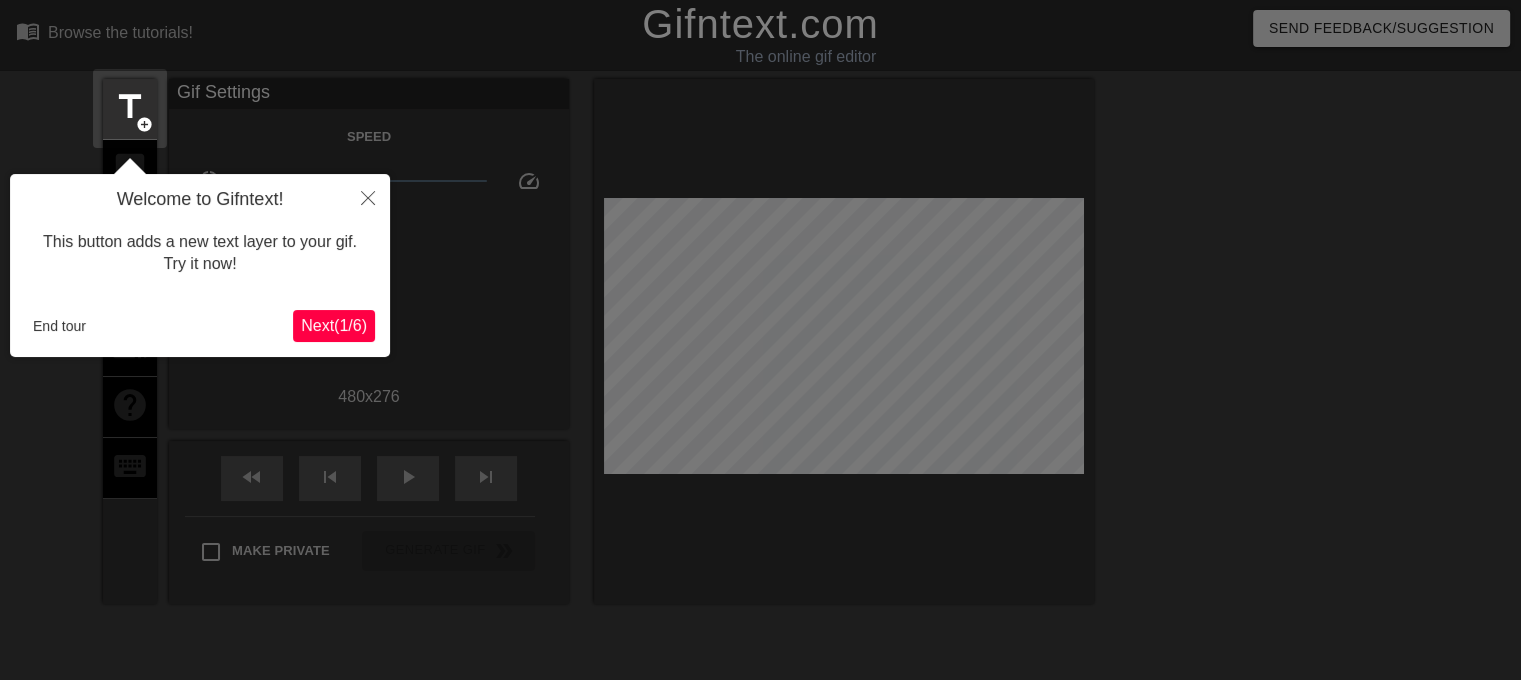 scroll, scrollTop: 48, scrollLeft: 0, axis: vertical 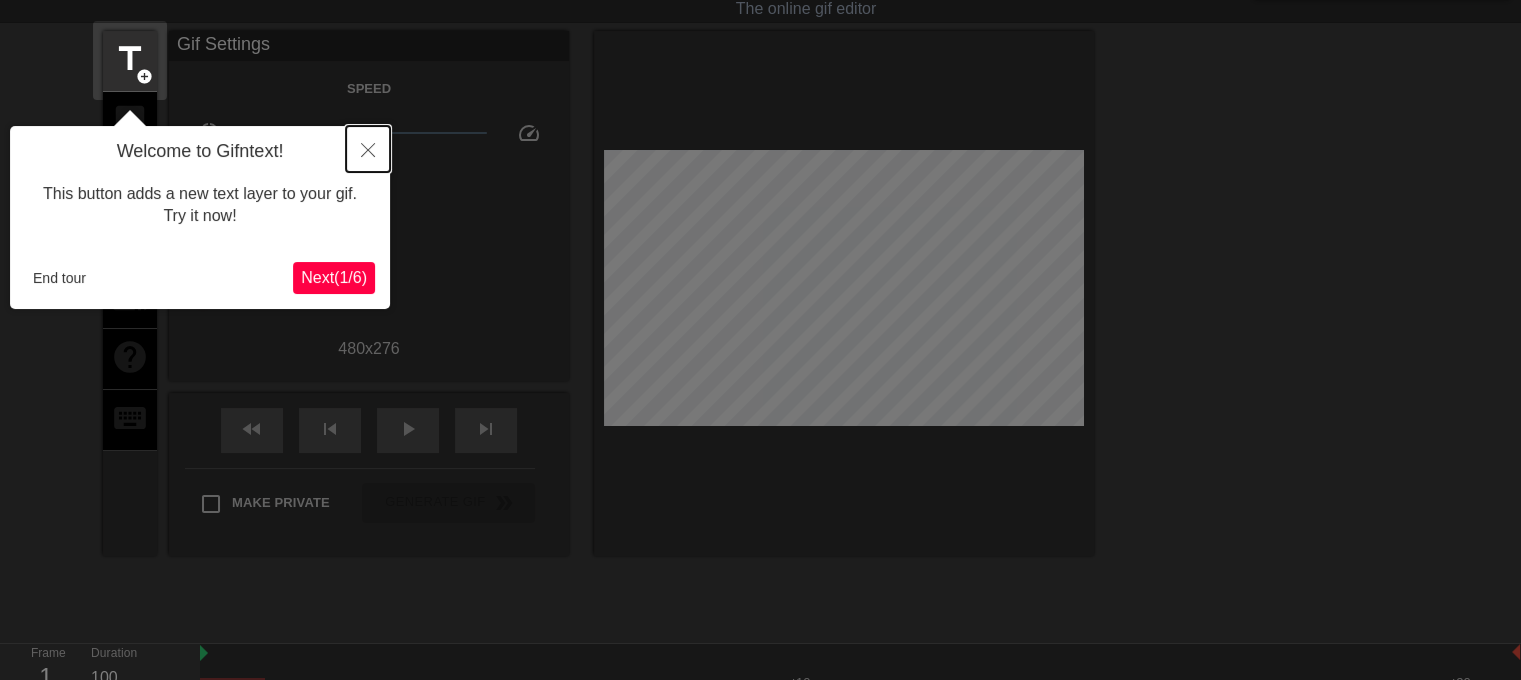 click 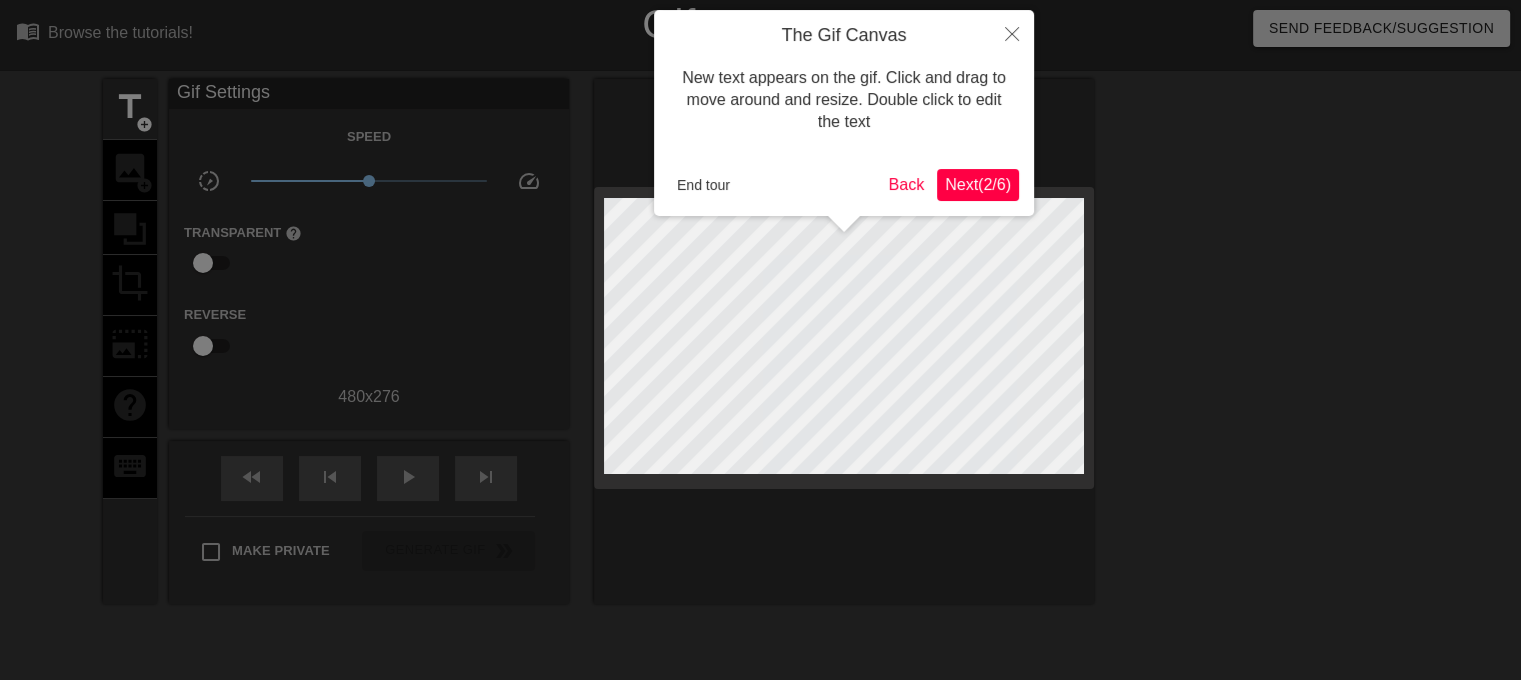 scroll, scrollTop: 100, scrollLeft: 0, axis: vertical 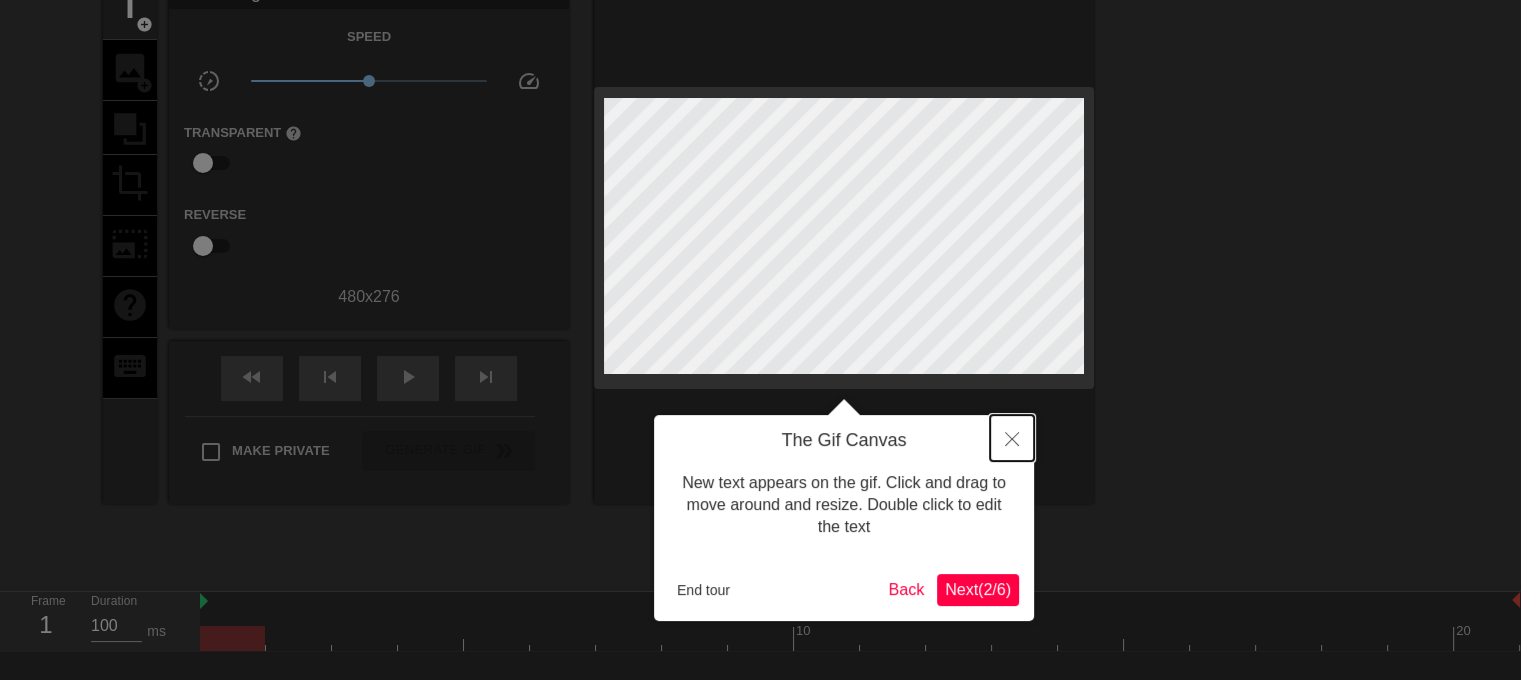 click at bounding box center [1012, 438] 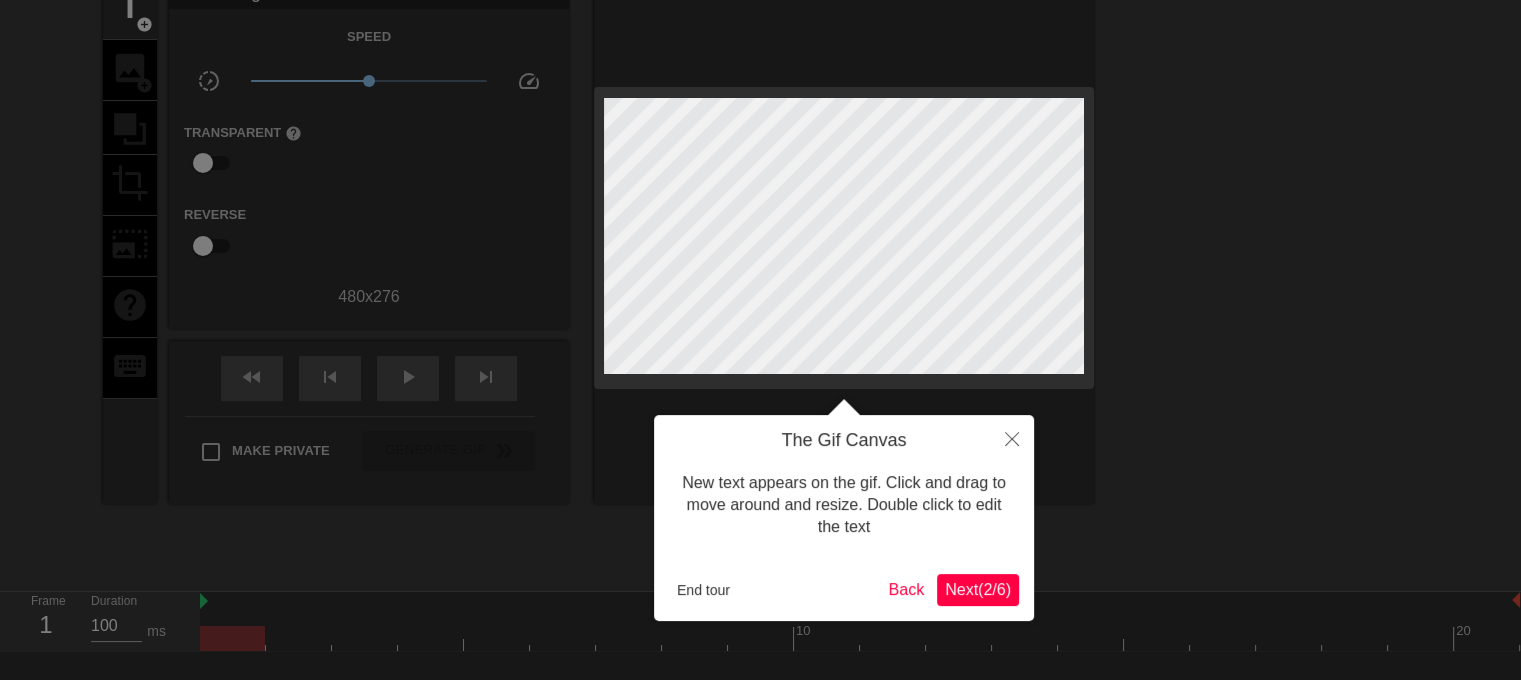 scroll, scrollTop: 48, scrollLeft: 0, axis: vertical 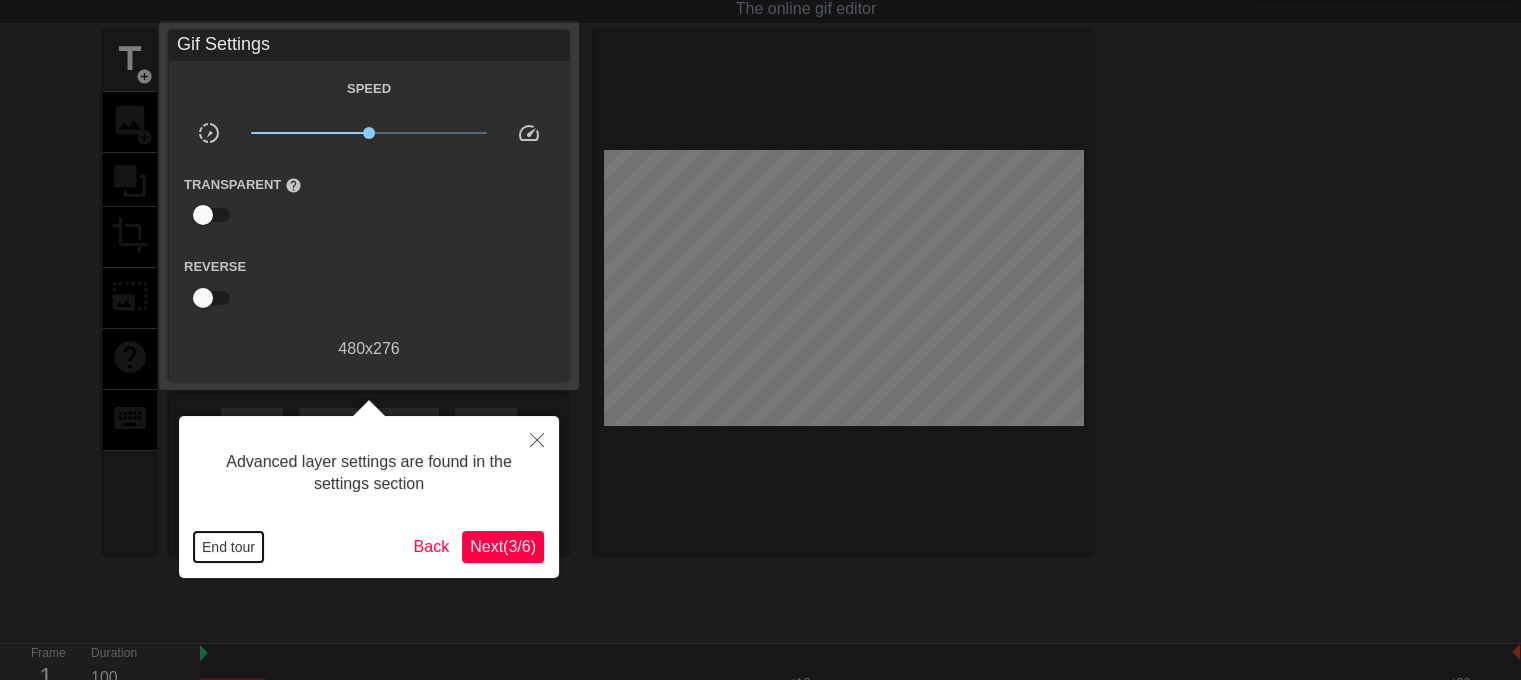 click on "End tour" at bounding box center [228, 547] 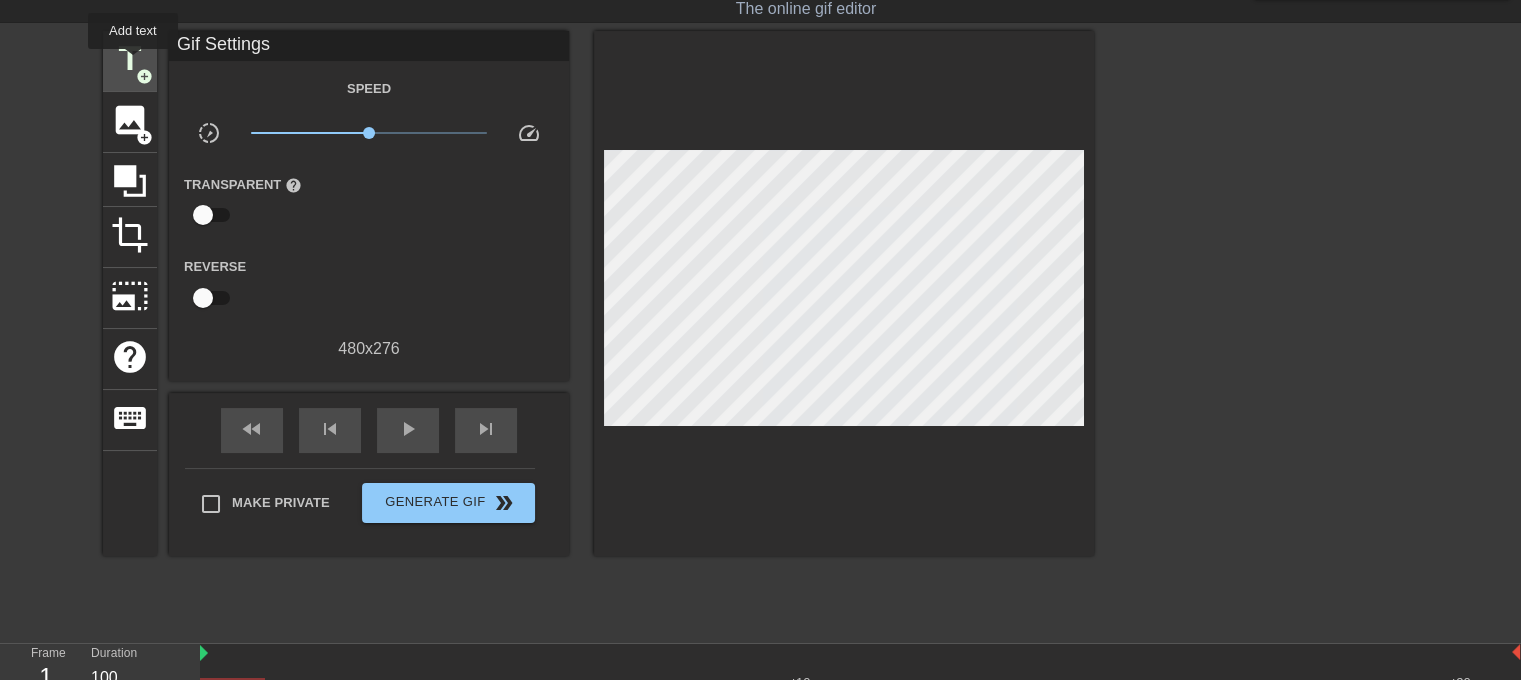 click on "title" at bounding box center (130, 59) 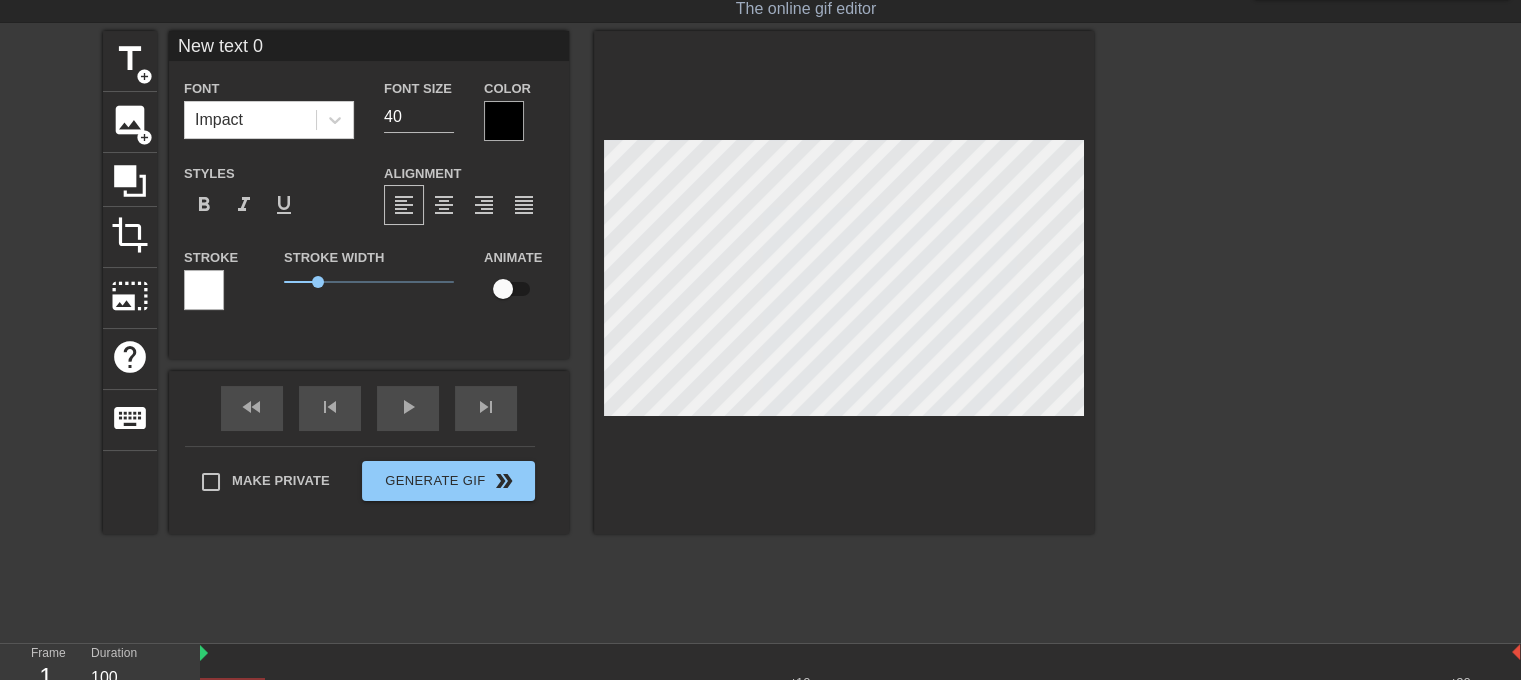 type 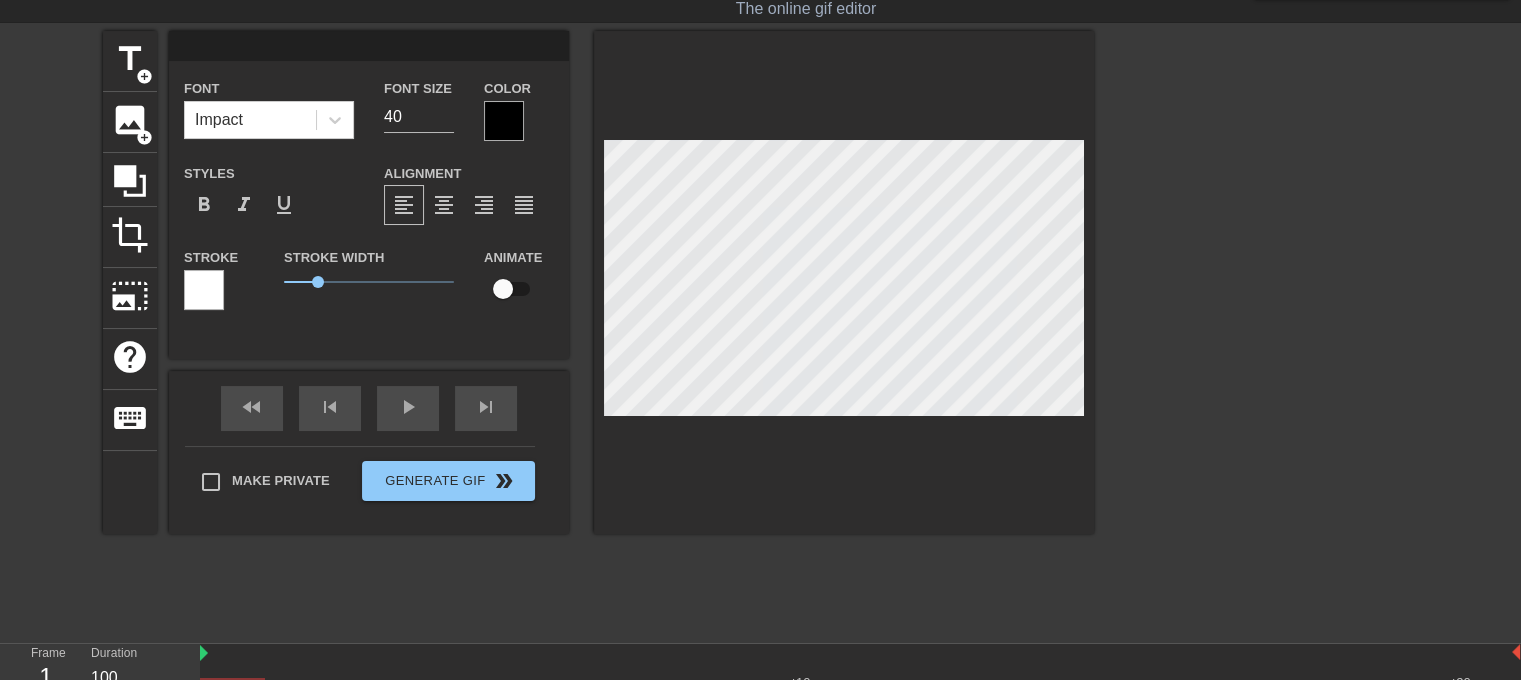 type on "a" 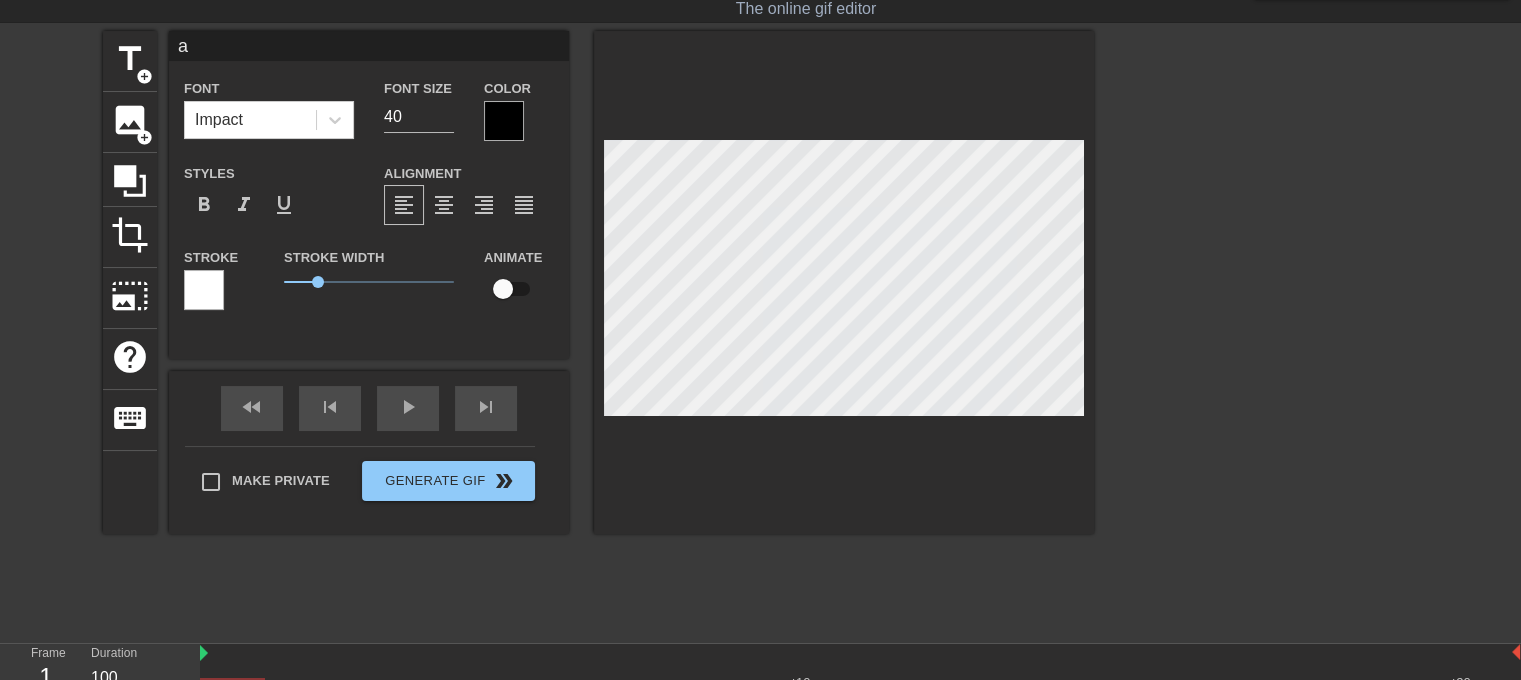 scroll, scrollTop: 3, scrollLeft: 1, axis: both 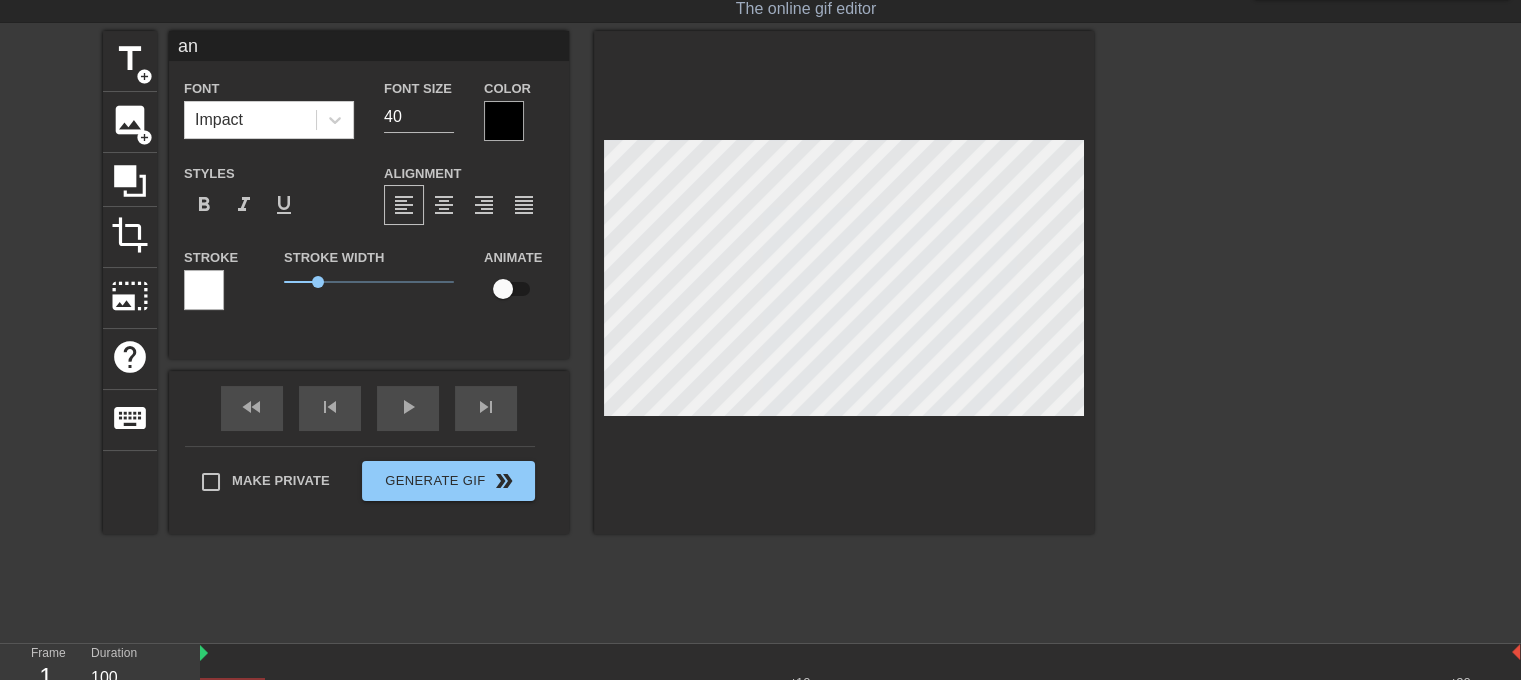 type on "a" 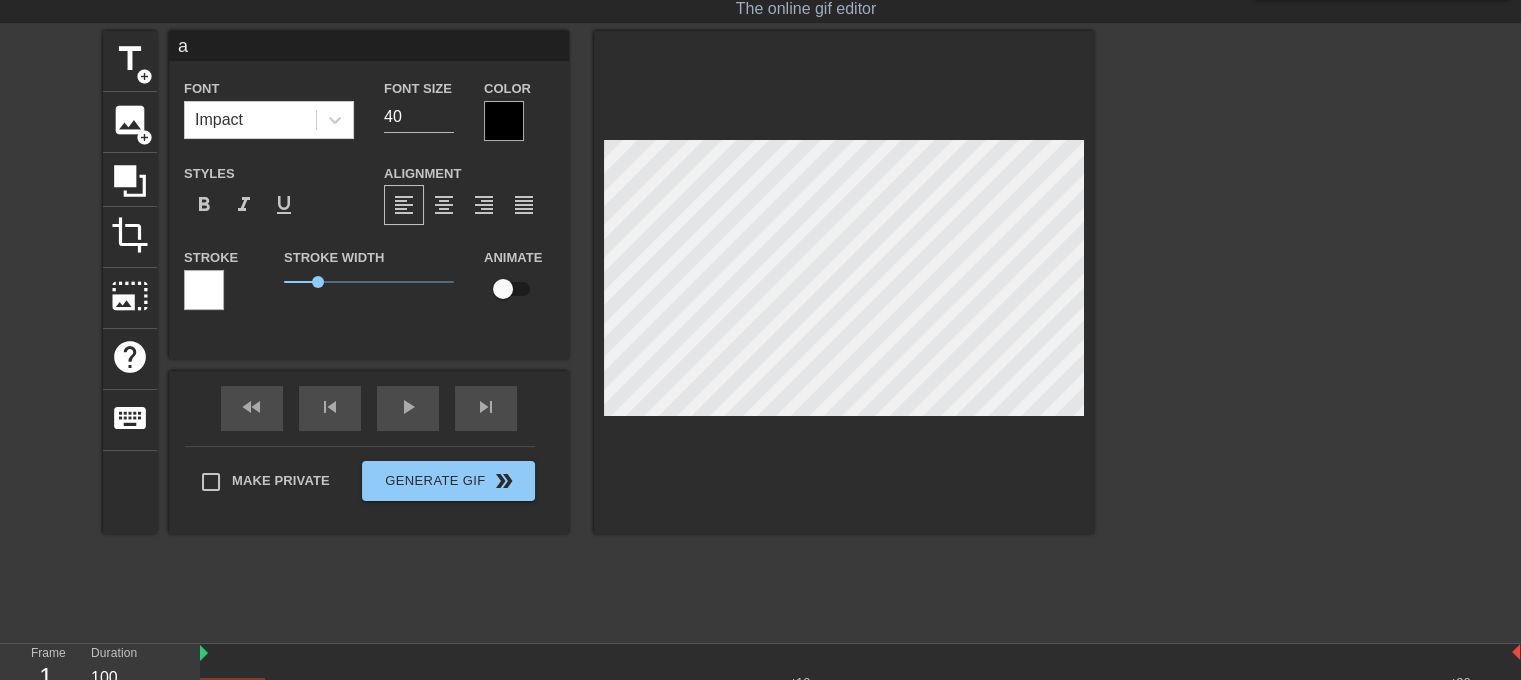 type 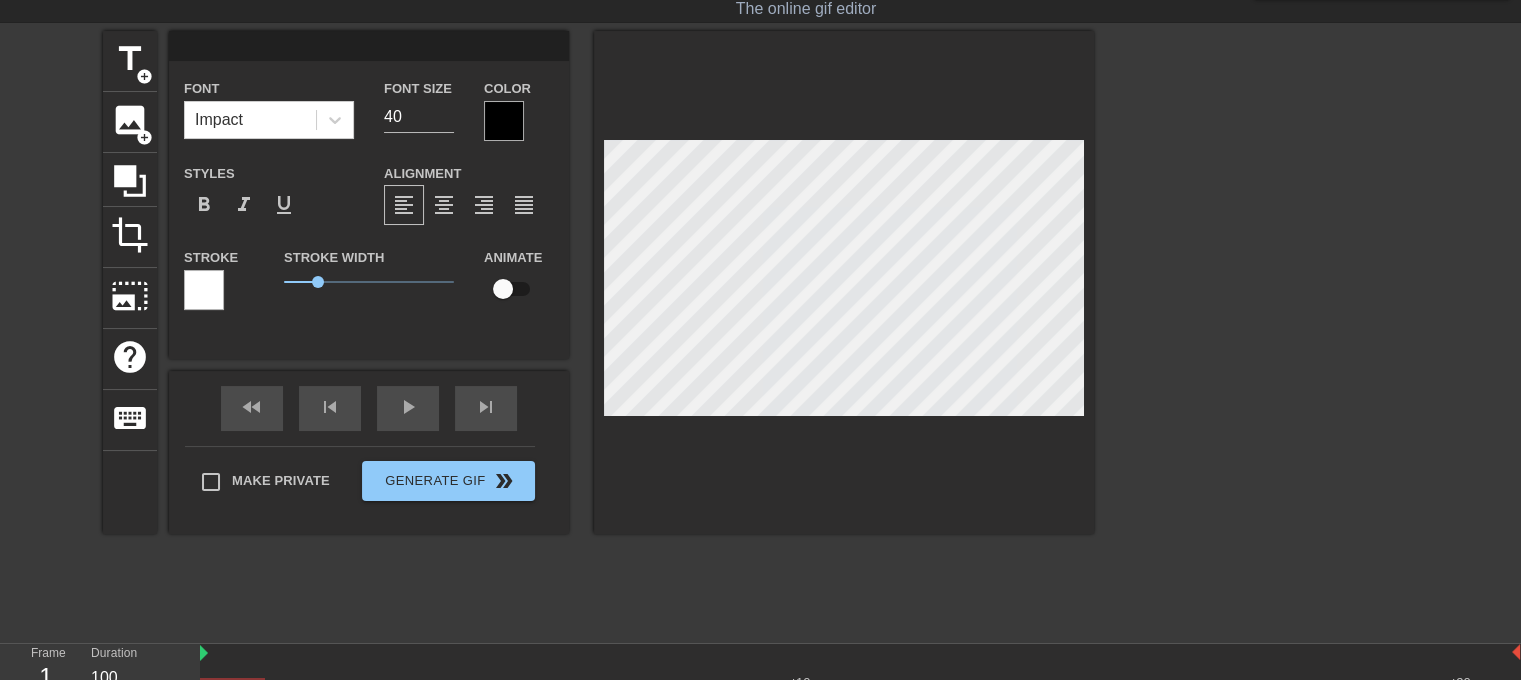 type on "A" 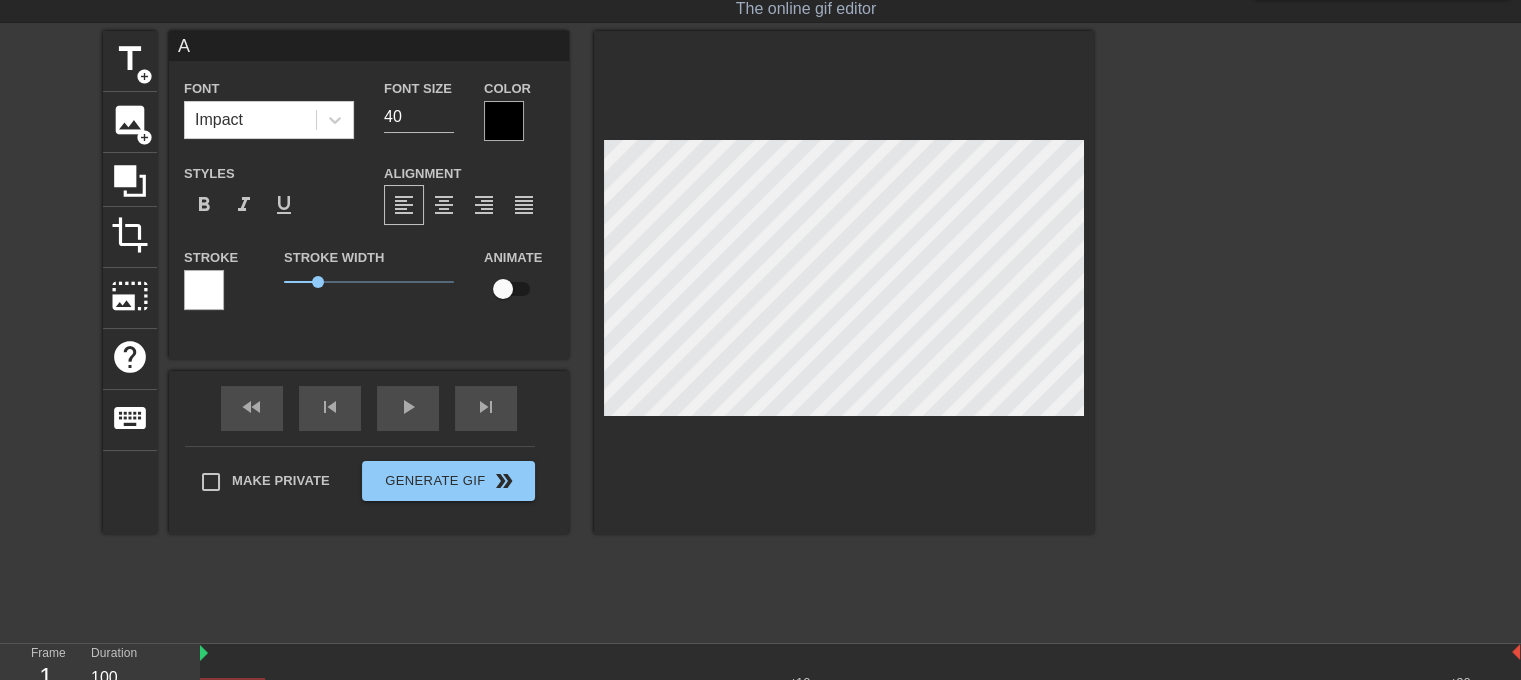 type on "An" 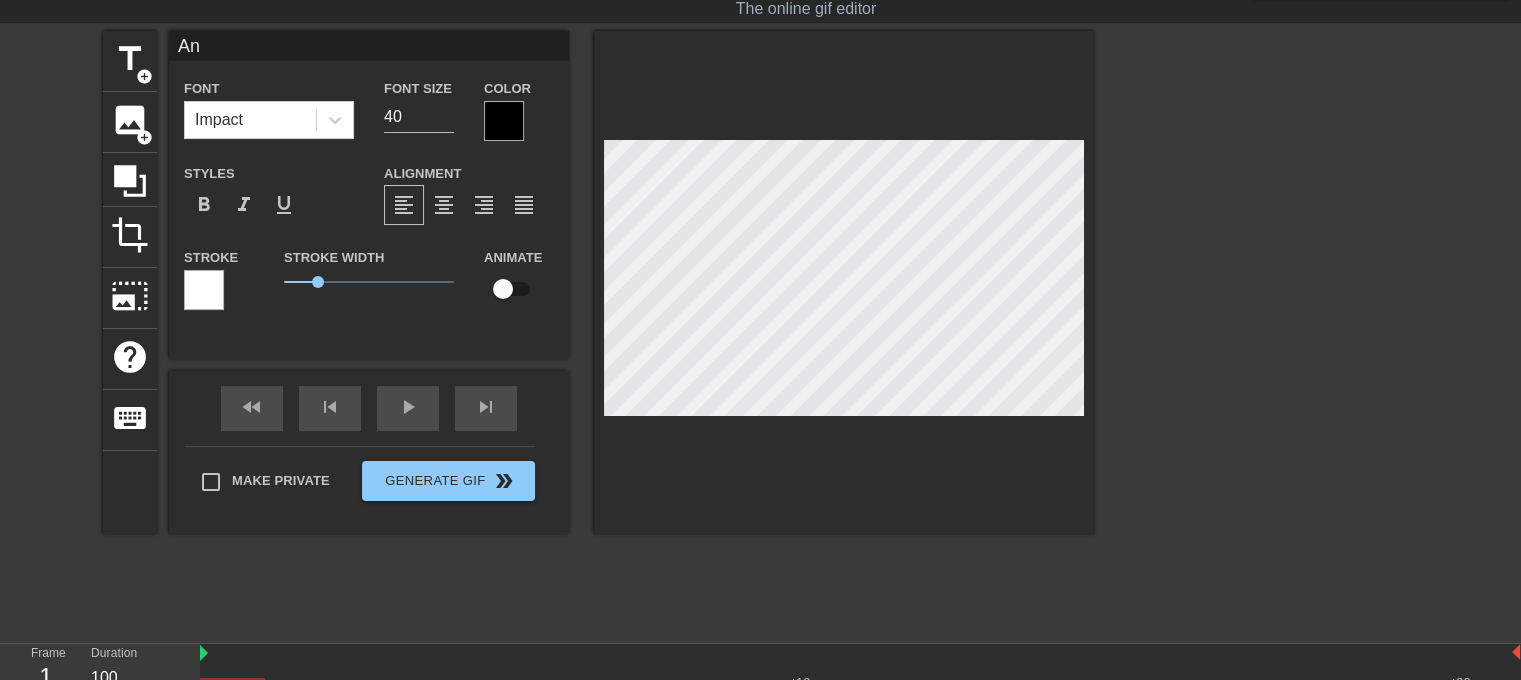 type on "[PERSON]" 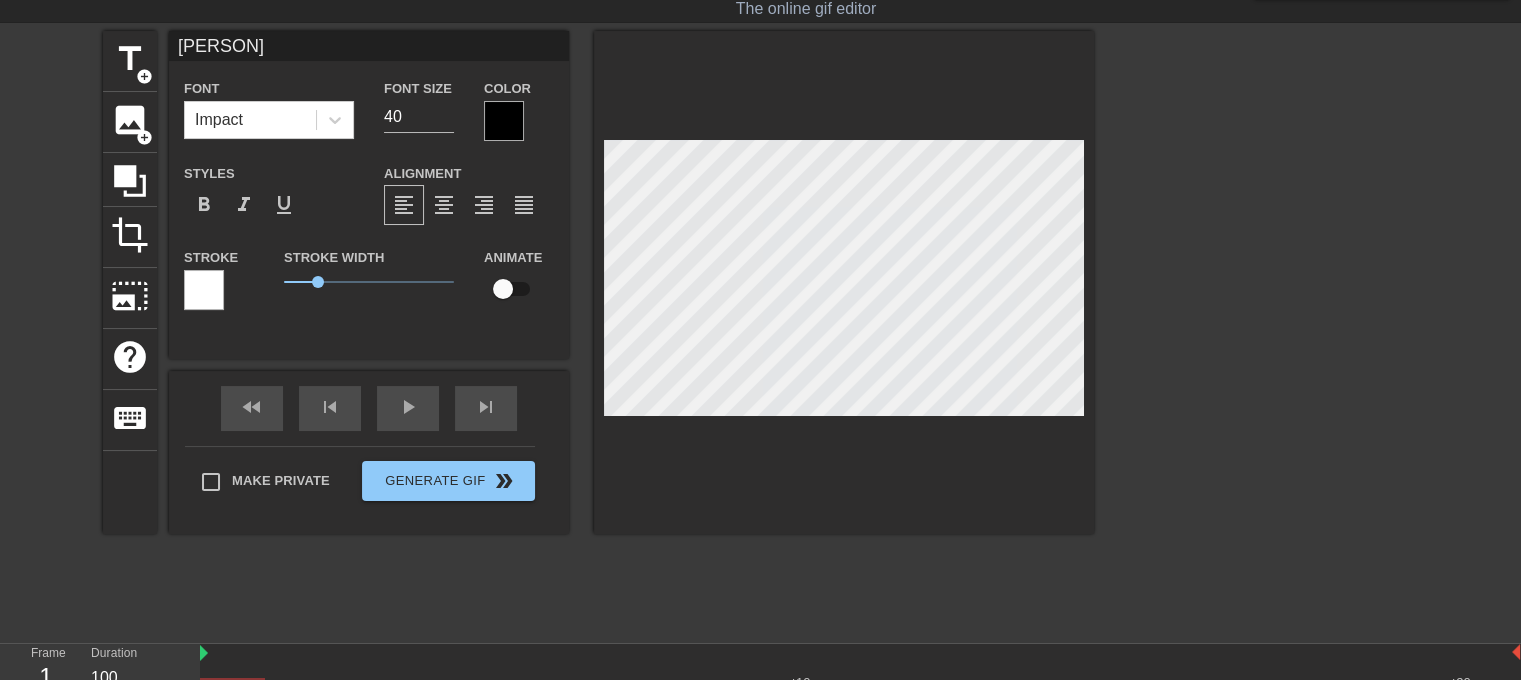 type on "[PERSON]" 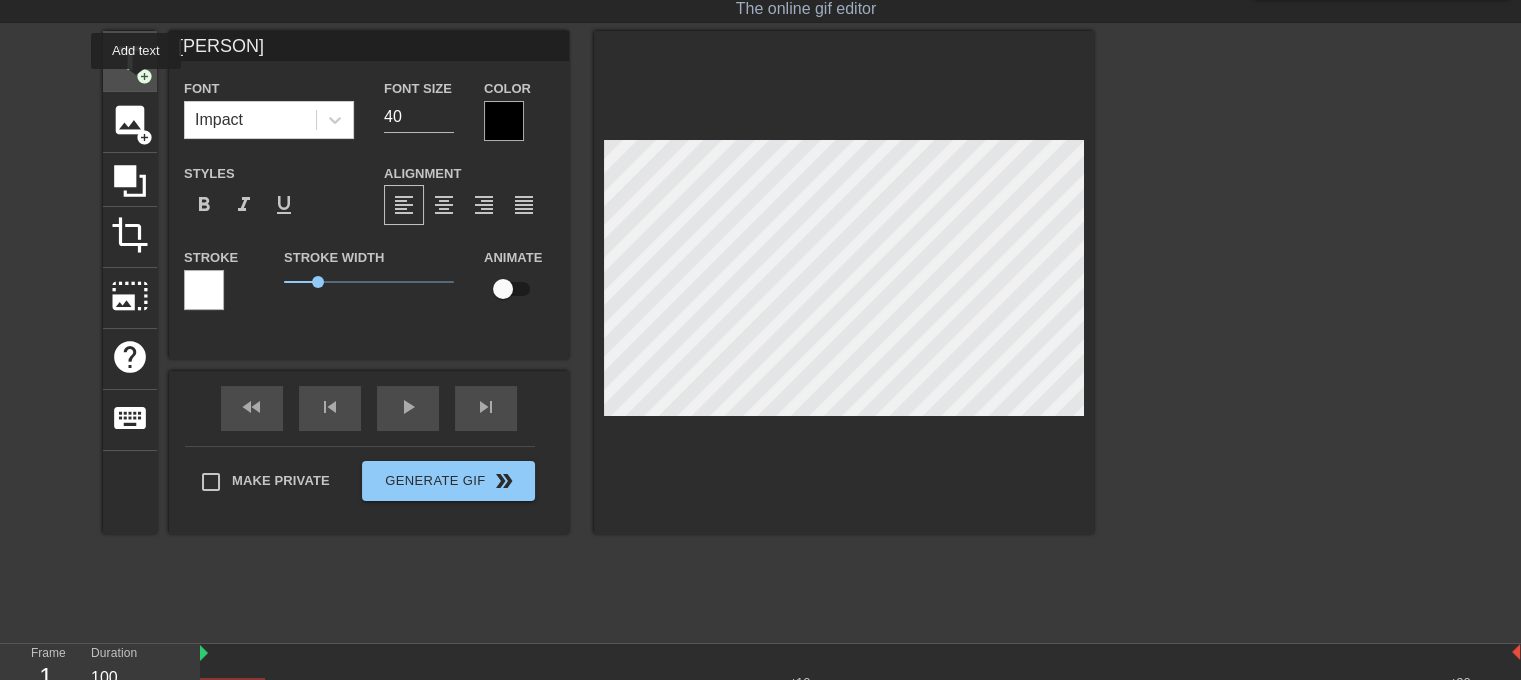 type on "[PERSON]" 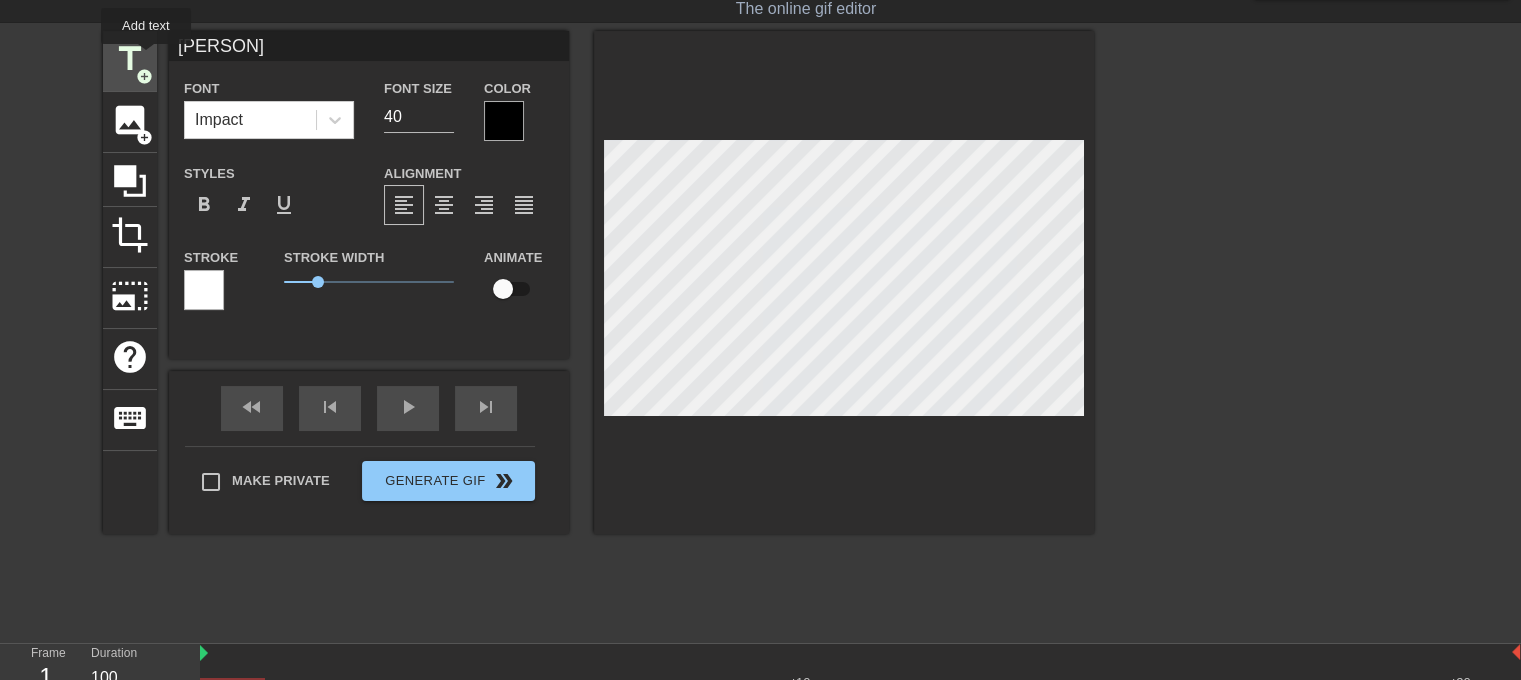 click on "title" at bounding box center (130, 59) 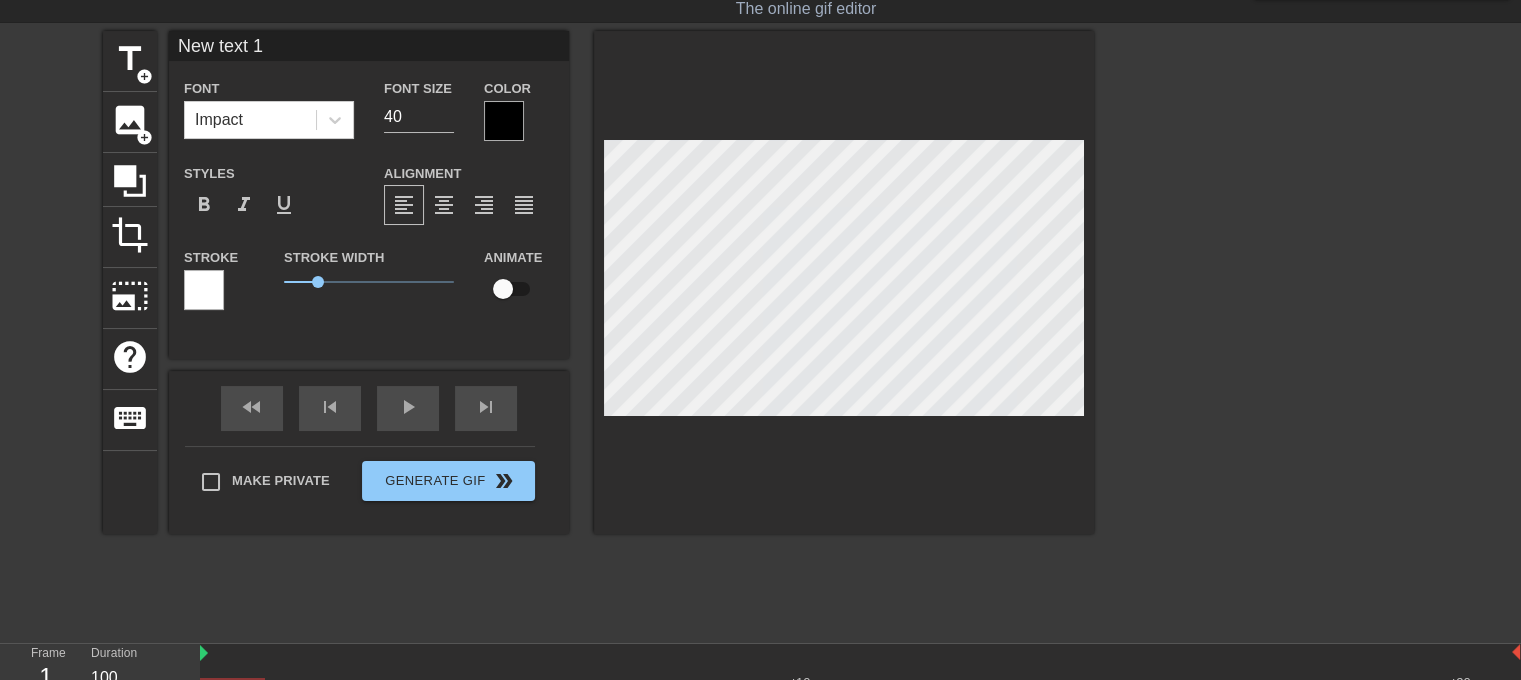 scroll, scrollTop: 2, scrollLeft: 4, axis: both 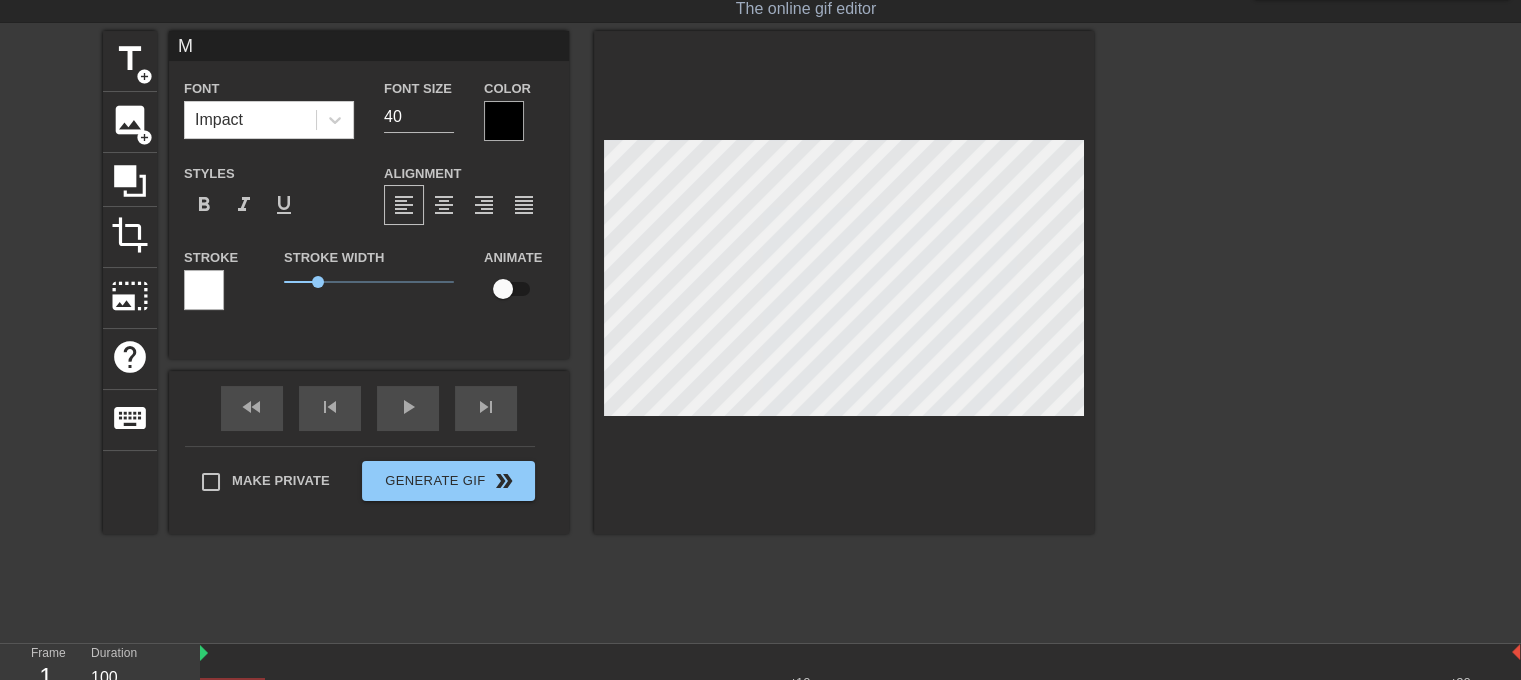 type on "Mi" 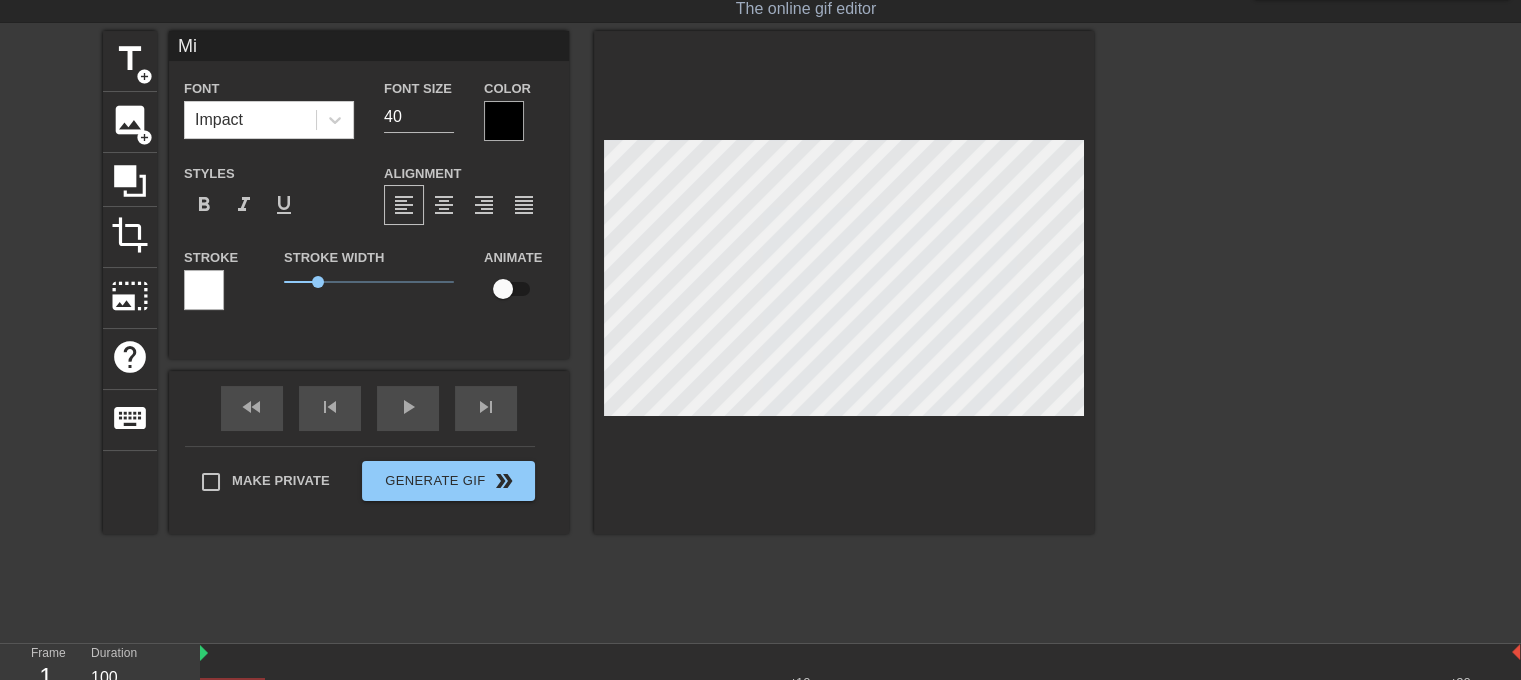 type on "Mic" 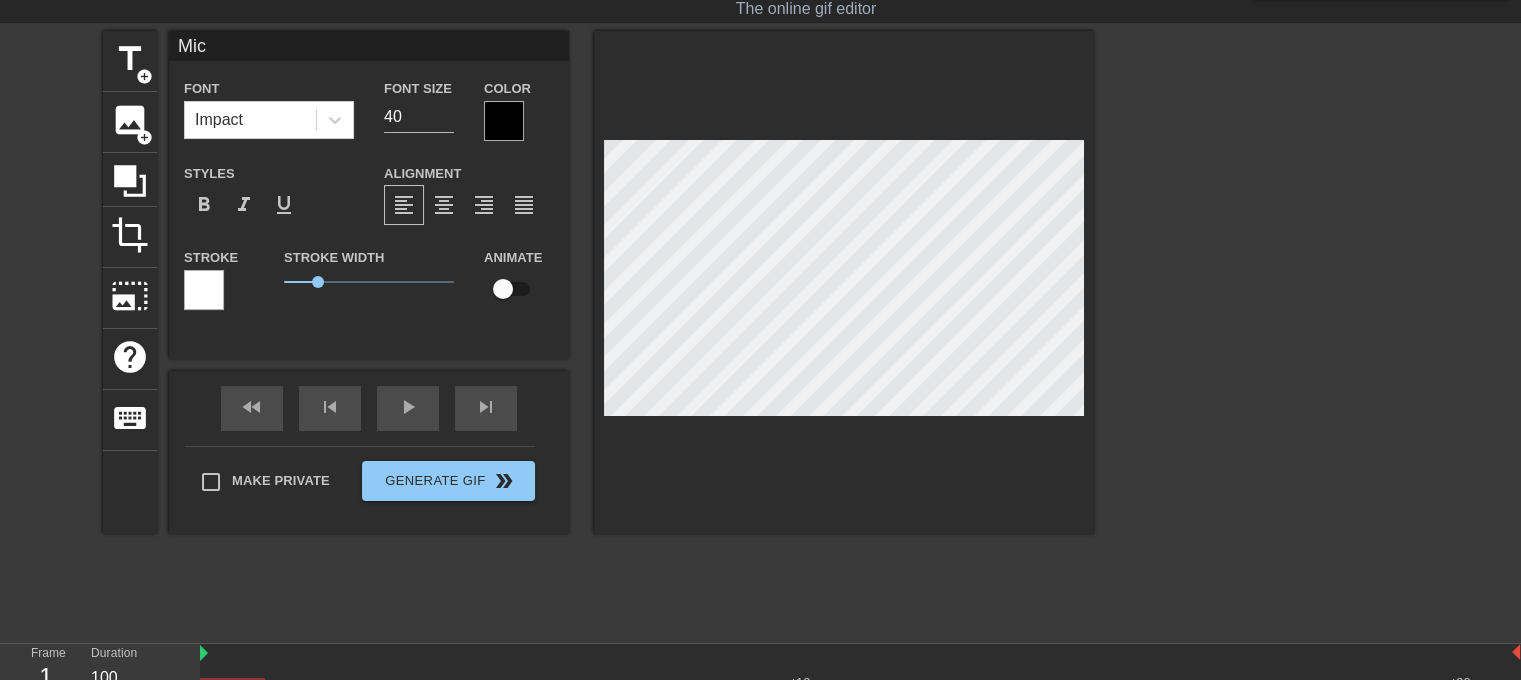 type on "[PERSON]" 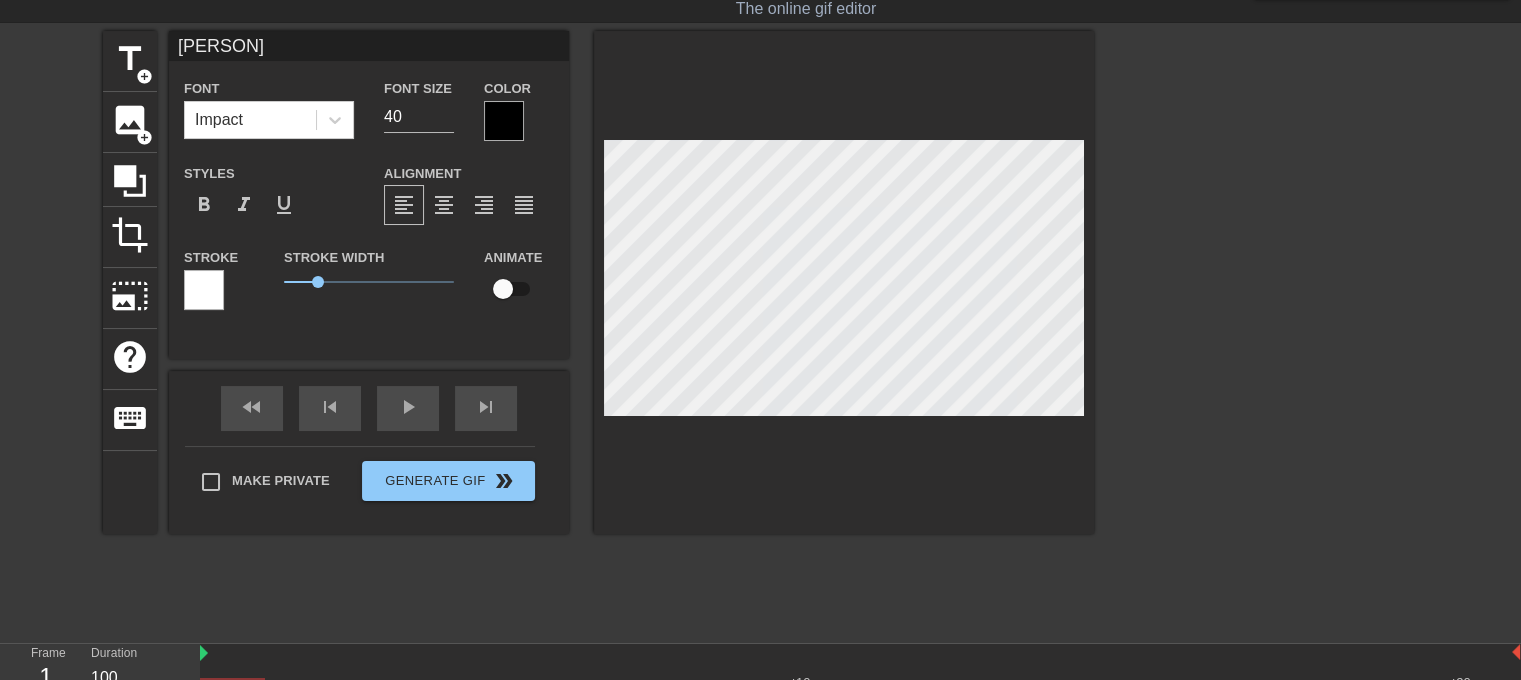 type on "[PERSON]" 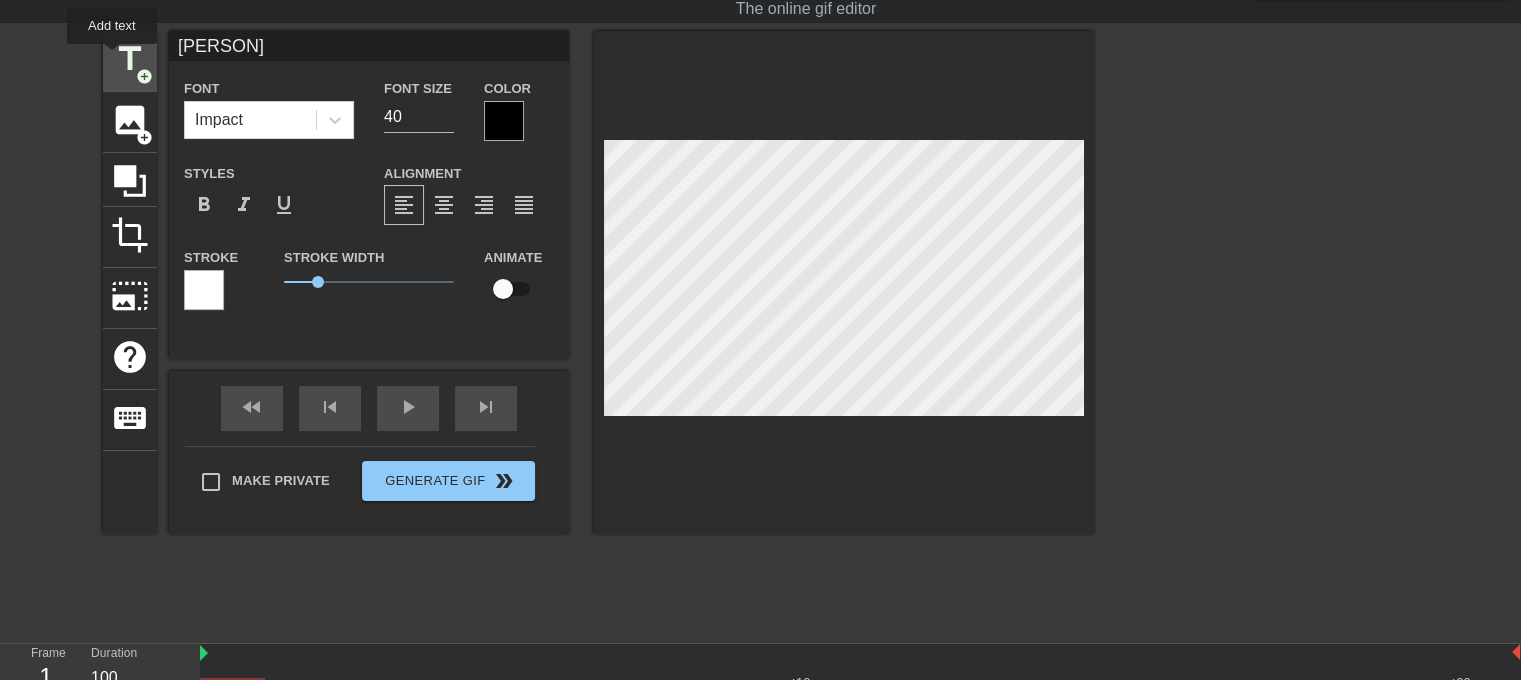 type on "[PERSON]" 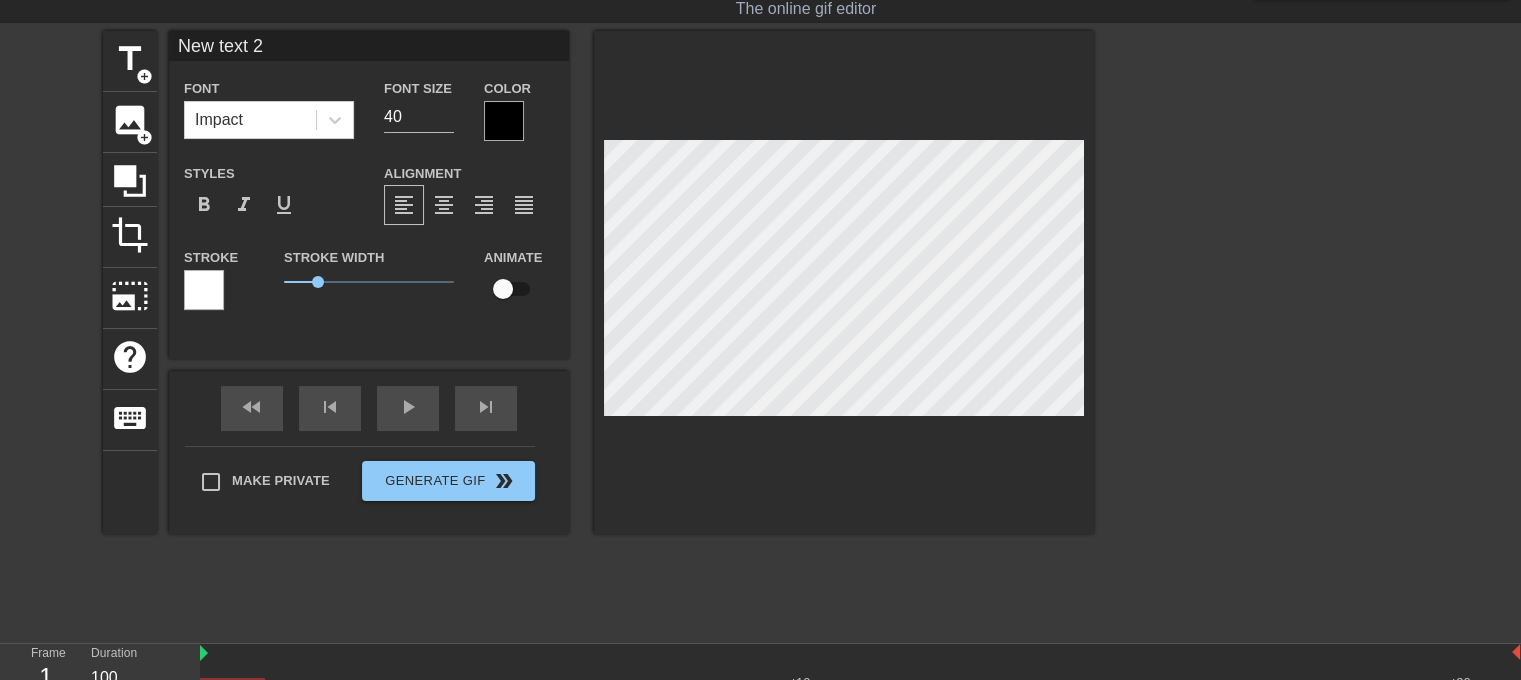 type on "B" 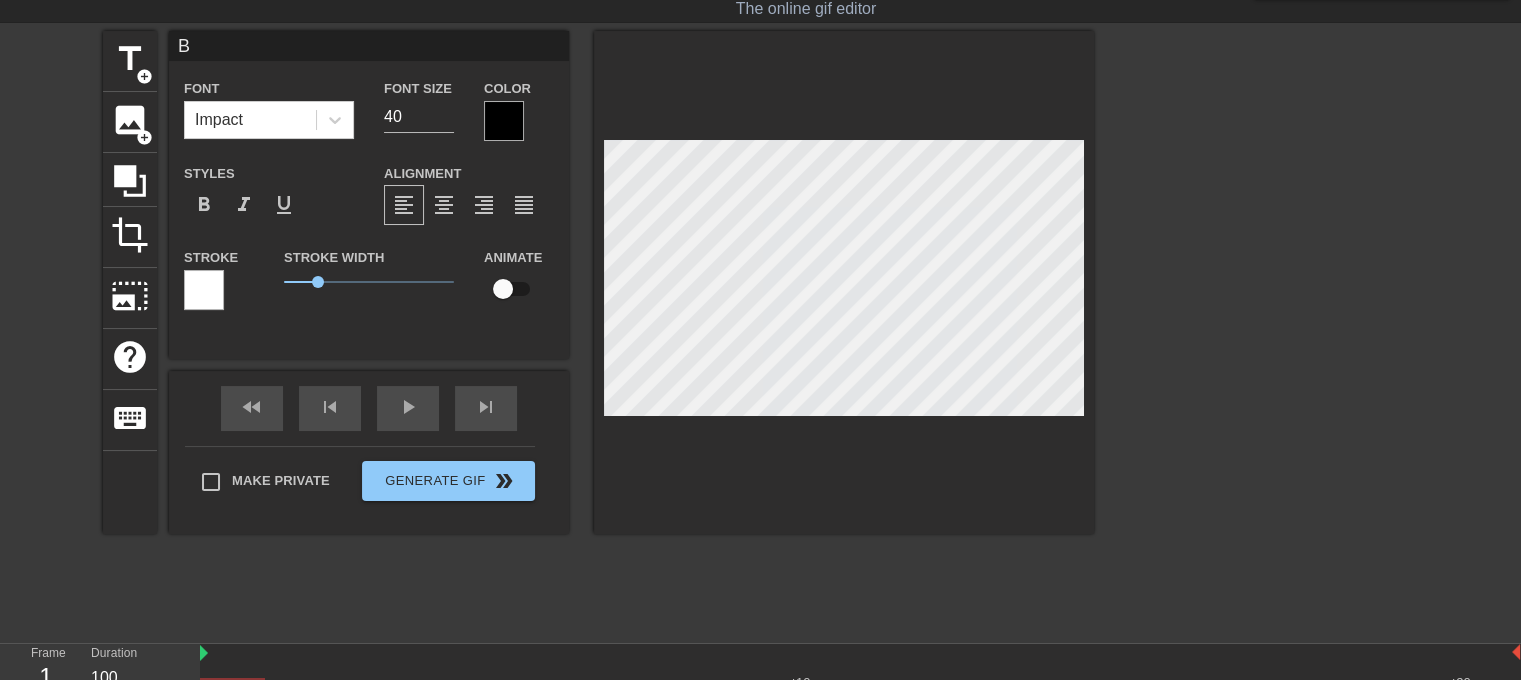 type on "Bh" 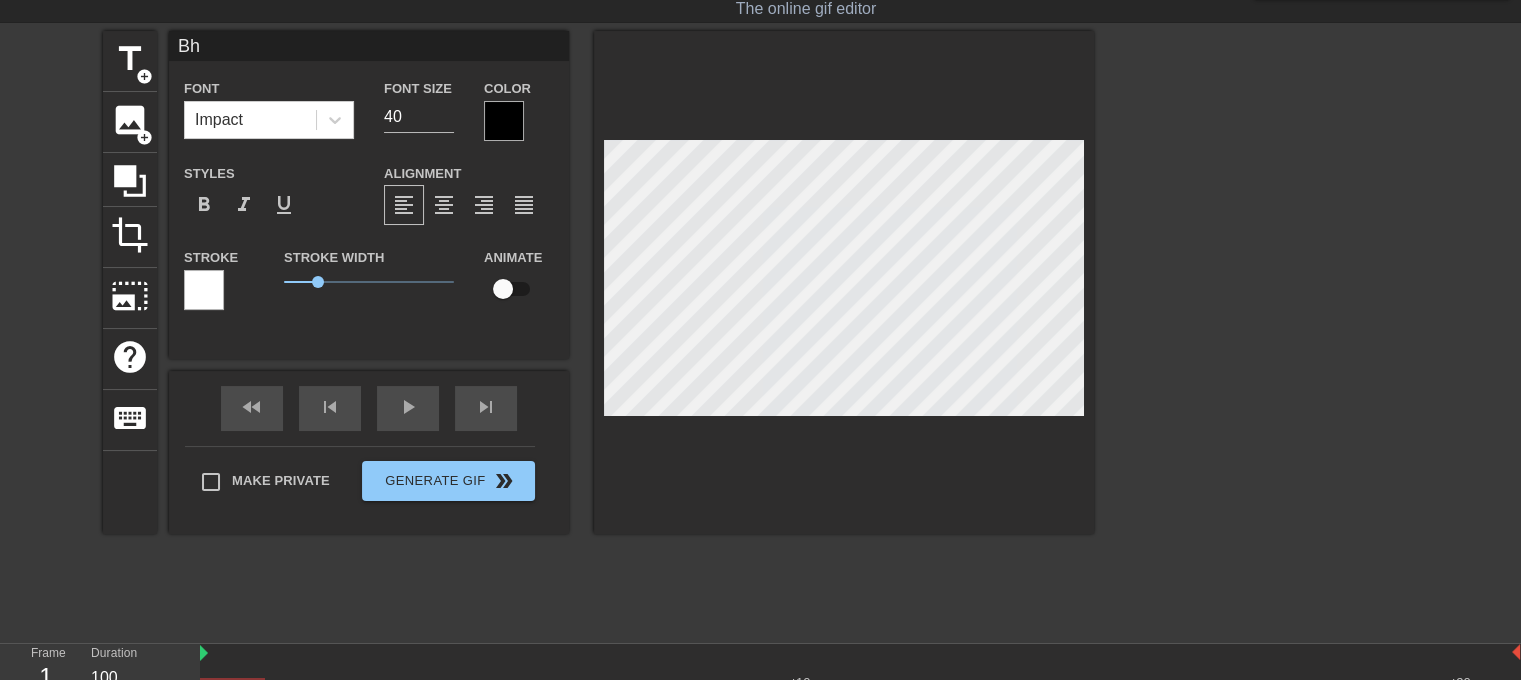 type on "[PERSON]" 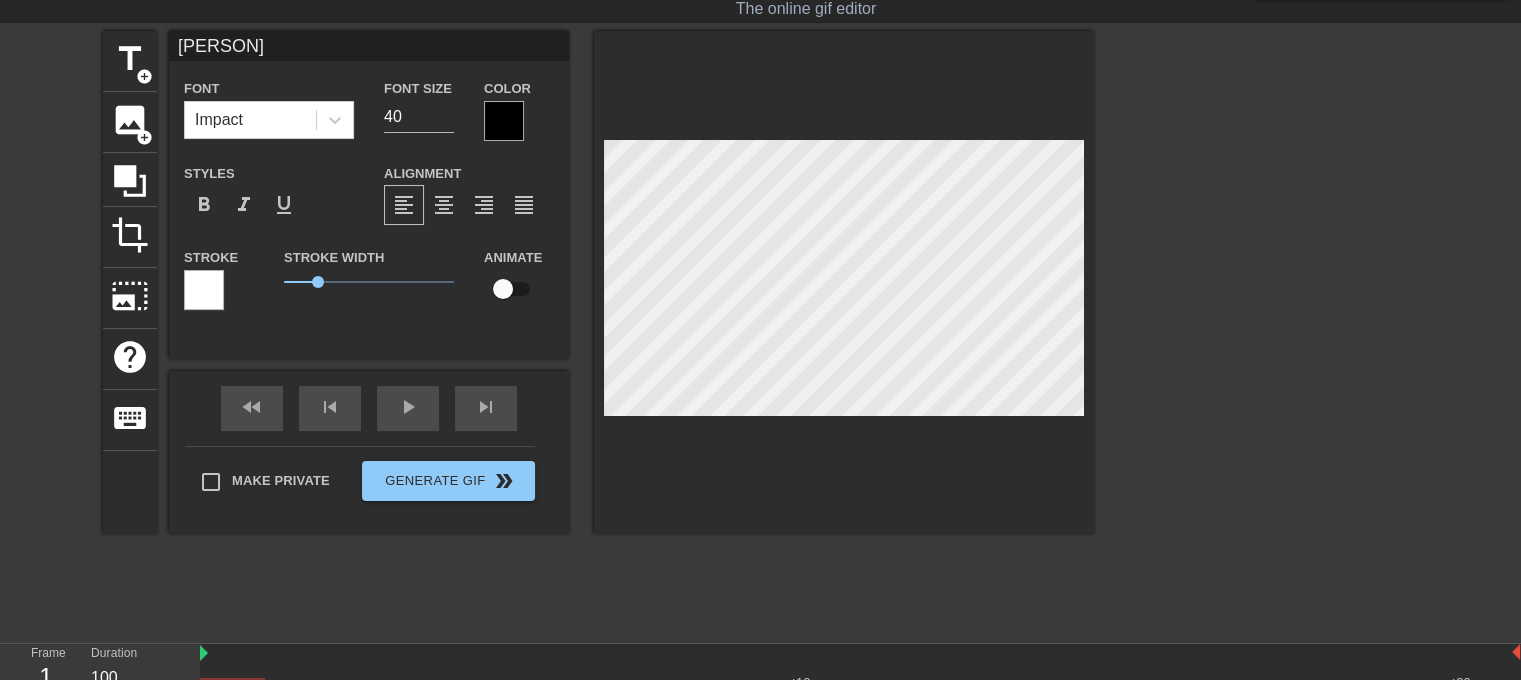type on "[PERSON]" 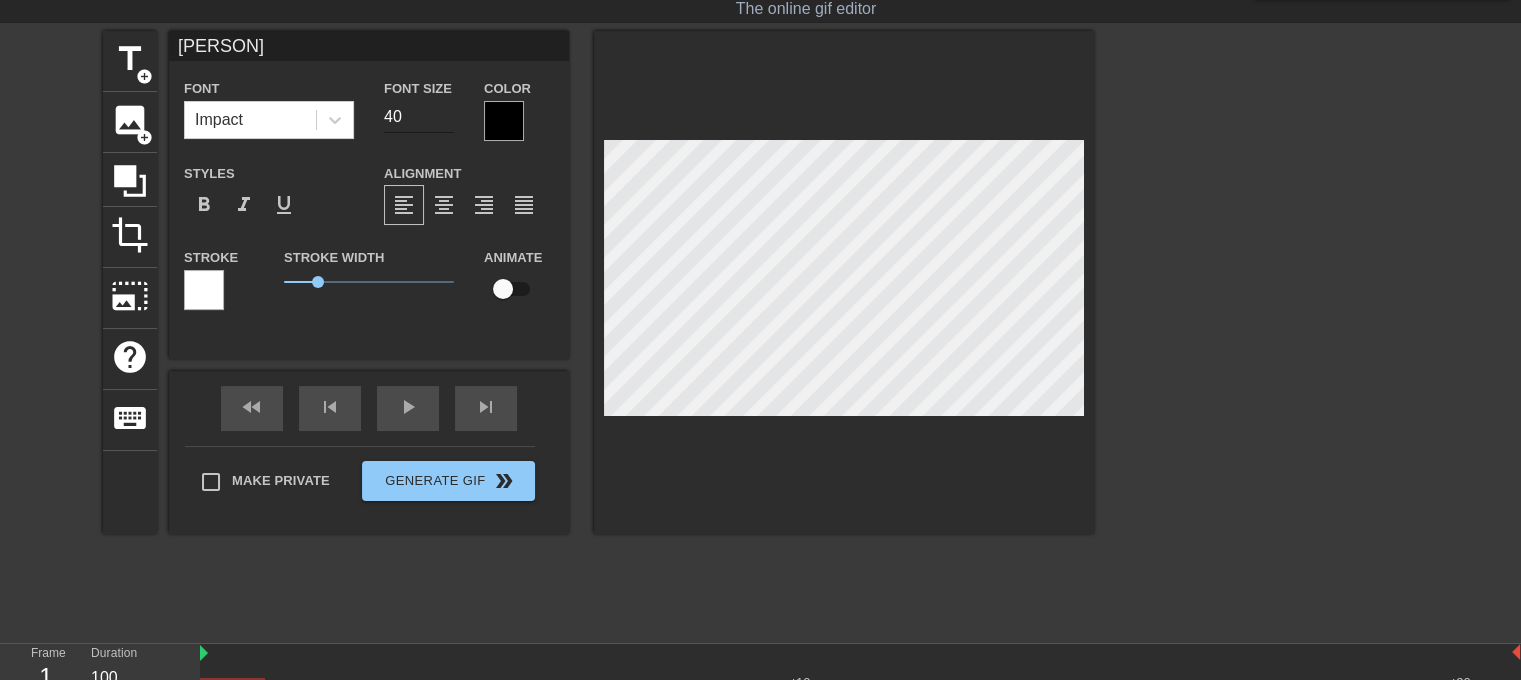 type on "[PERSON]" 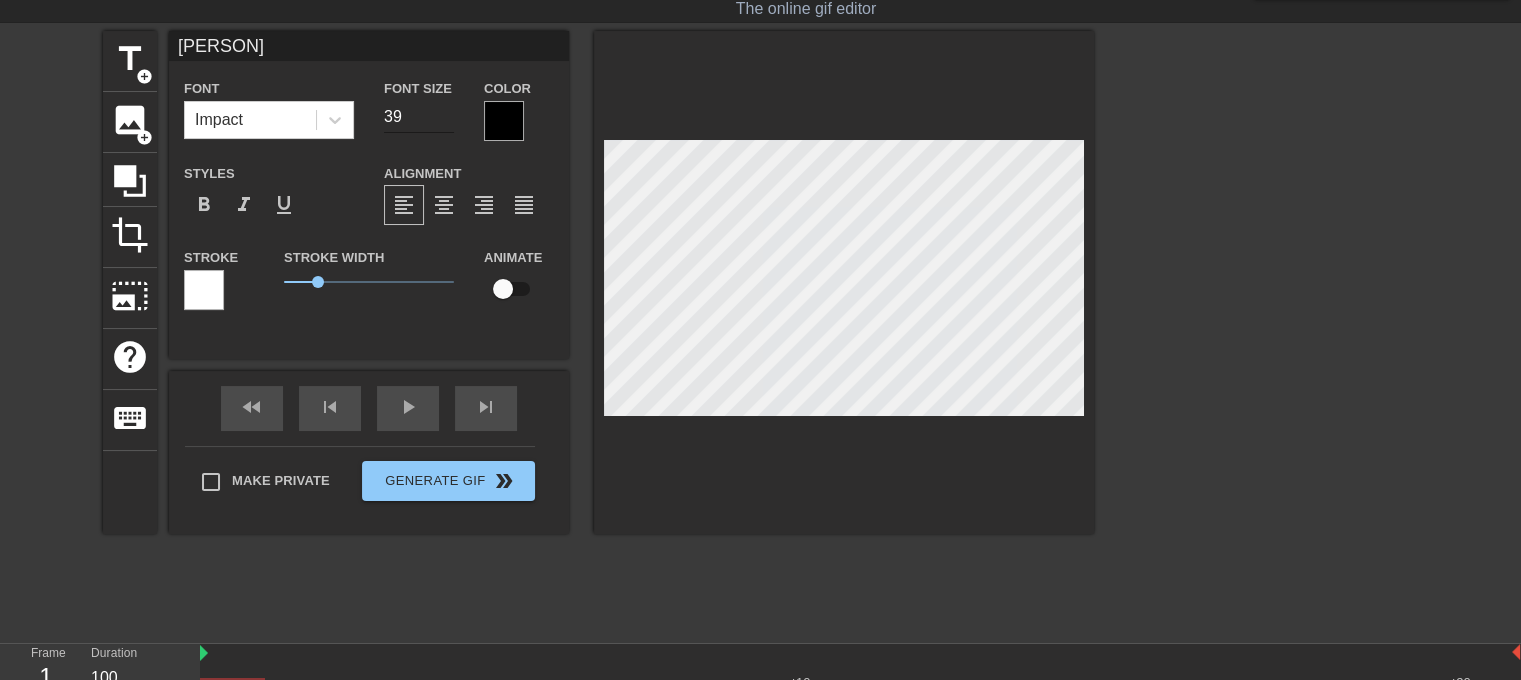 click on "39" at bounding box center [419, 117] 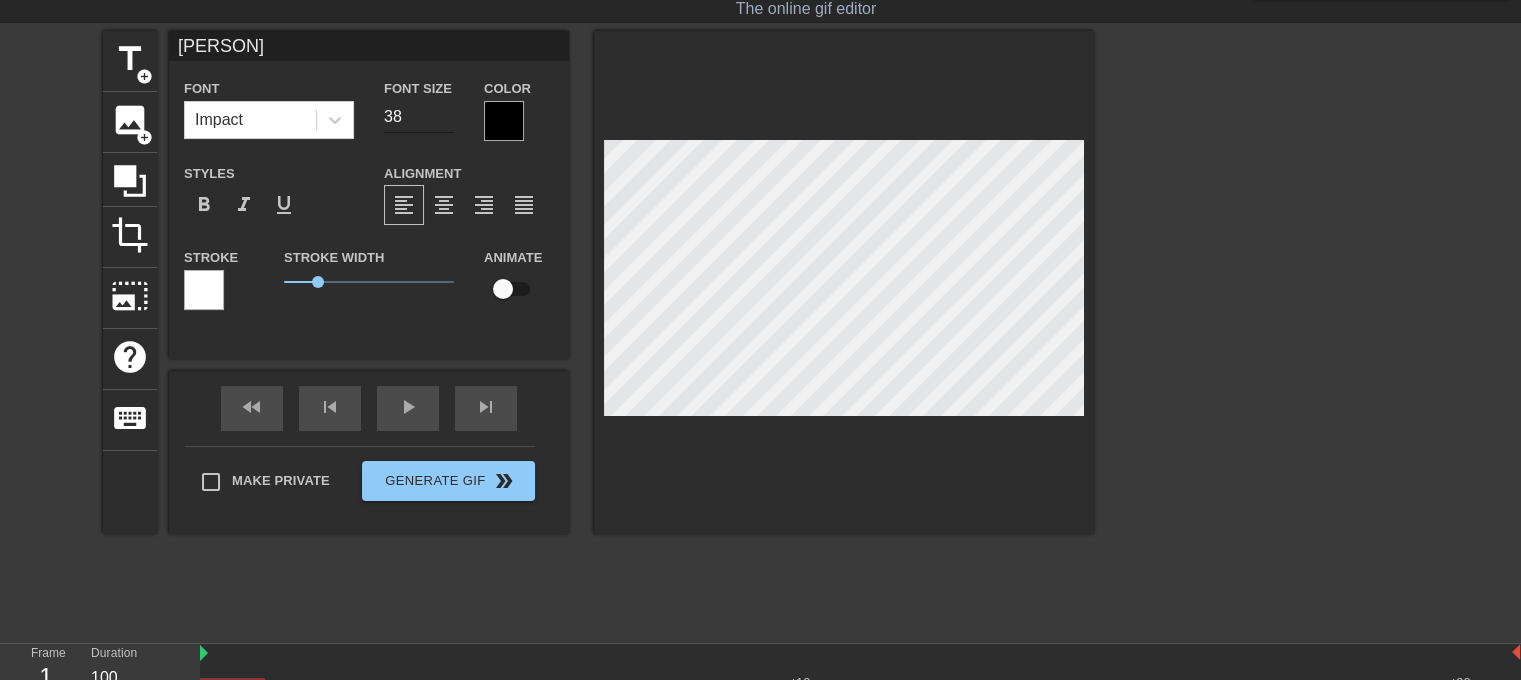 click on "38" at bounding box center (419, 117) 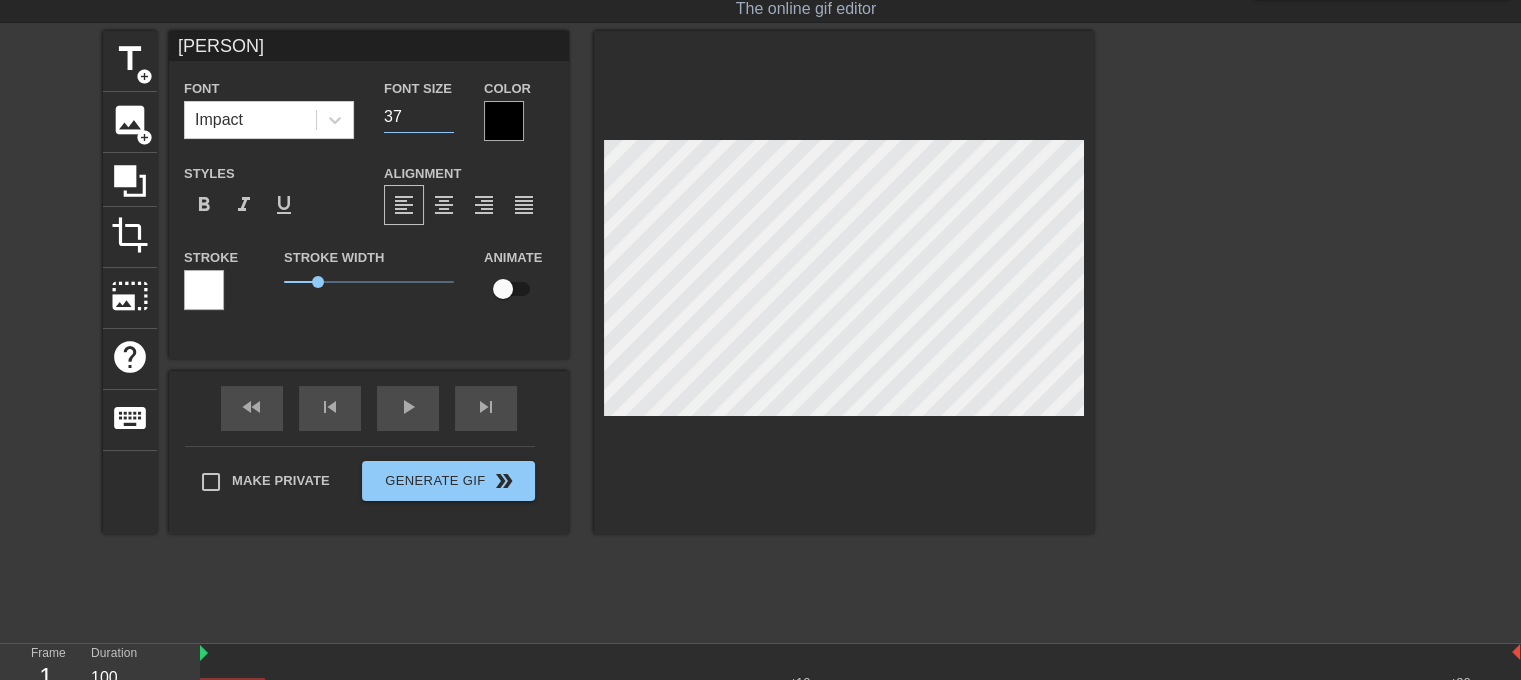 click on "37" at bounding box center (419, 117) 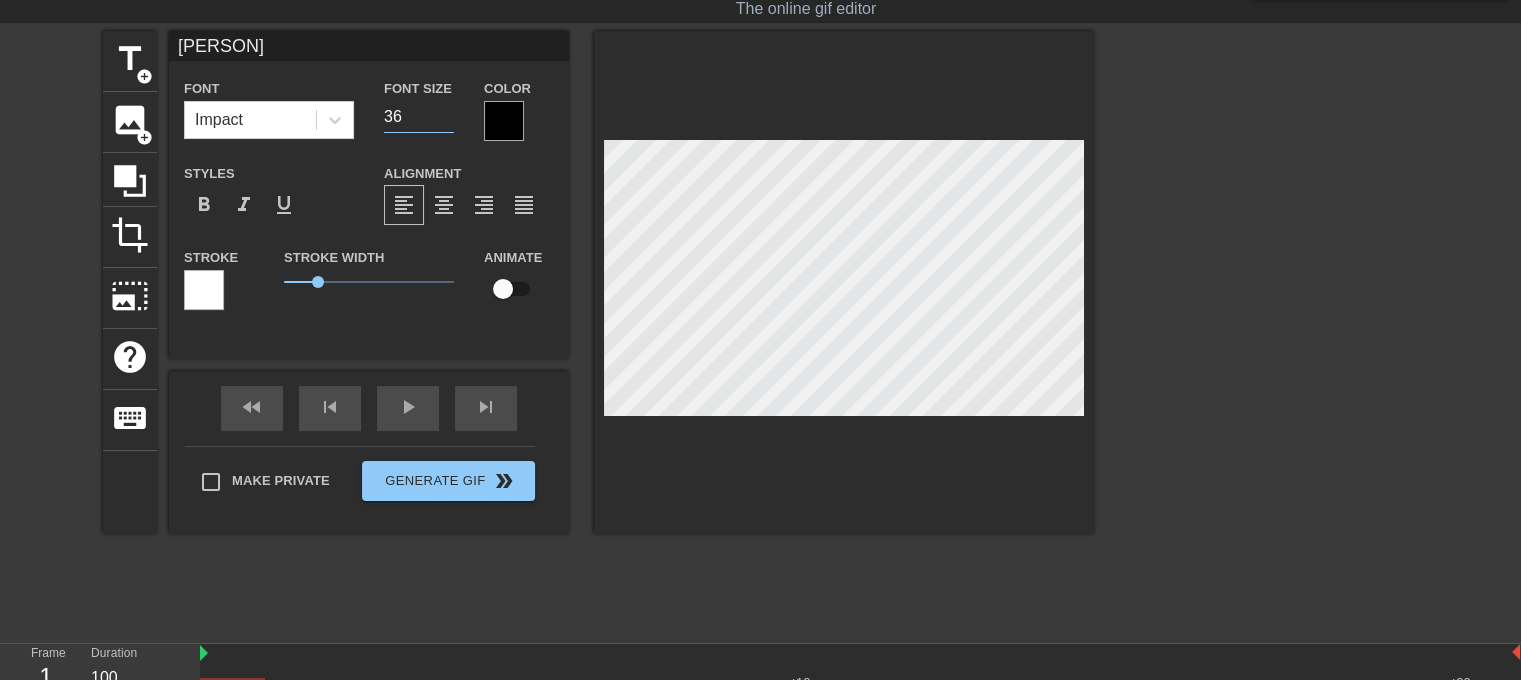 click on "36" at bounding box center [419, 117] 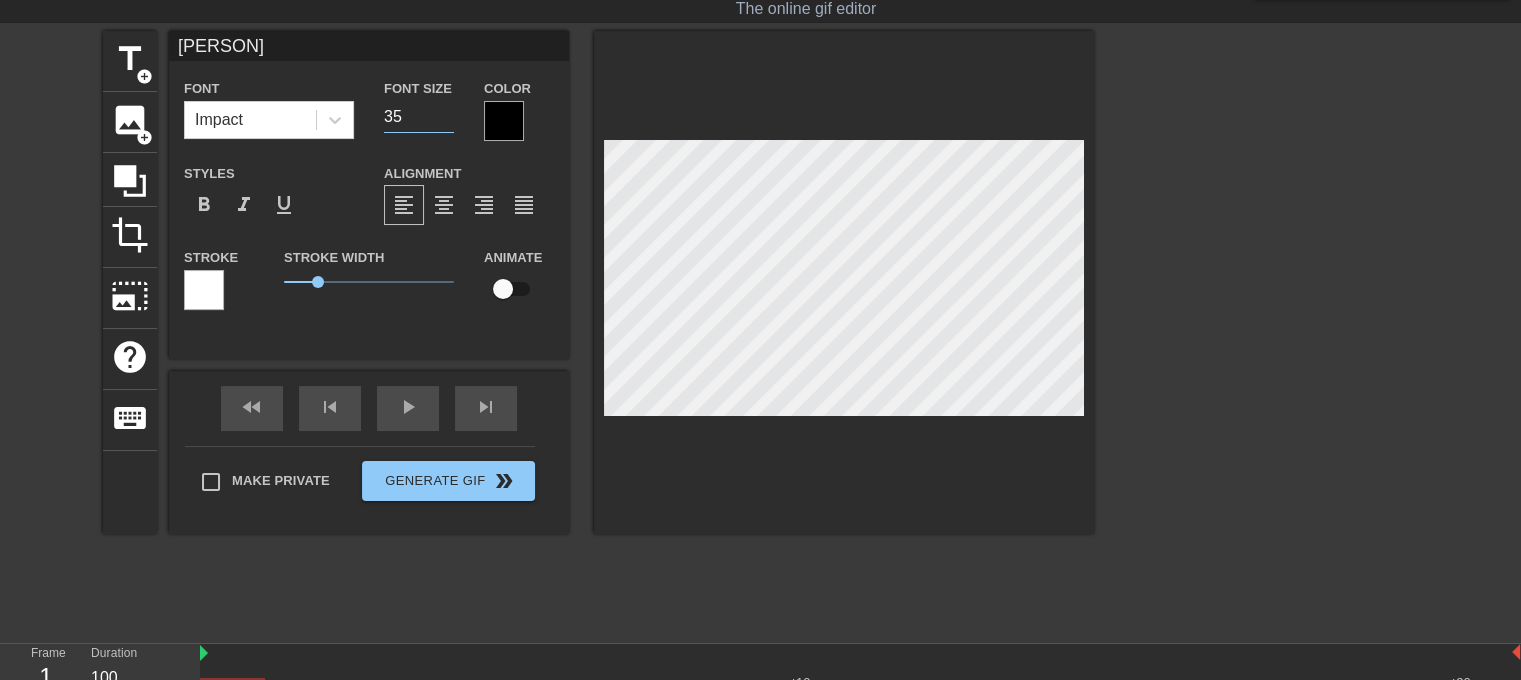 click on "35" at bounding box center (419, 117) 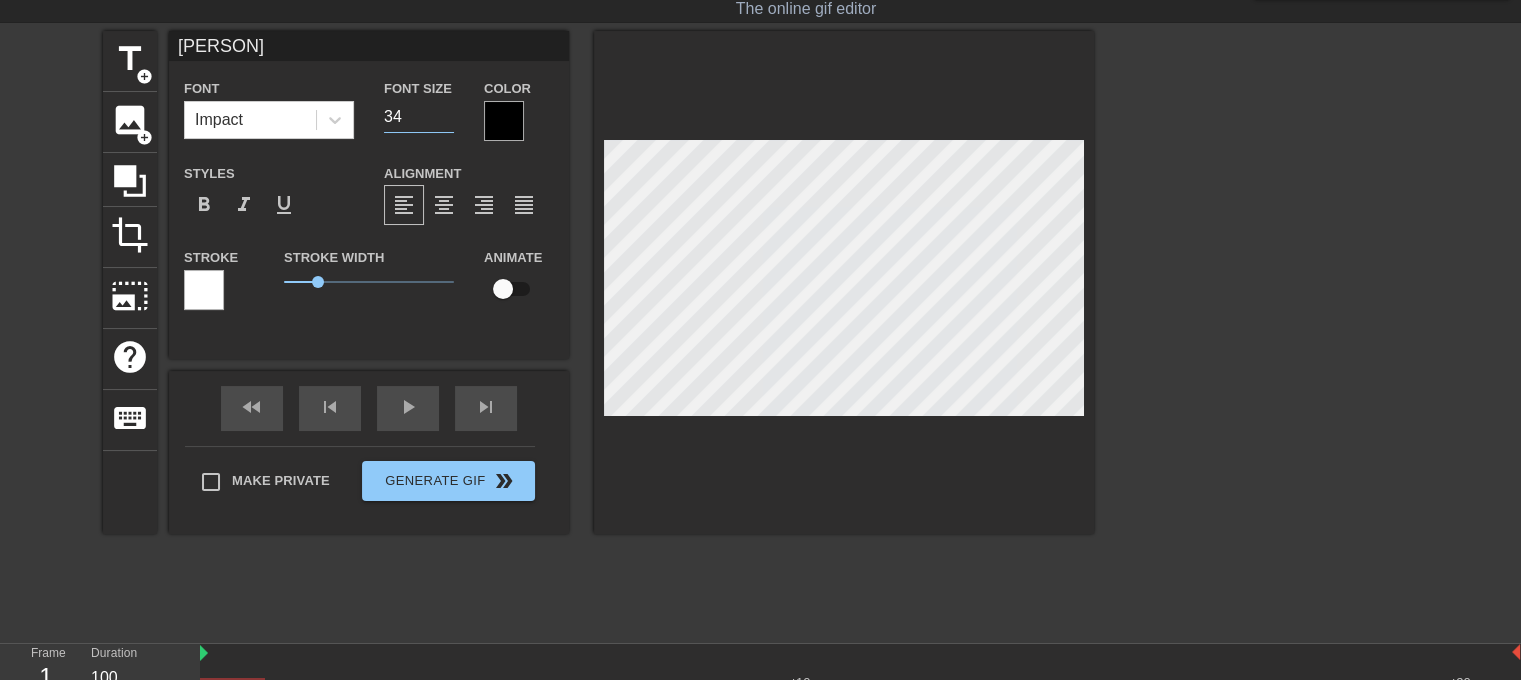 click on "34" at bounding box center [419, 117] 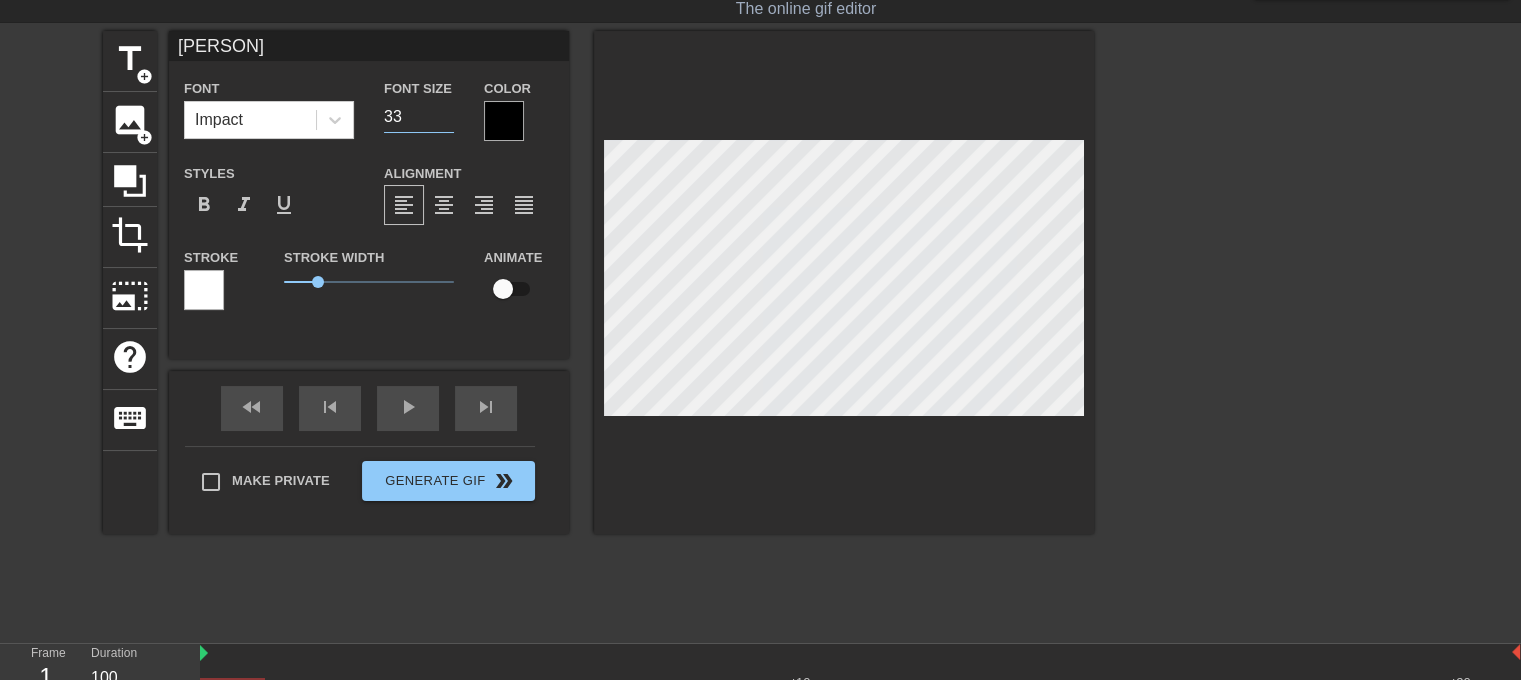 click on "33" at bounding box center [419, 117] 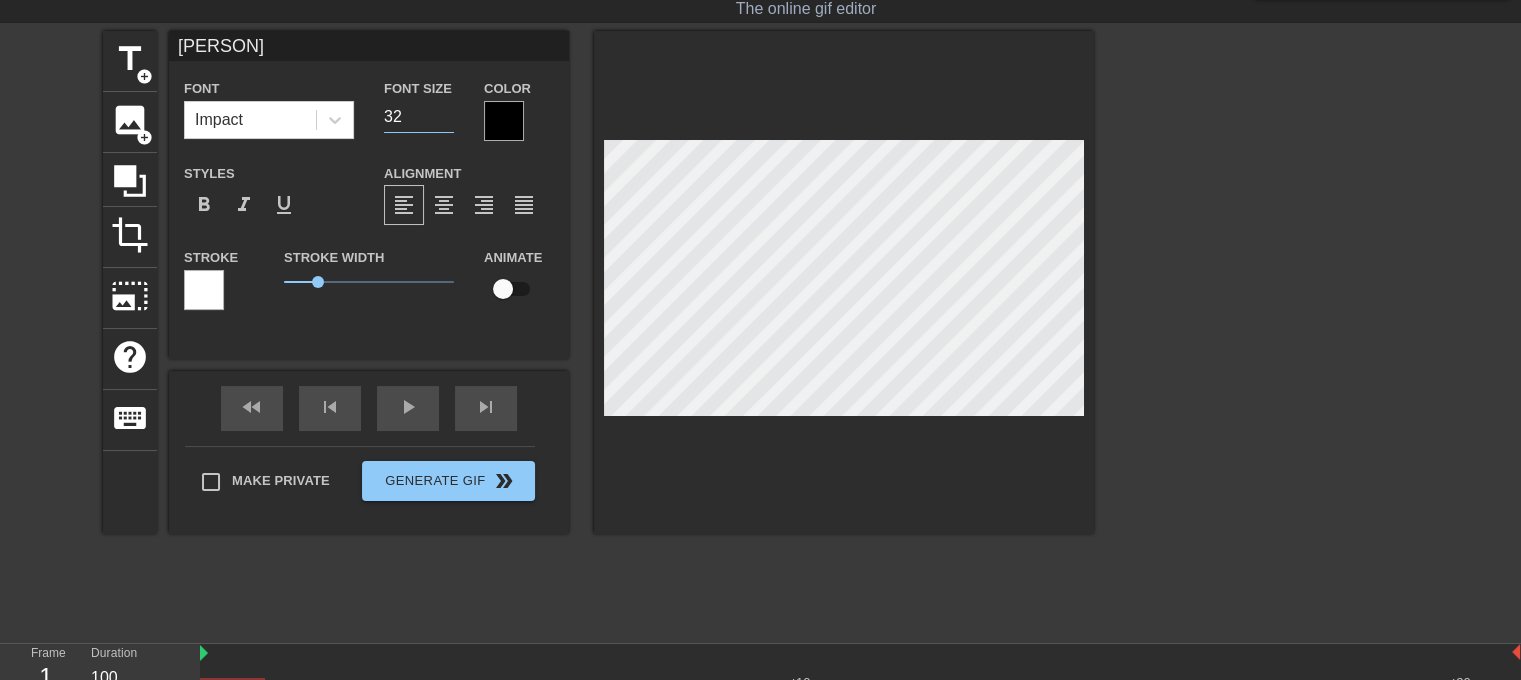 click on "32" at bounding box center [419, 117] 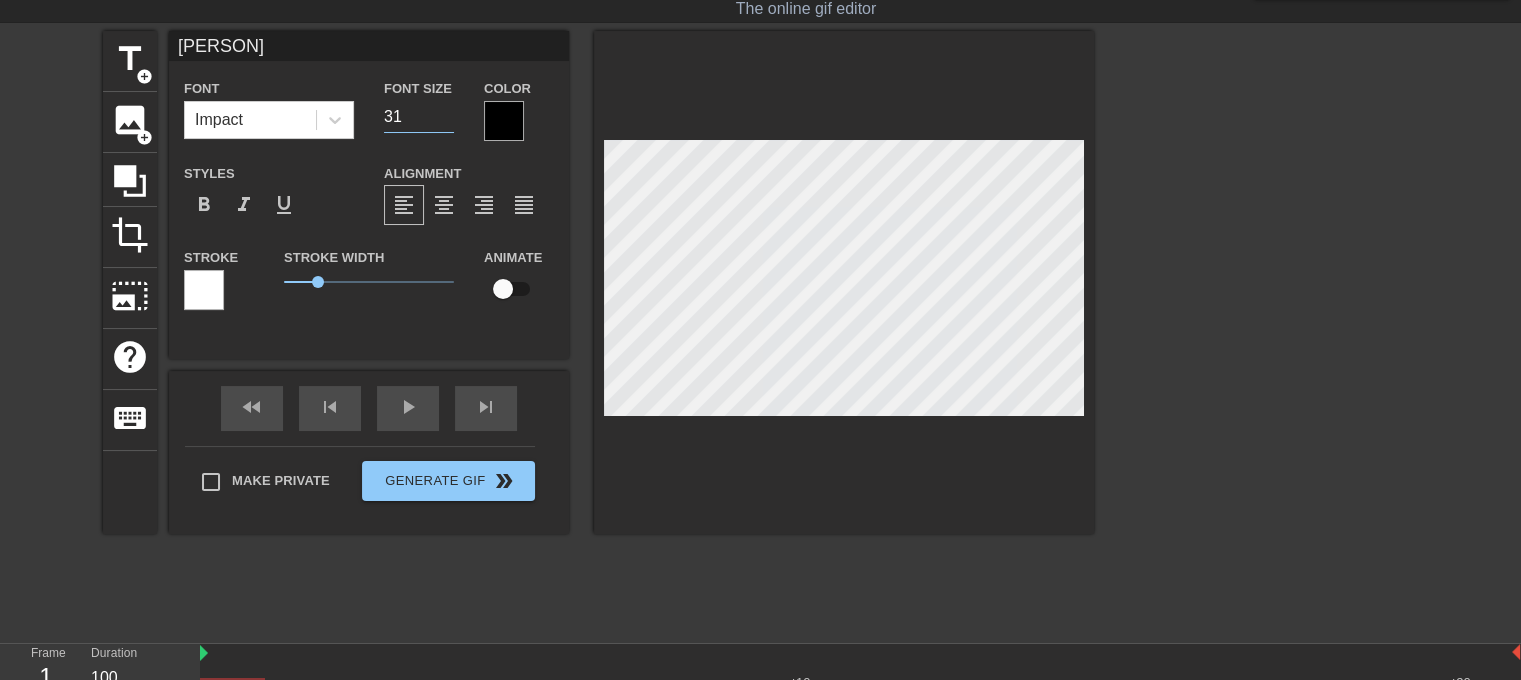 click on "31" at bounding box center (419, 117) 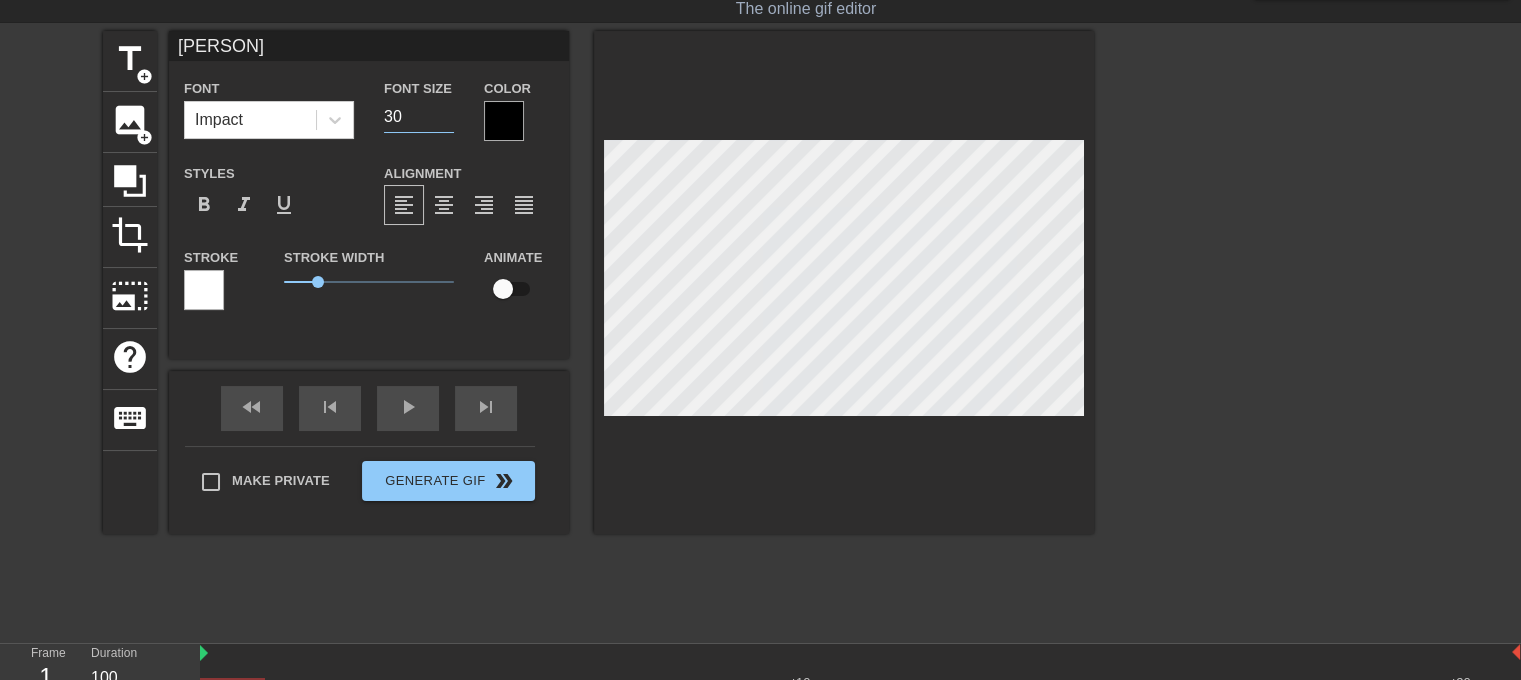 click on "30" at bounding box center (419, 117) 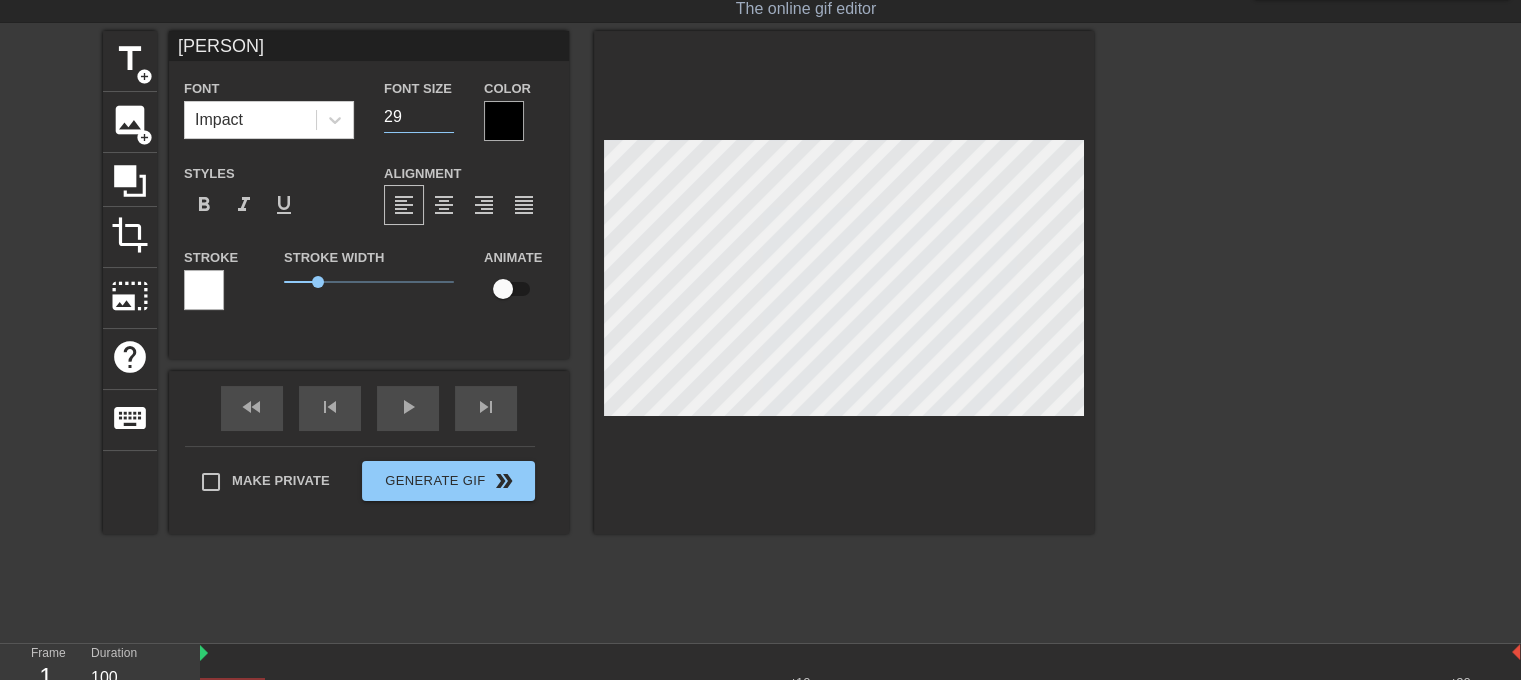 click on "29" at bounding box center (419, 117) 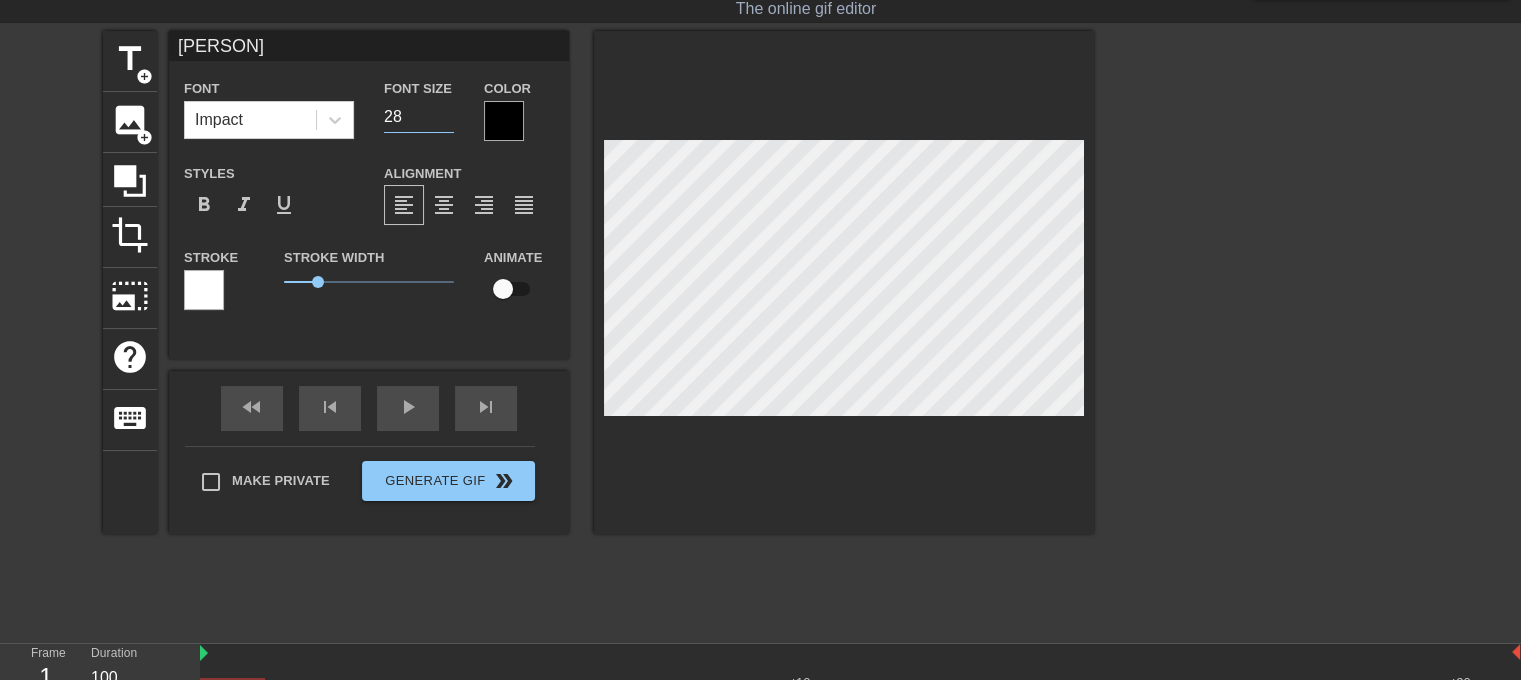 click on "28" at bounding box center (419, 117) 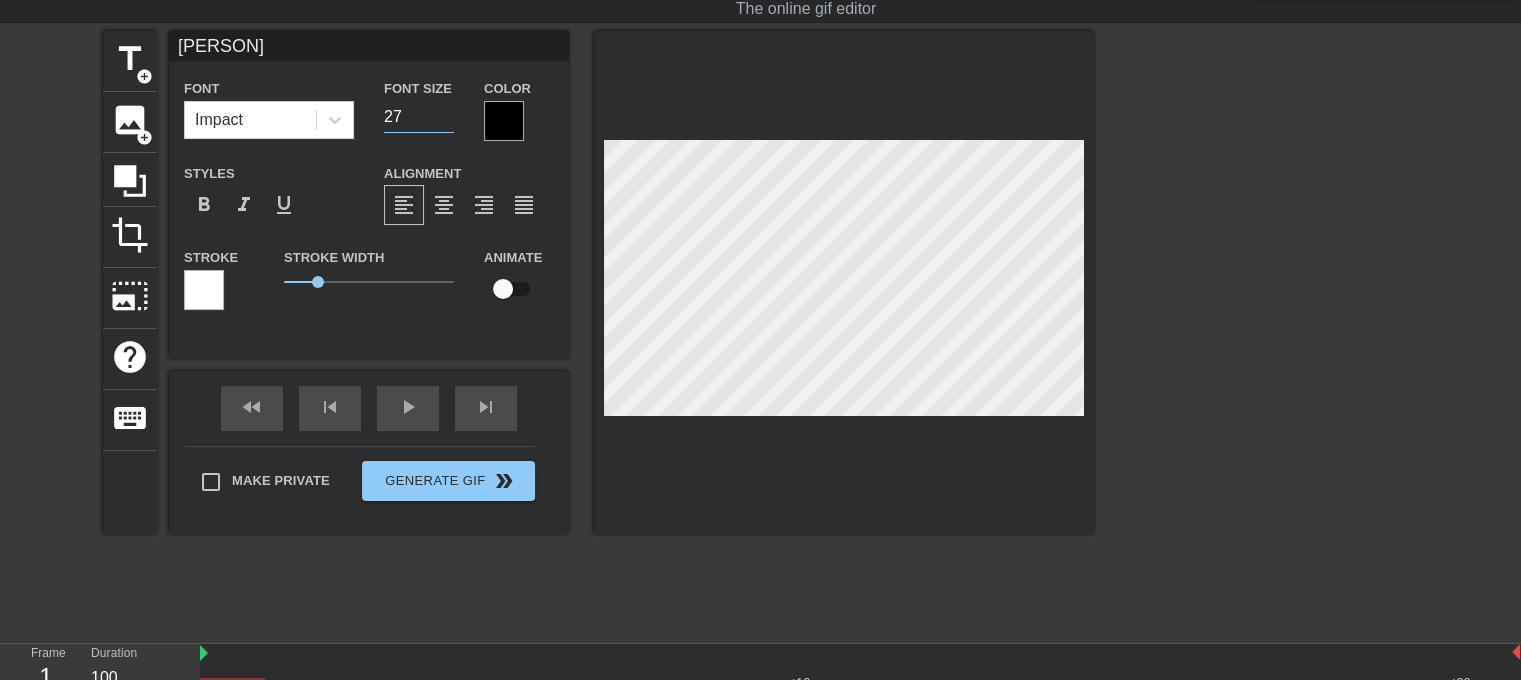 type on "27" 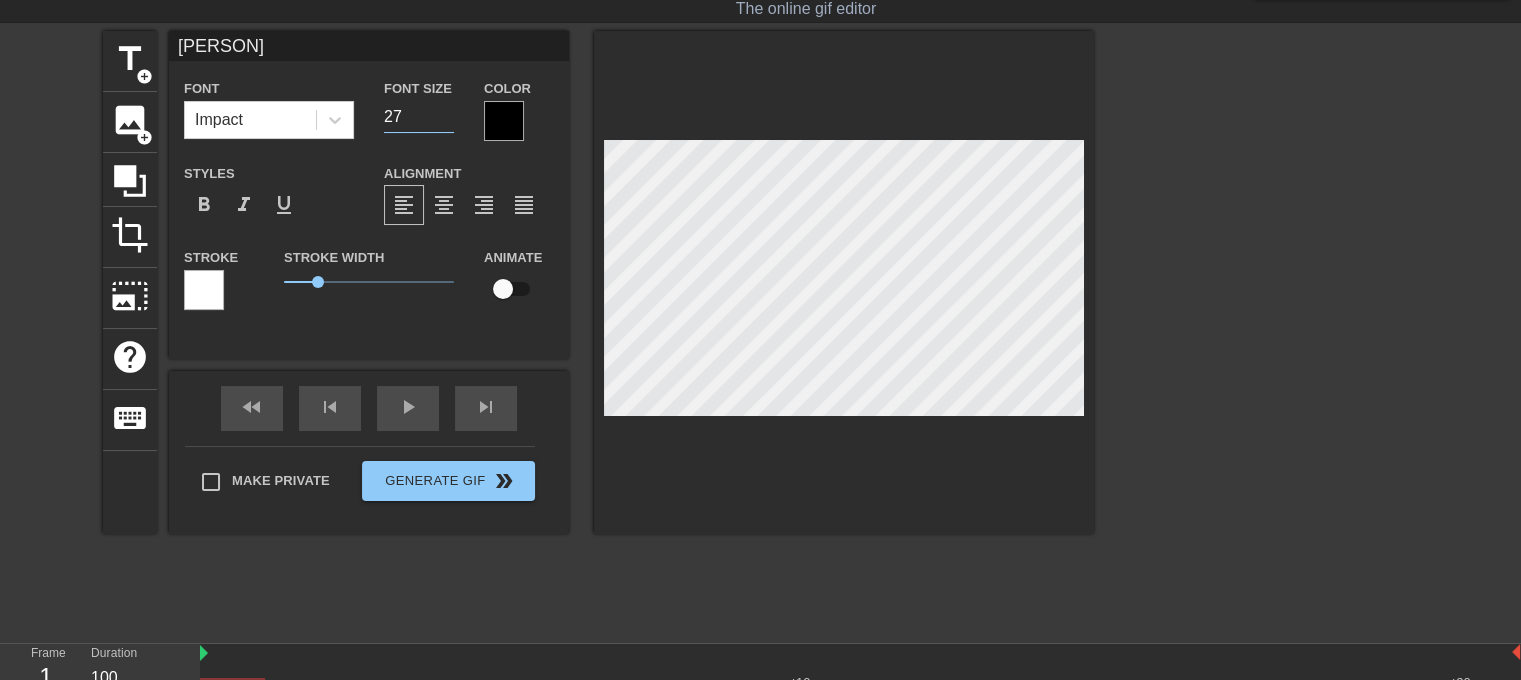 type on "[PERSON]" 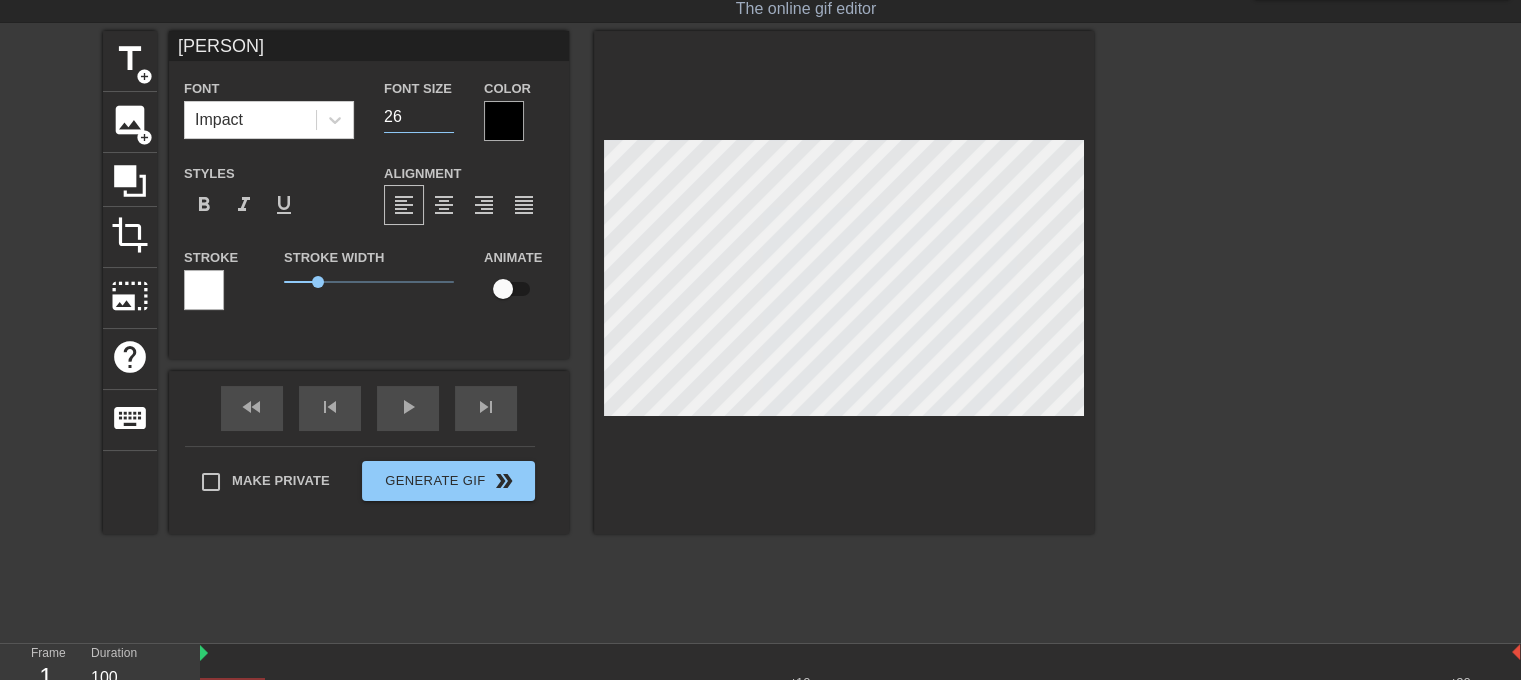 type on "26" 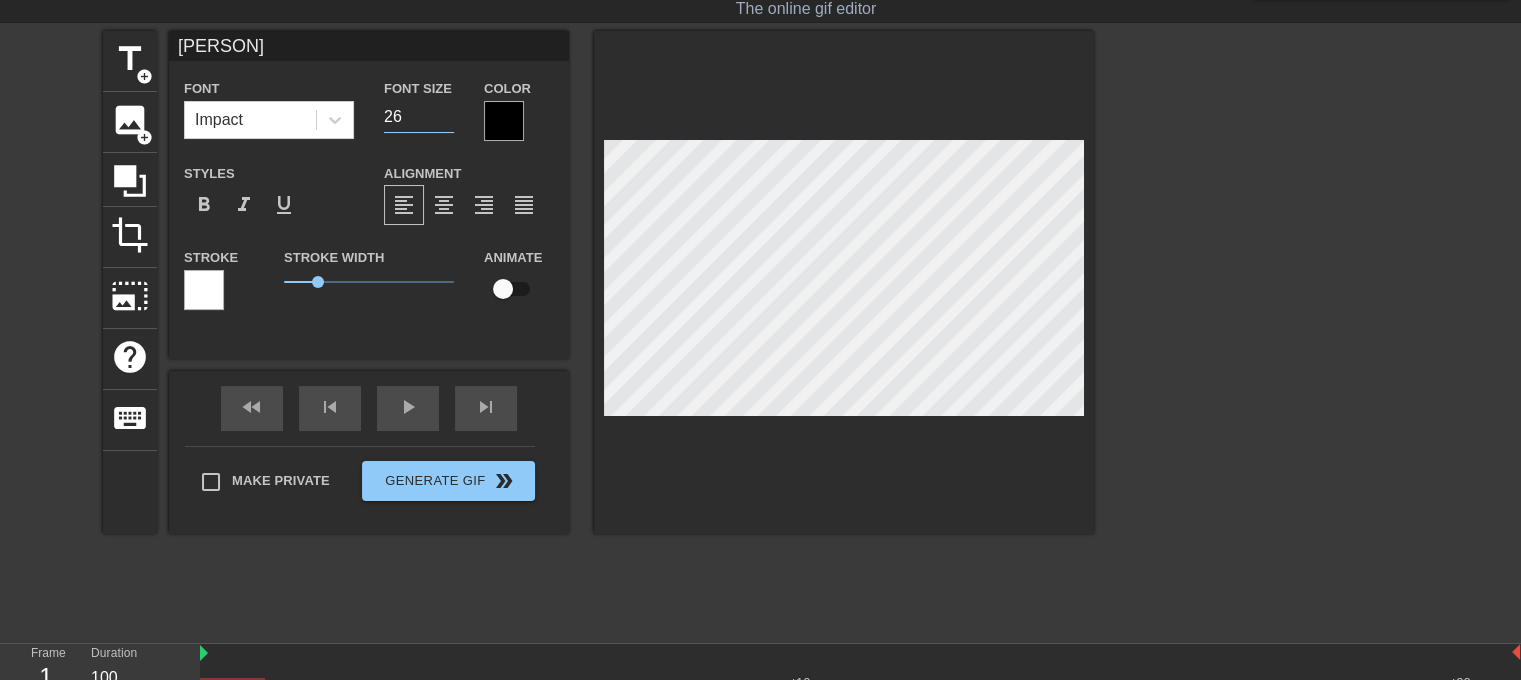 type on "[PERSON]" 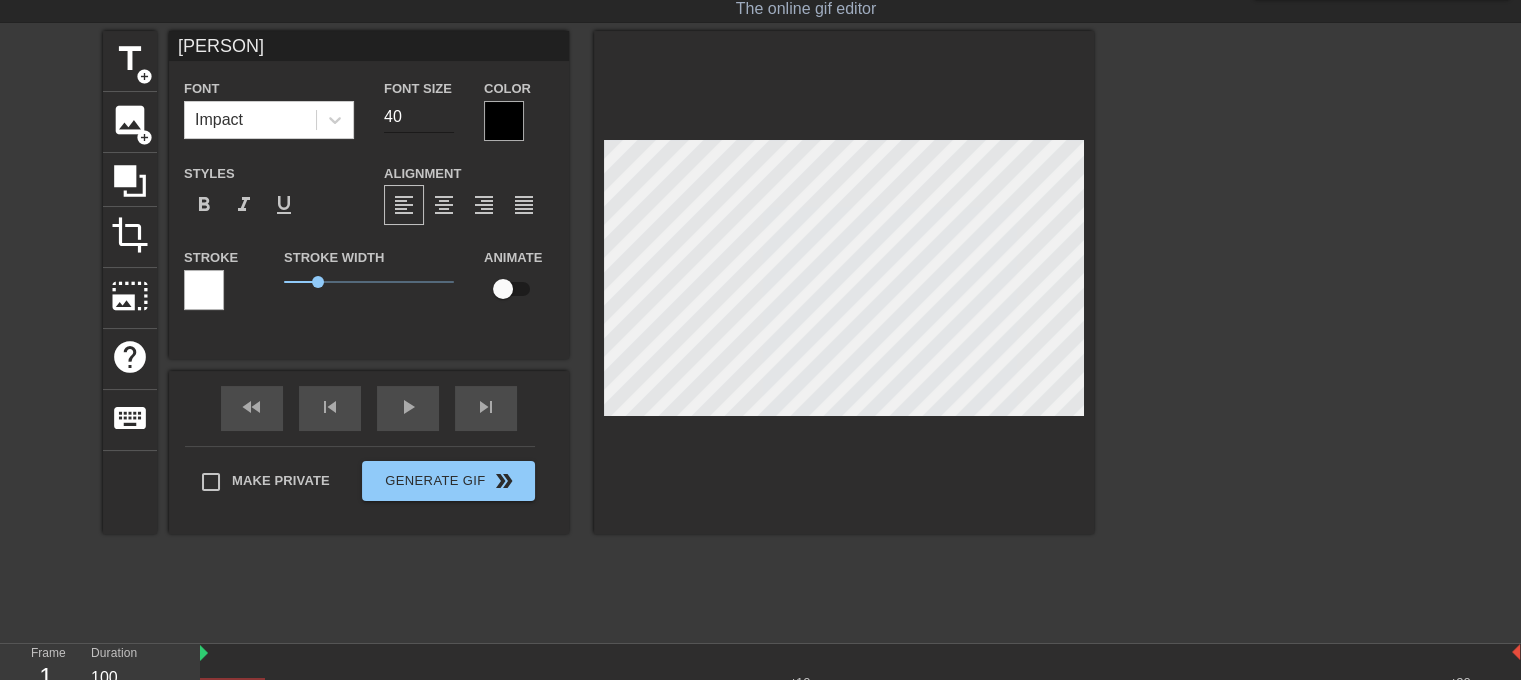 click on "40" at bounding box center [419, 117] 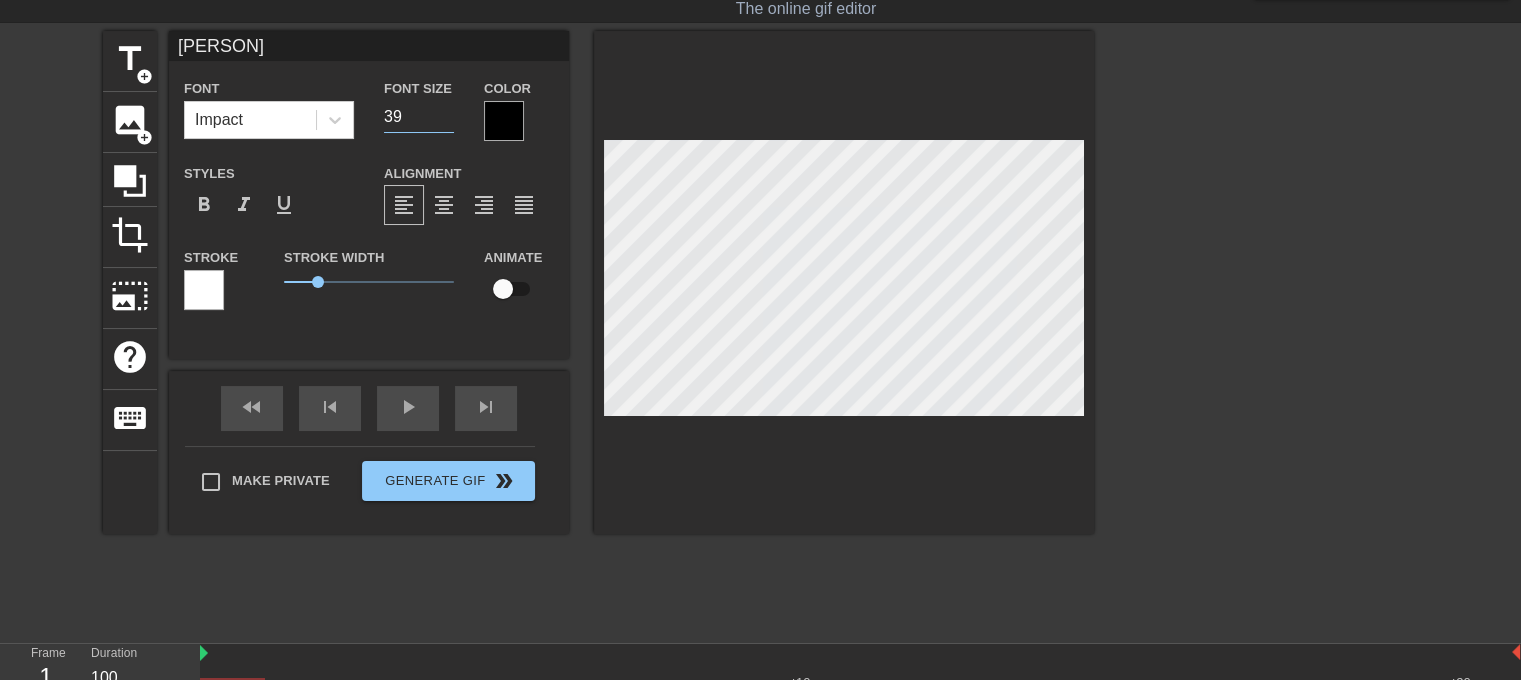 click on "39" at bounding box center [419, 117] 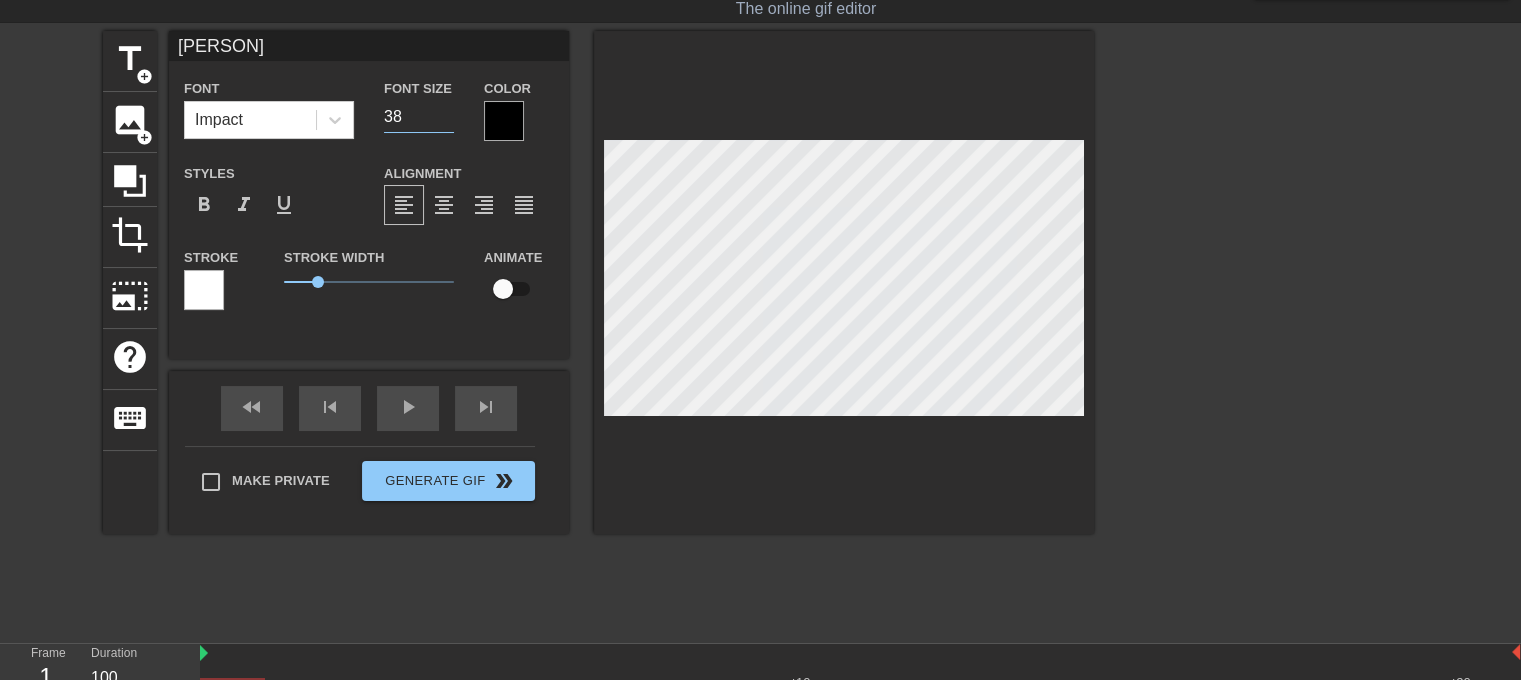 click on "38" at bounding box center [419, 117] 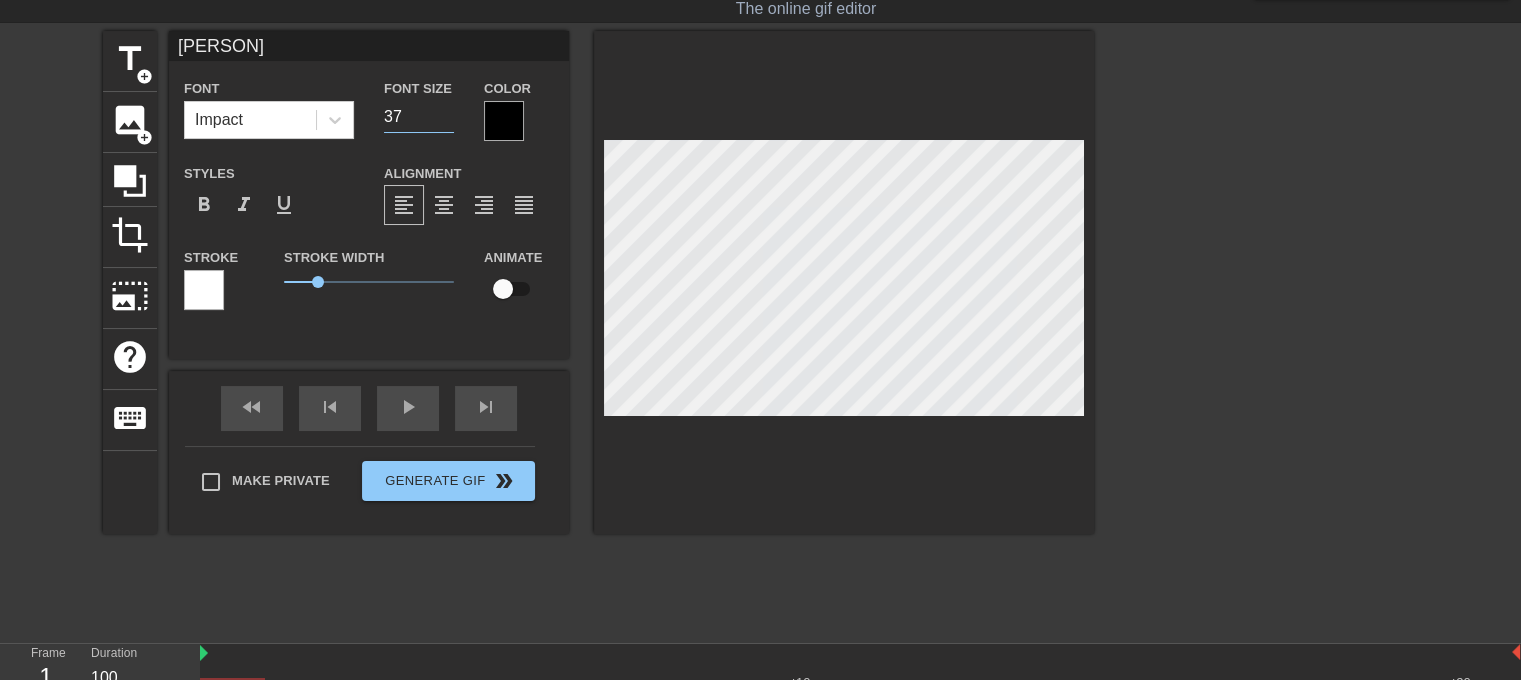 click on "37" at bounding box center [419, 117] 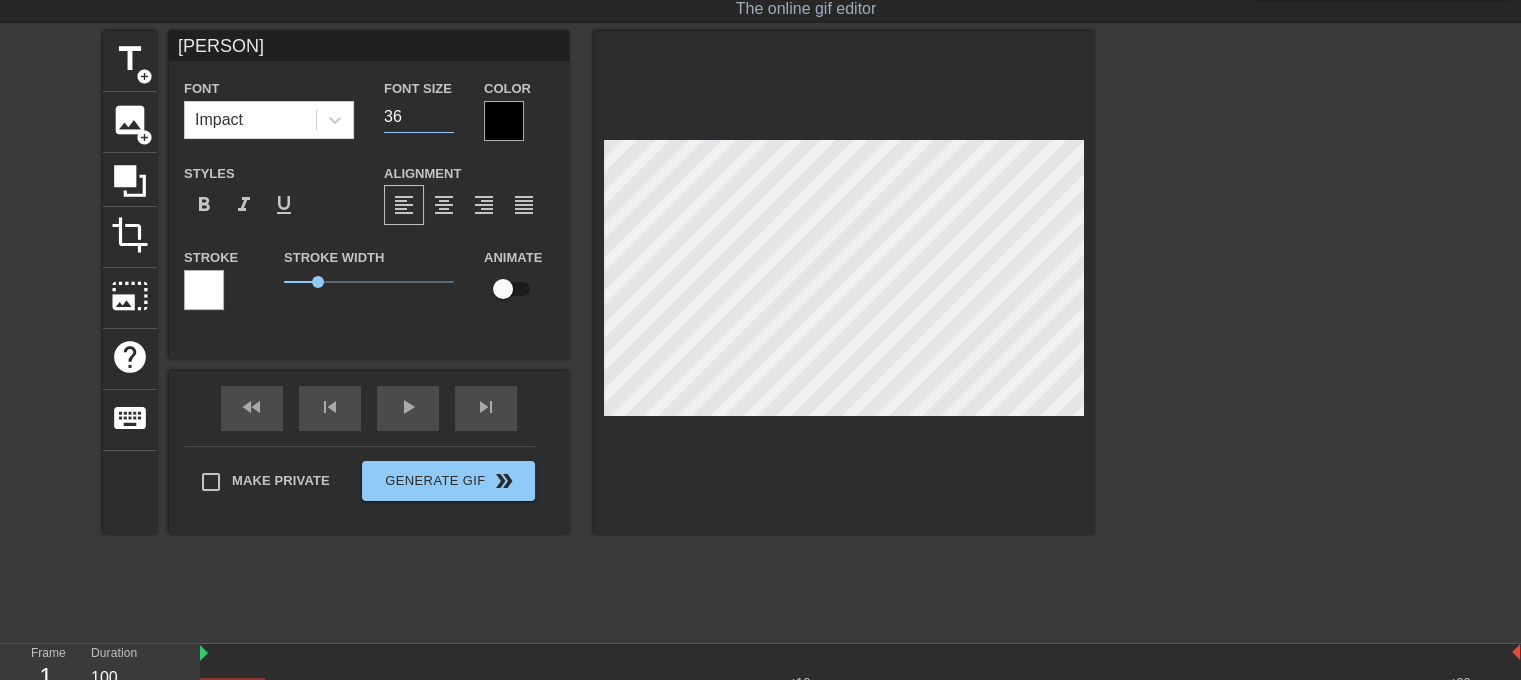 click on "36" at bounding box center (419, 117) 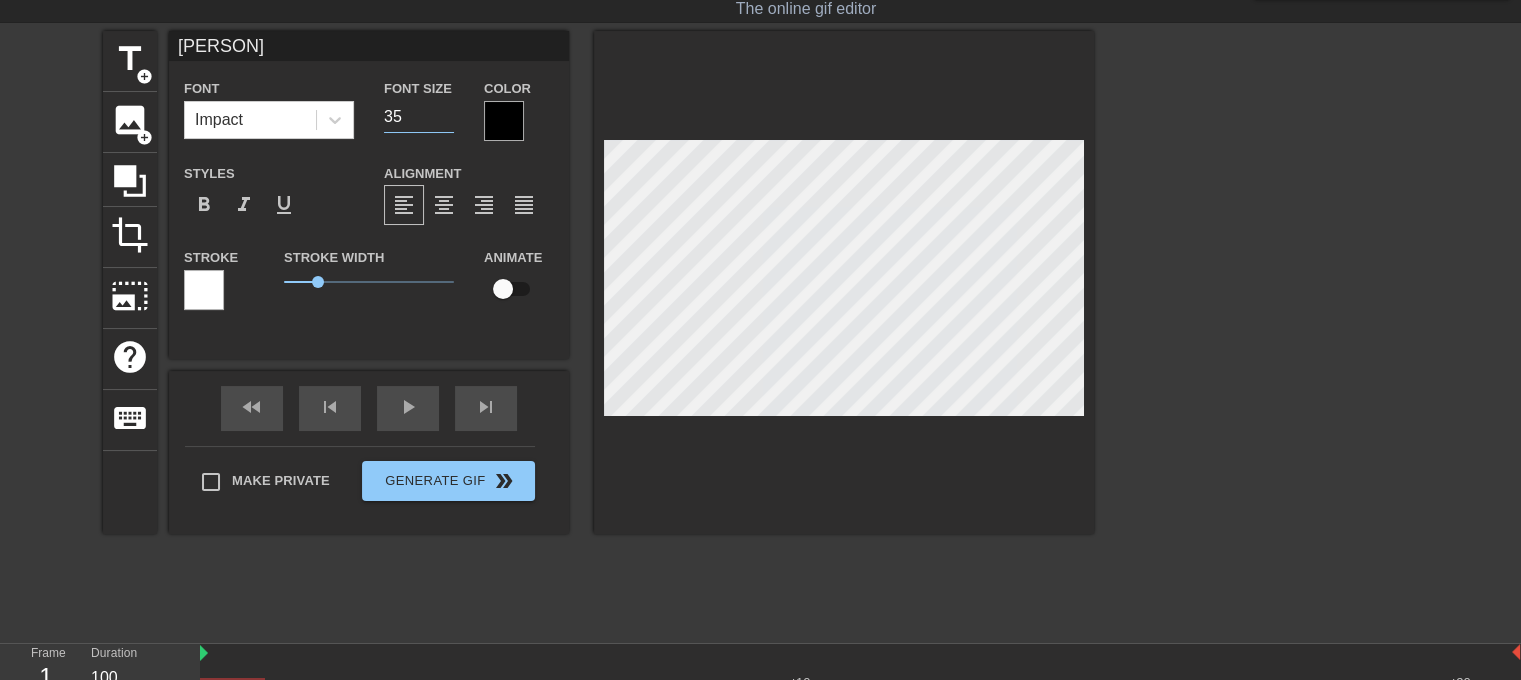 click on "35" at bounding box center [419, 117] 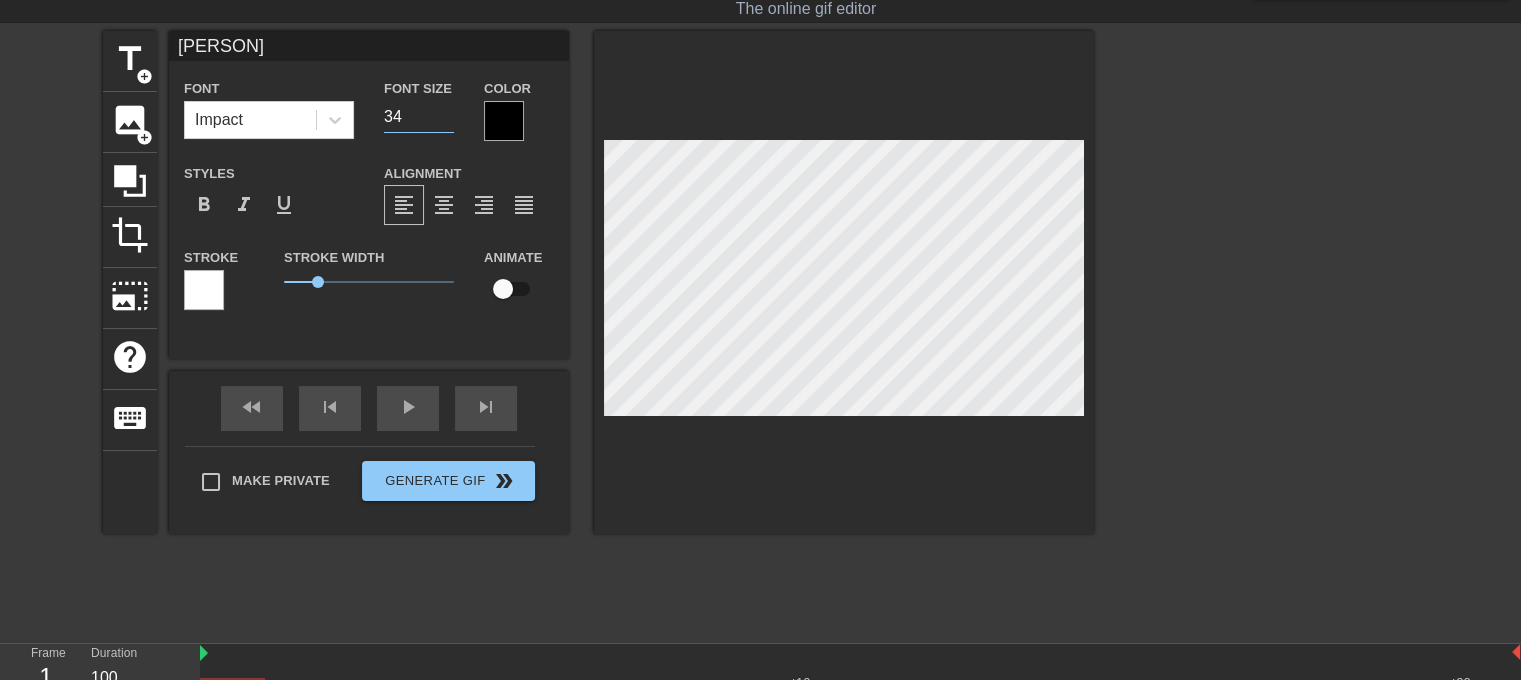 click on "34" at bounding box center (419, 117) 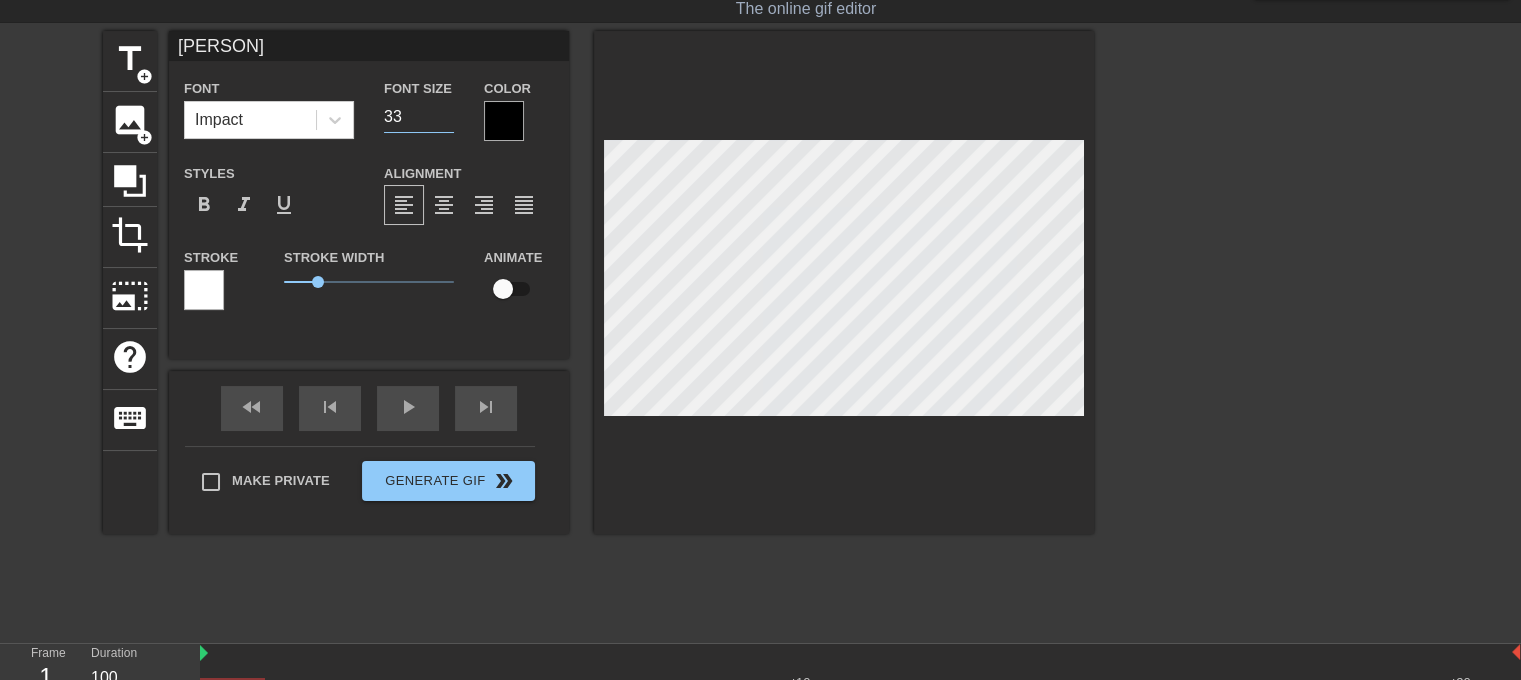 type on "33" 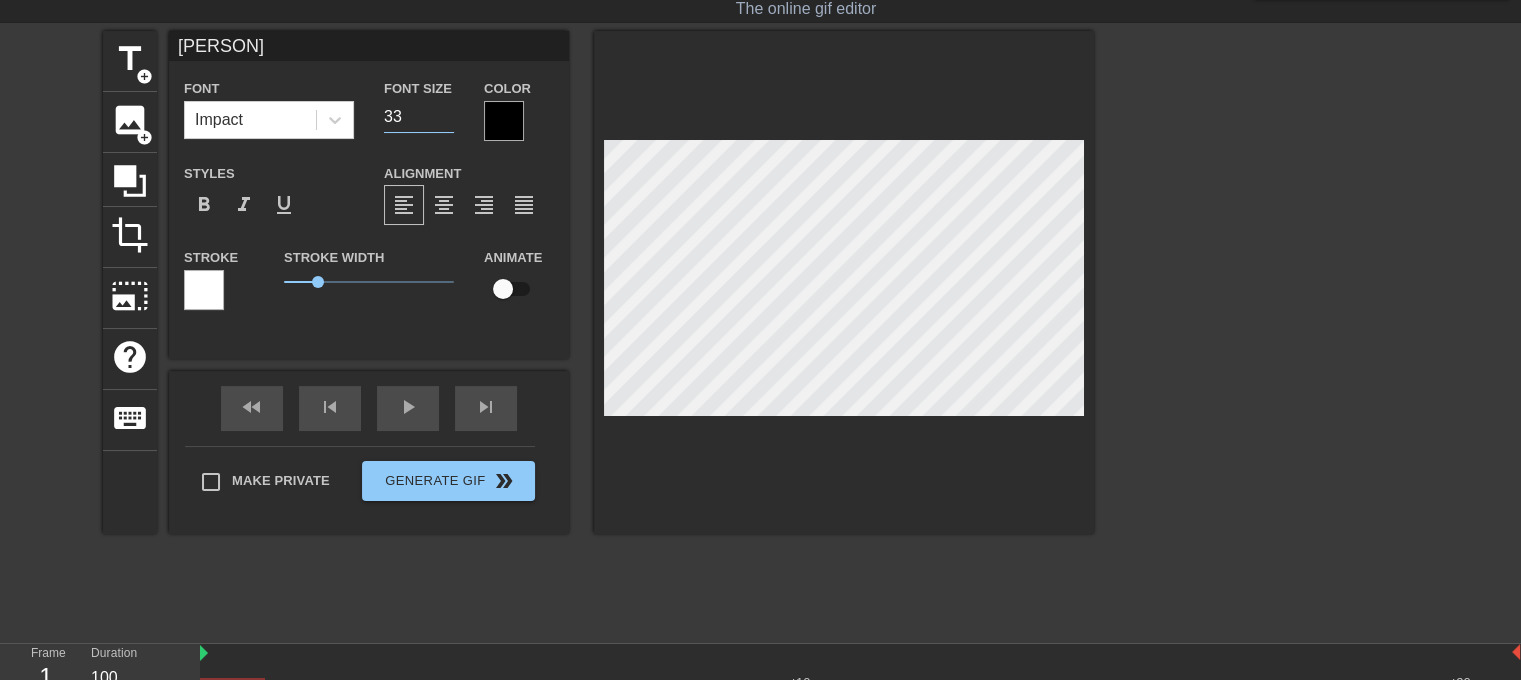 click at bounding box center (1268, 331) 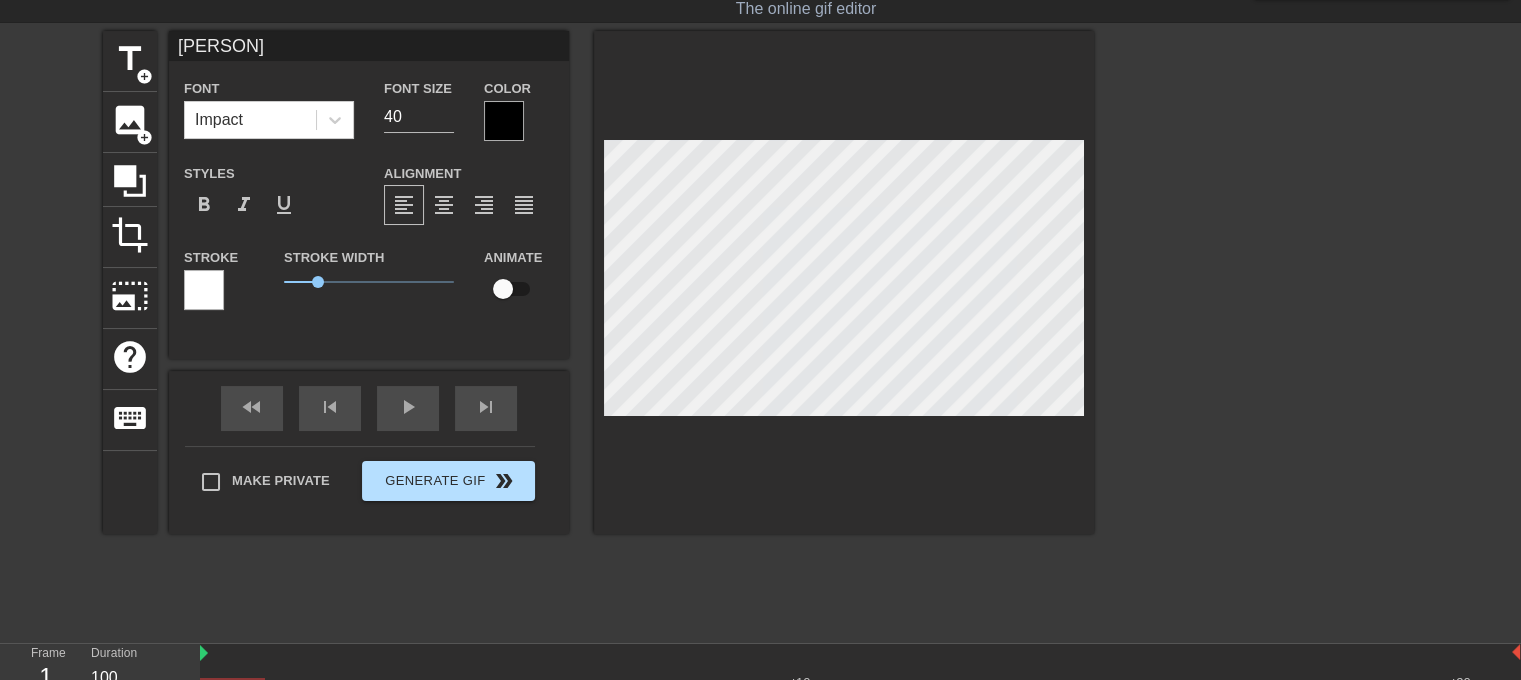 scroll, scrollTop: 148, scrollLeft: 0, axis: vertical 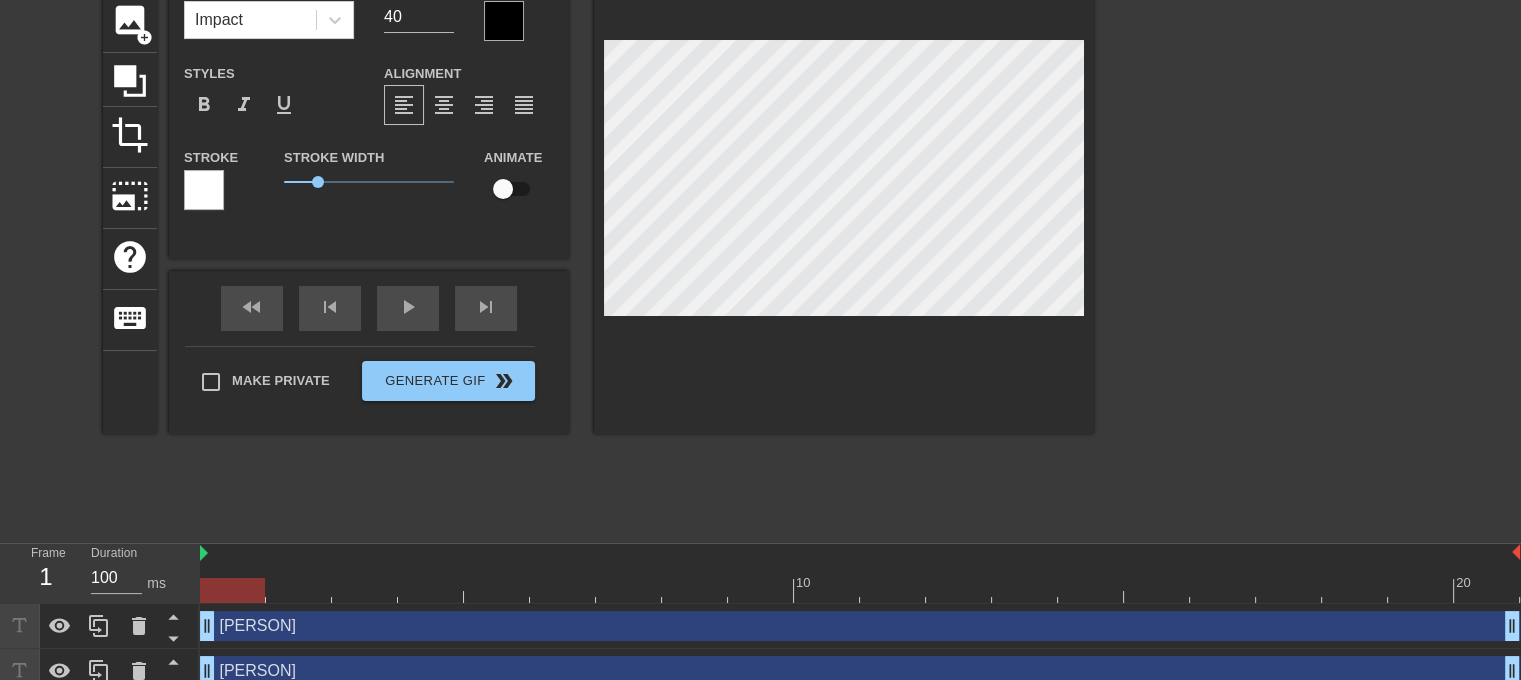 click at bounding box center (503, 189) 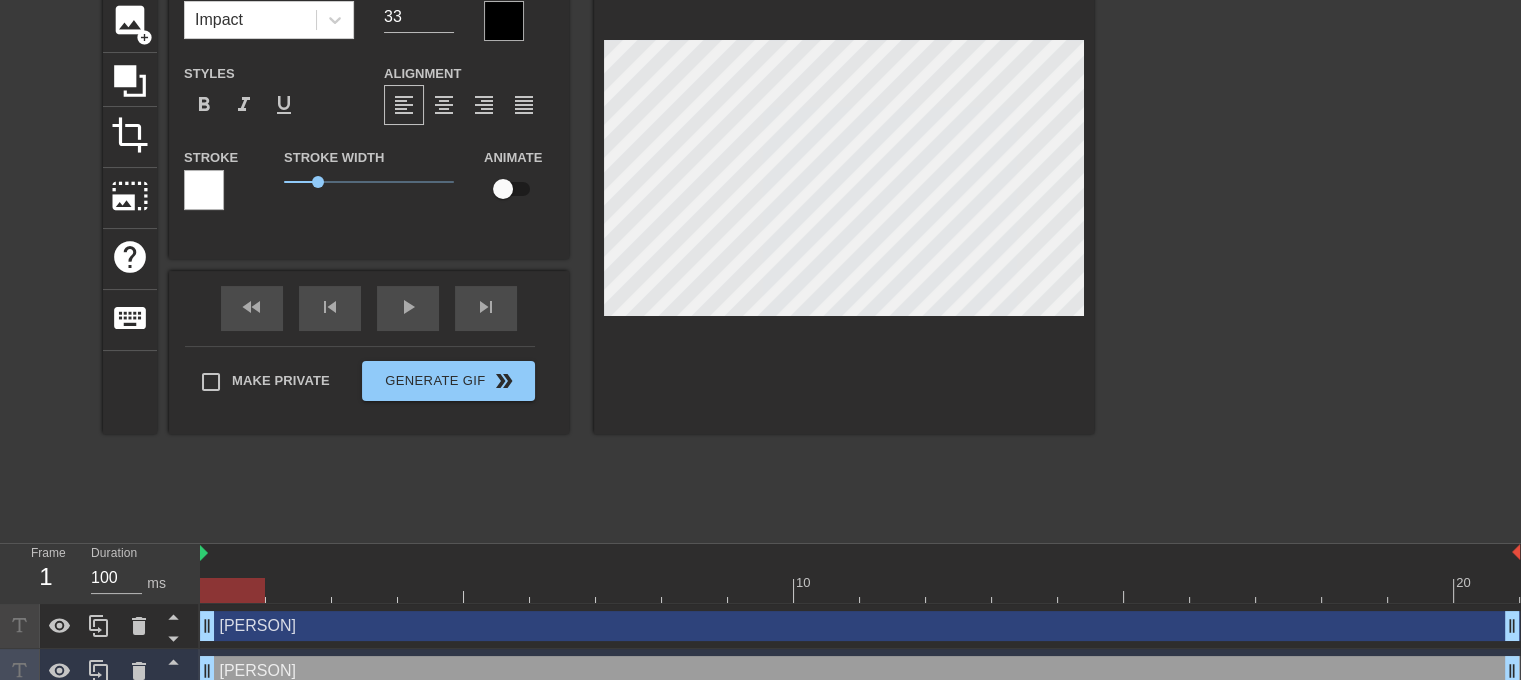 click at bounding box center (503, 189) 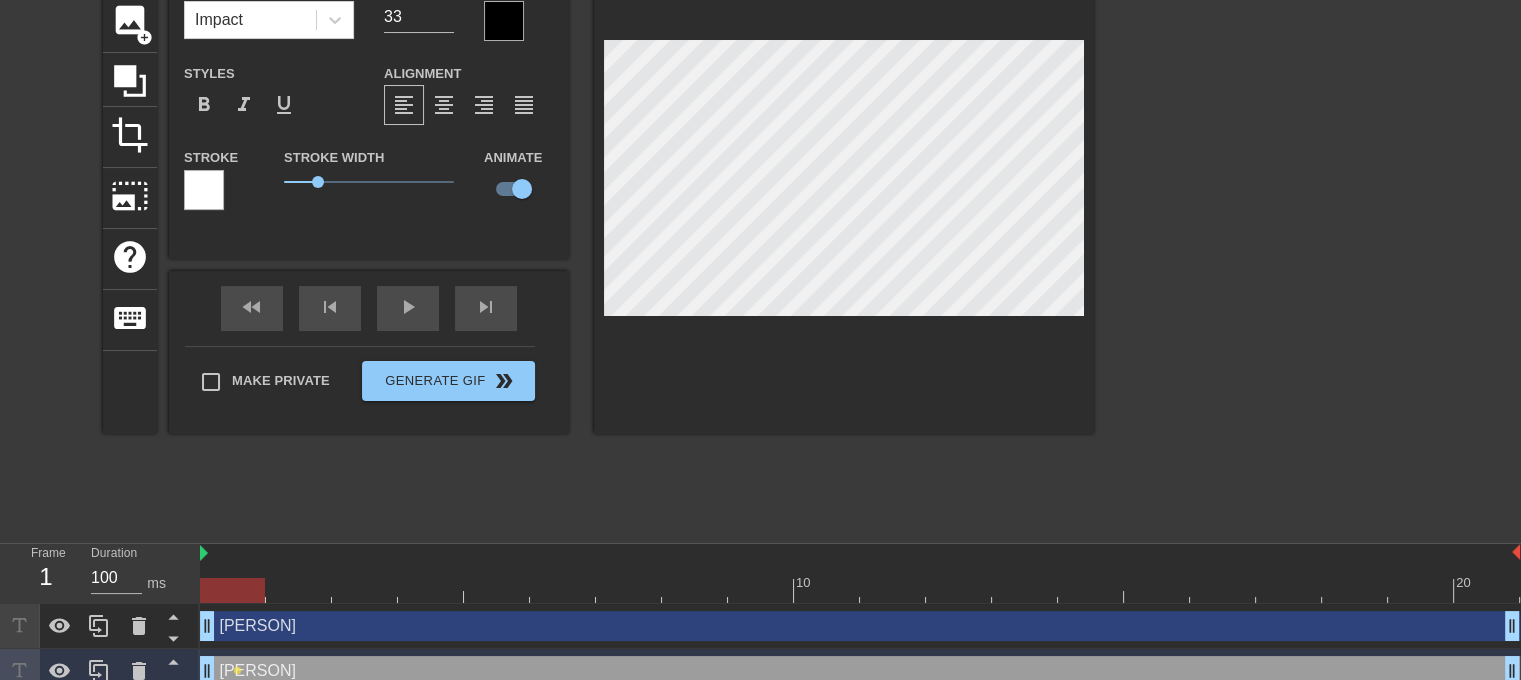 type on "[PERSON]" 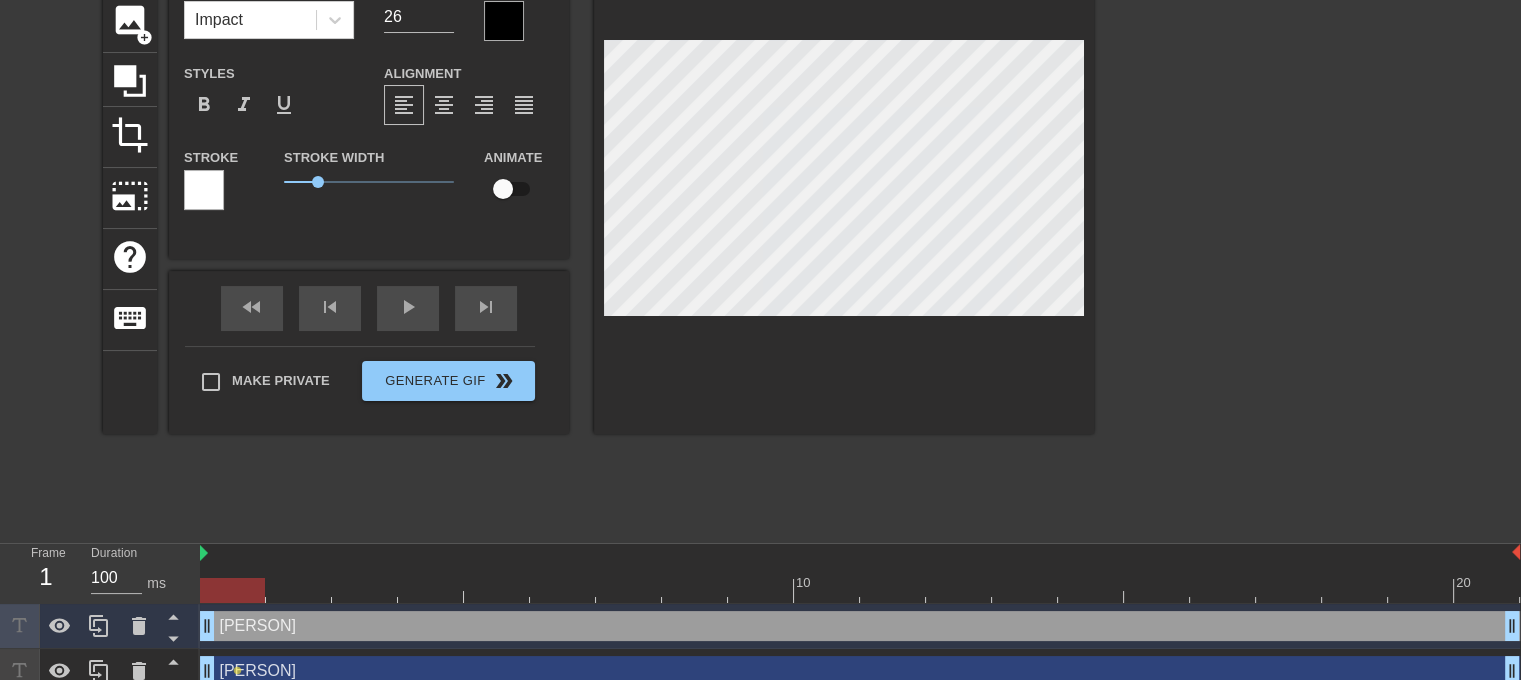 click at bounding box center (503, 189) 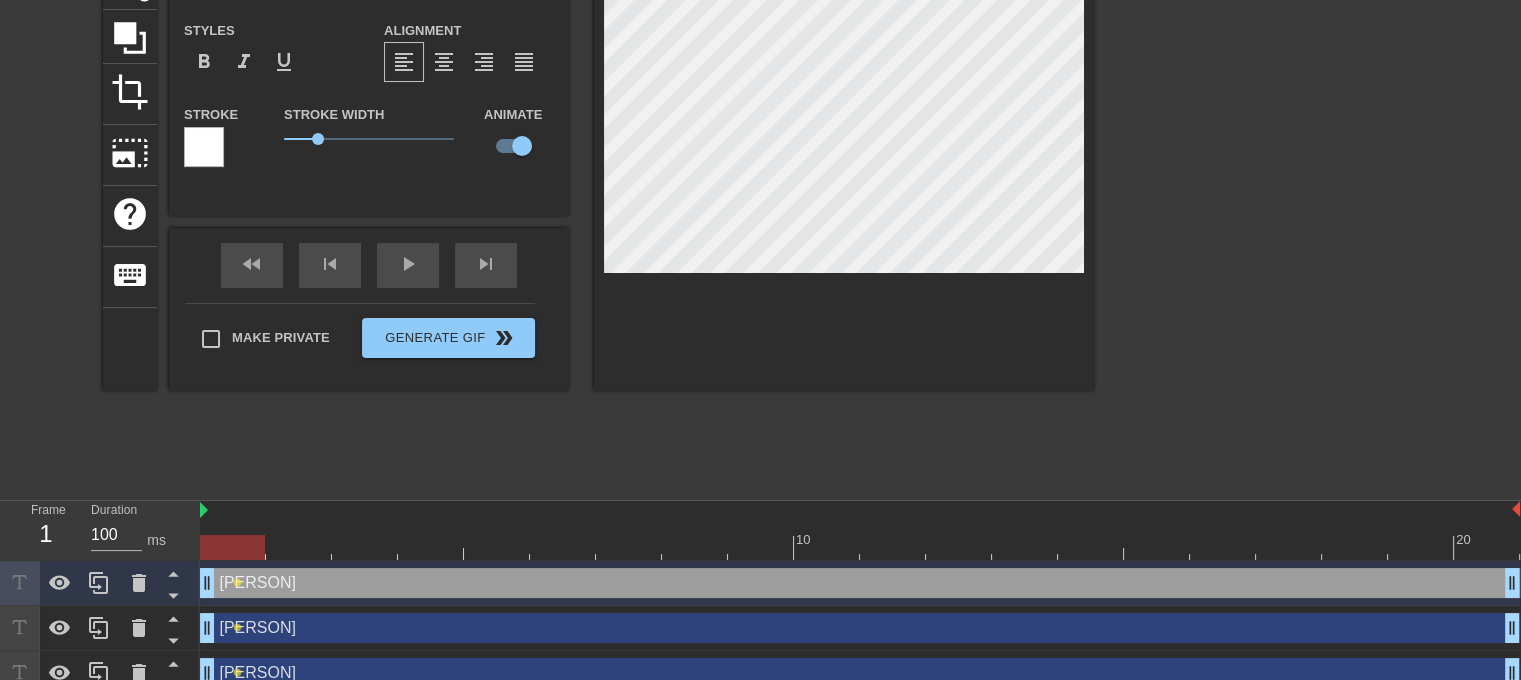 scroll, scrollTop: 211, scrollLeft: 0, axis: vertical 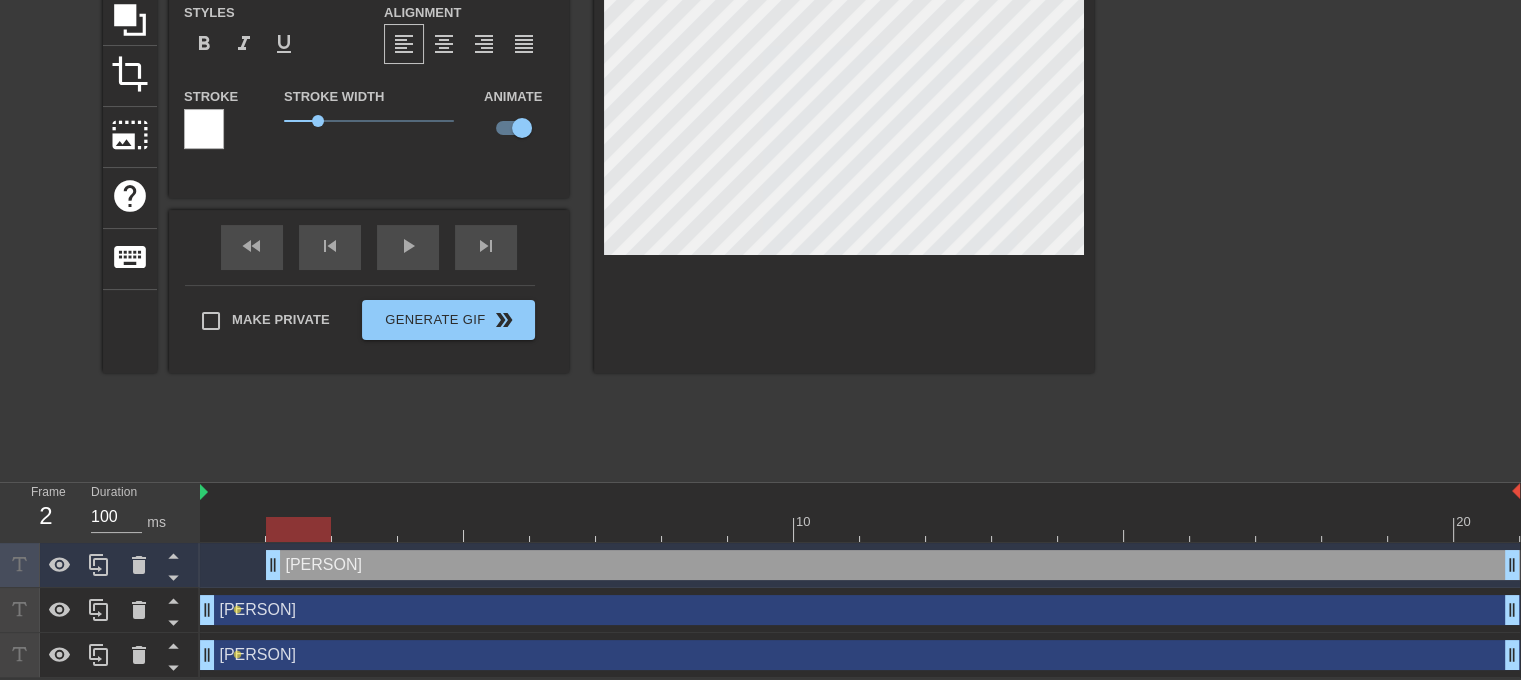 drag, startPoint x: 200, startPoint y: 562, endPoint x: 249, endPoint y: 562, distance: 49 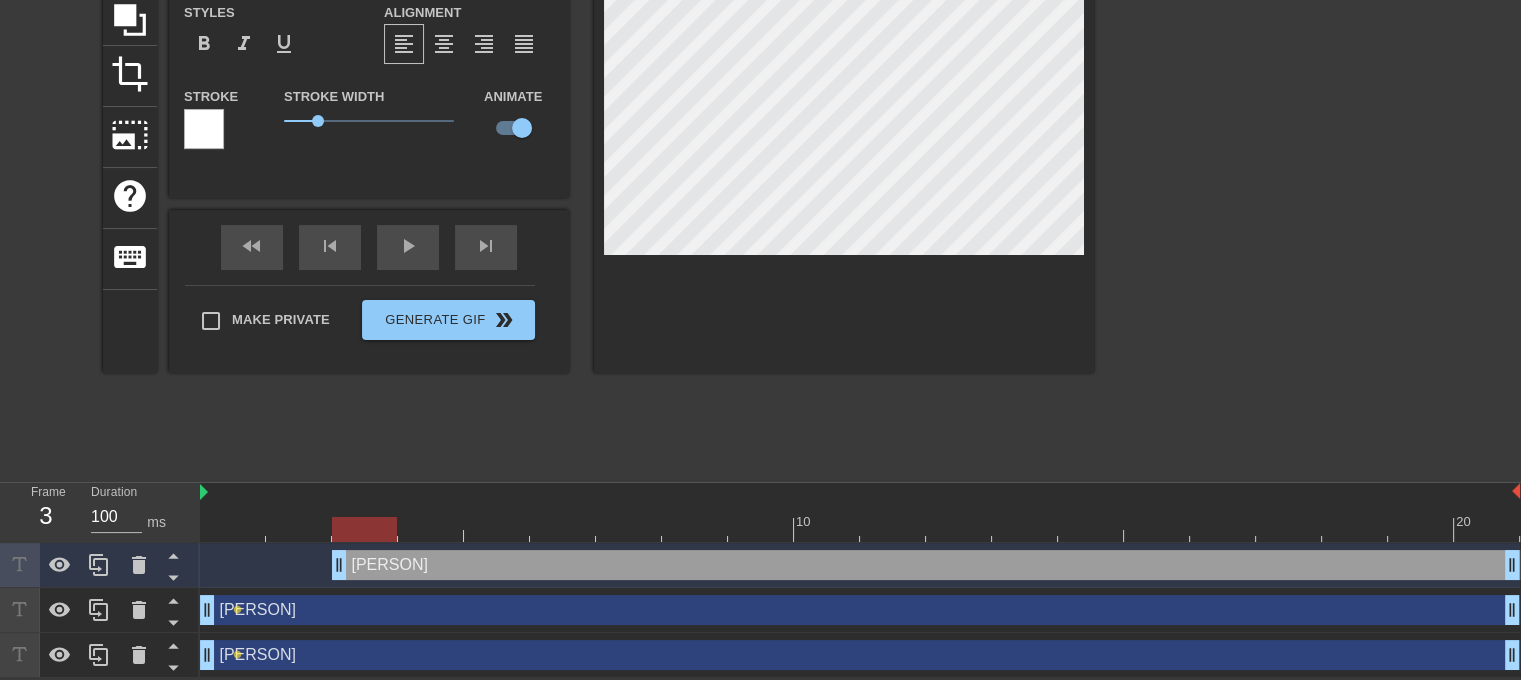 drag, startPoint x: 280, startPoint y: 563, endPoint x: 320, endPoint y: 563, distance: 40 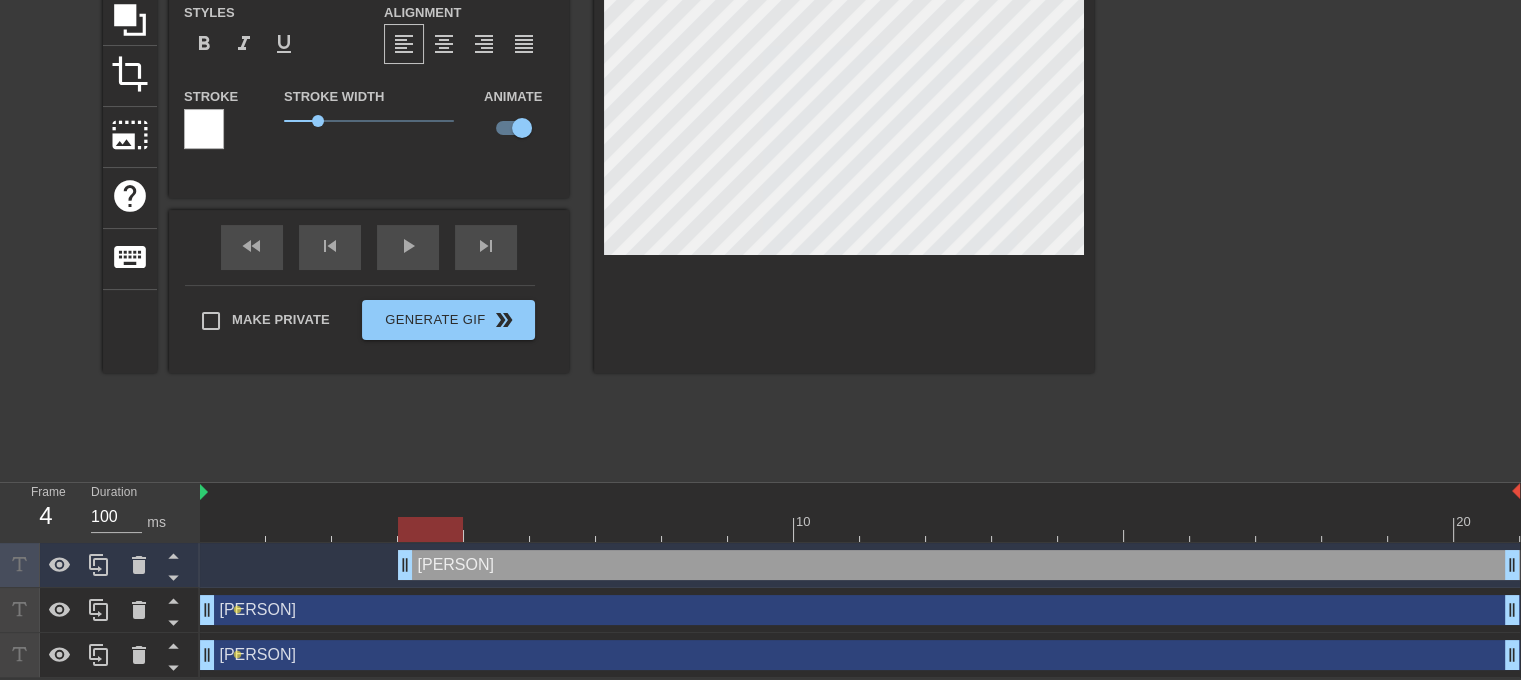 drag, startPoint x: 338, startPoint y: 564, endPoint x: 394, endPoint y: 567, distance: 56.0803 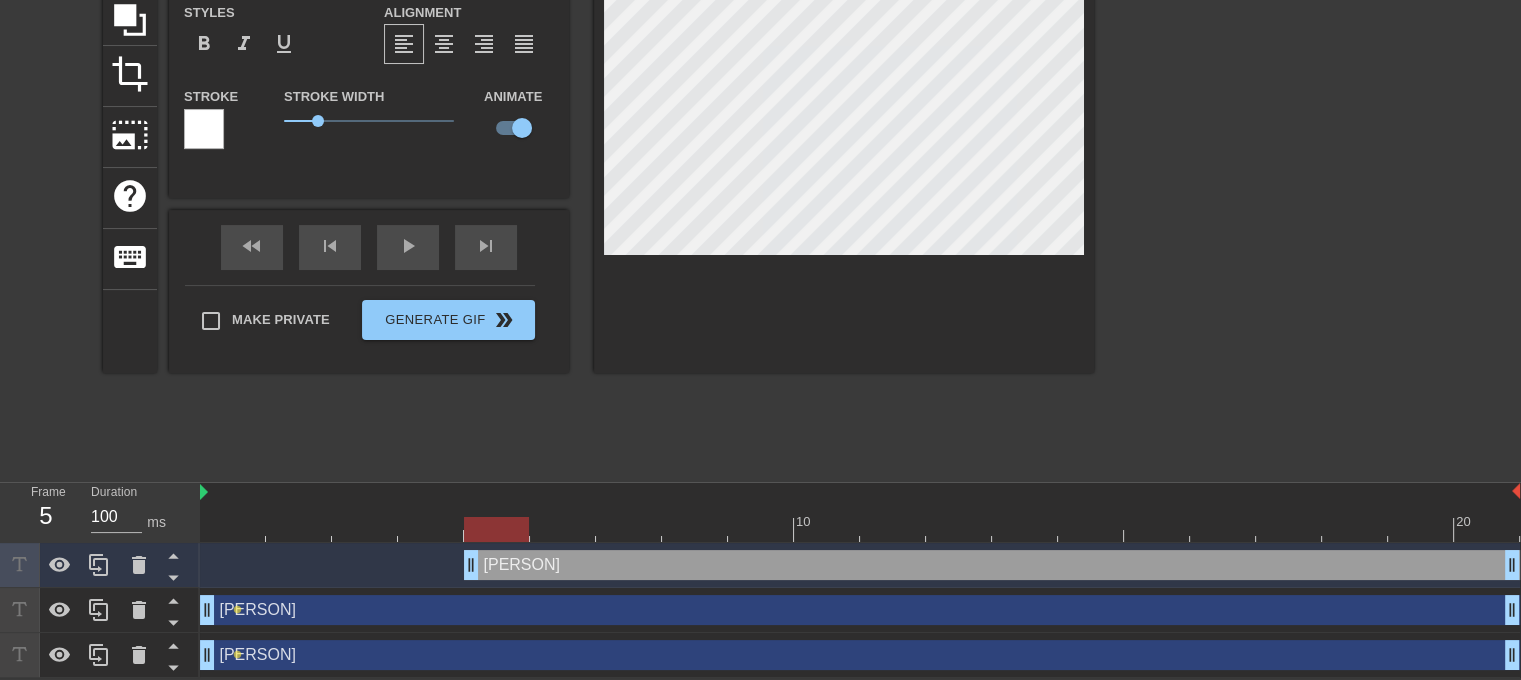 drag, startPoint x: 403, startPoint y: 564, endPoint x: 441, endPoint y: 566, distance: 38.052597 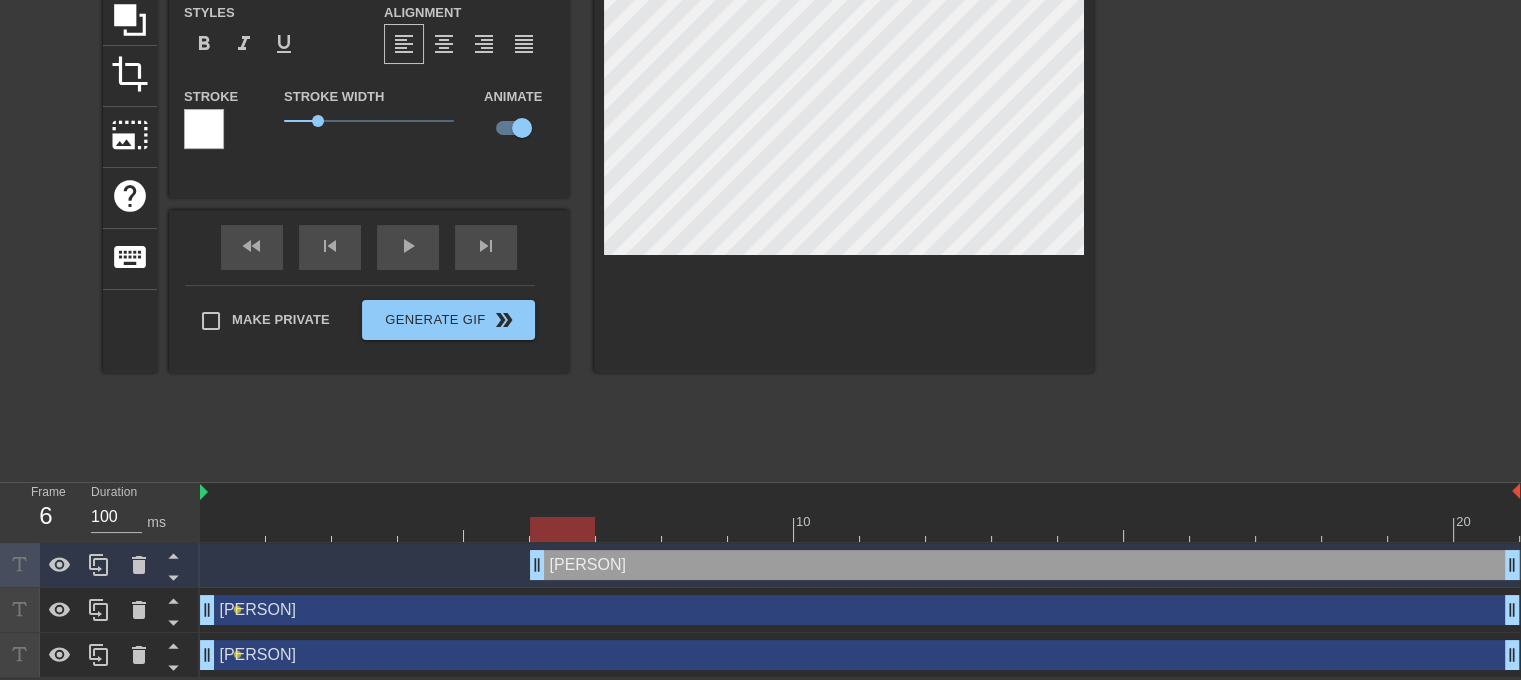 drag, startPoint x: 465, startPoint y: 569, endPoint x: 516, endPoint y: 574, distance: 51.24451 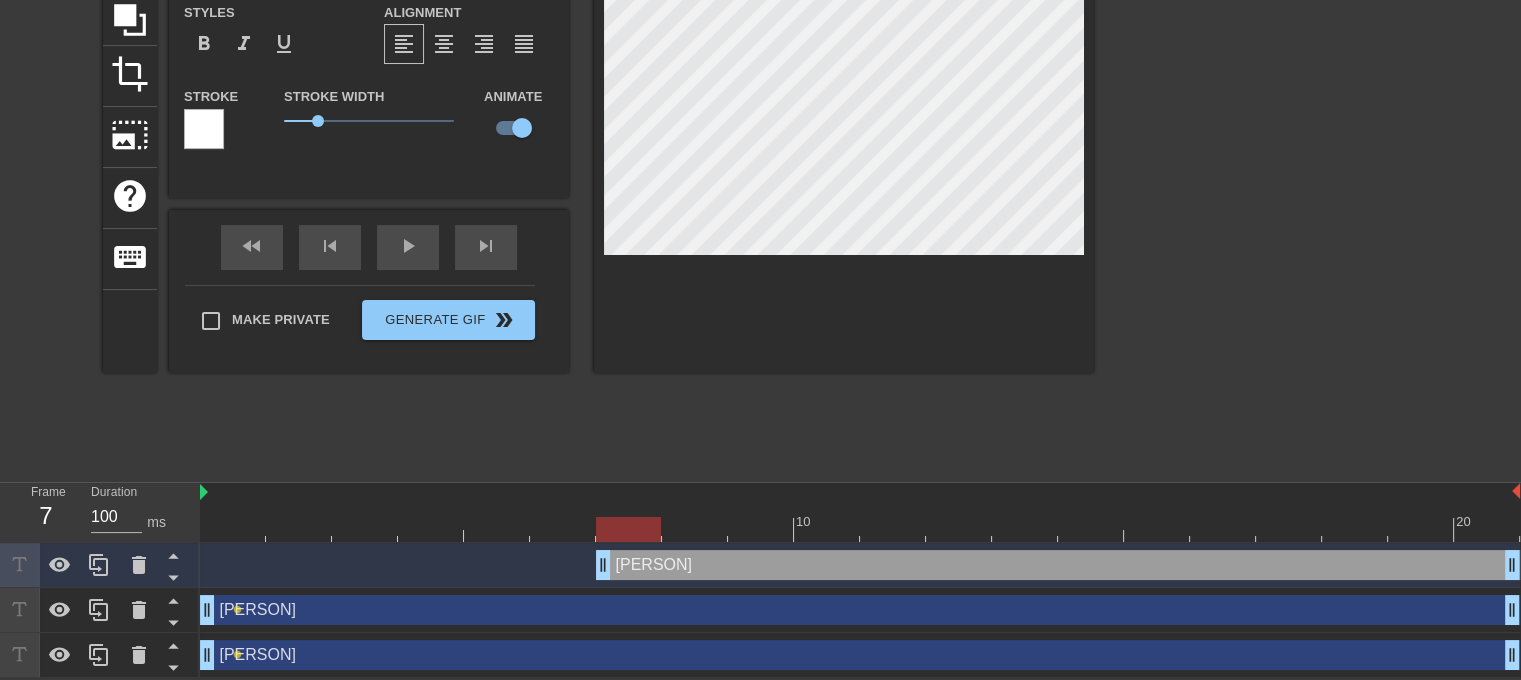 drag, startPoint x: 539, startPoint y: 568, endPoint x: 592, endPoint y: 570, distance: 53.037724 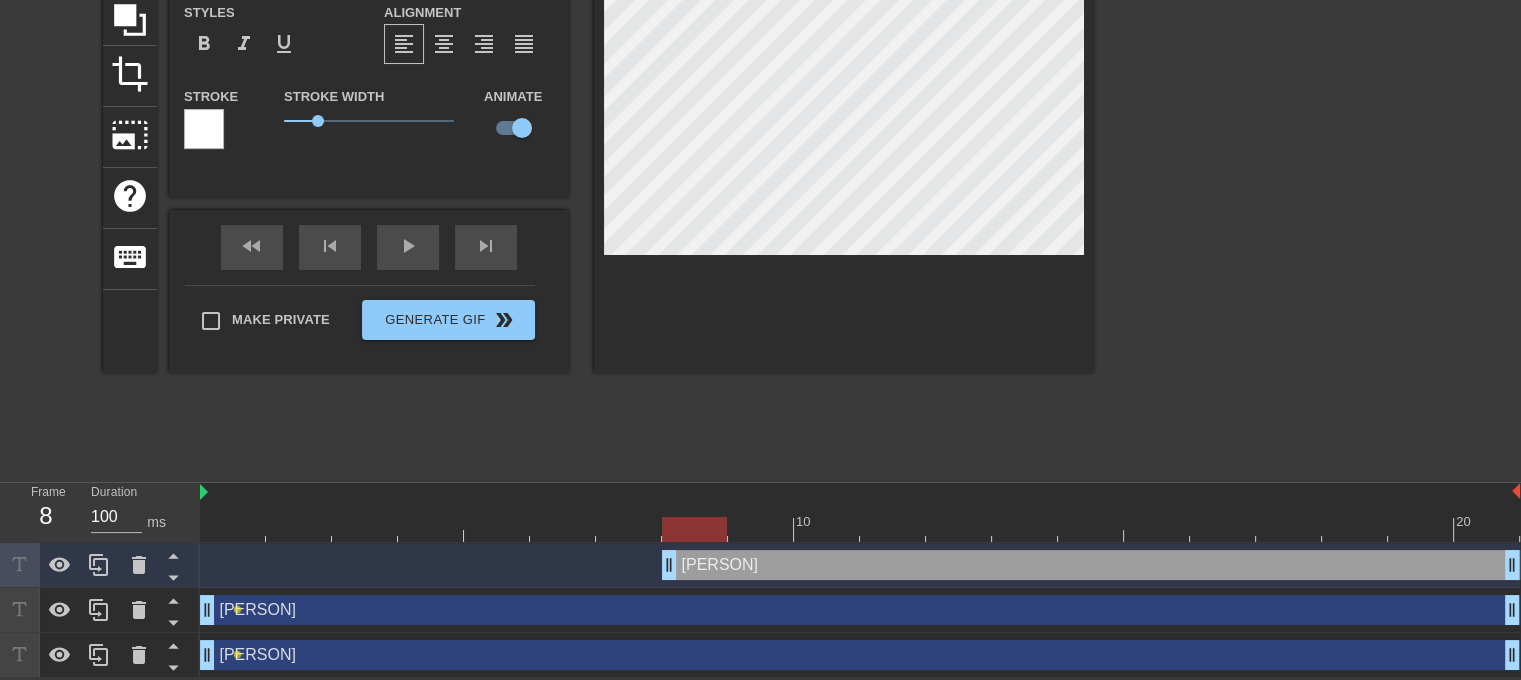 drag, startPoint x: 600, startPoint y: 569, endPoint x: 648, endPoint y: 569, distance: 48 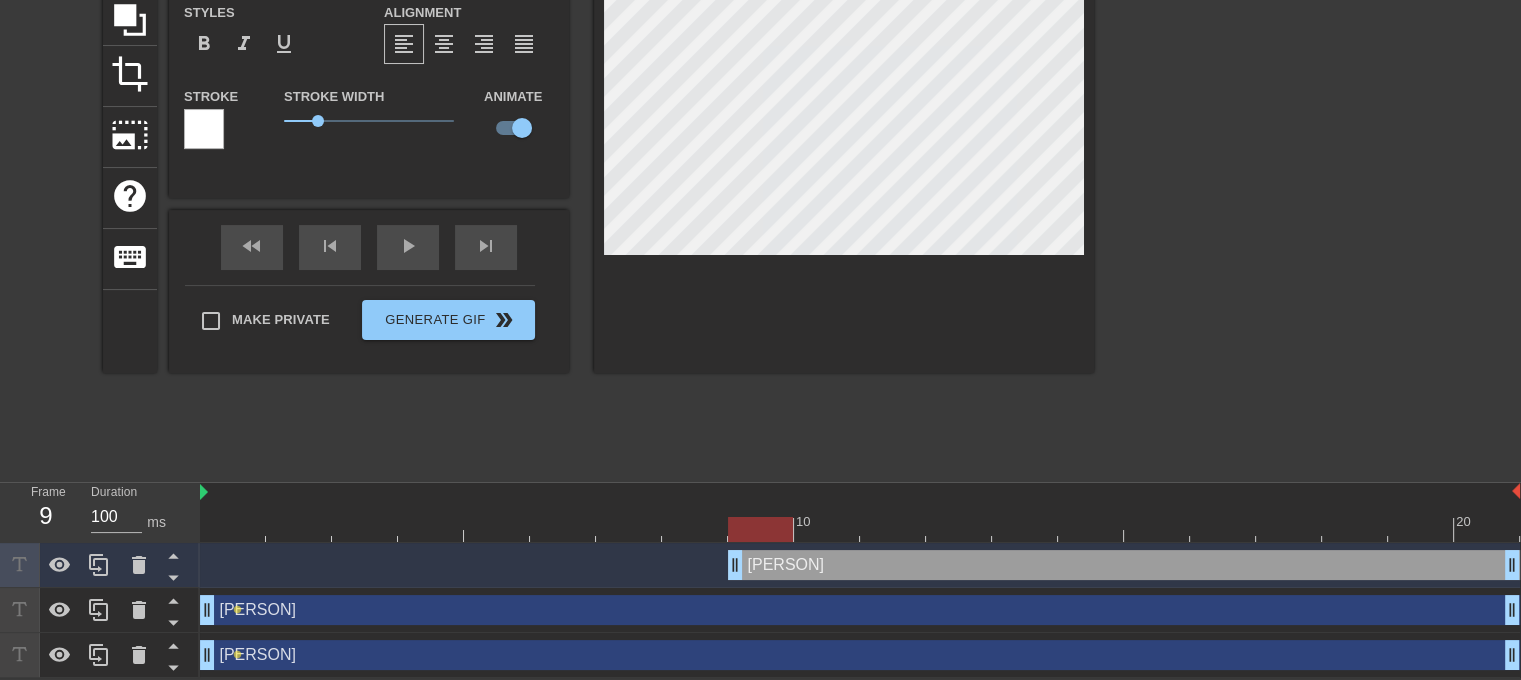 drag, startPoint x: 669, startPoint y: 561, endPoint x: 713, endPoint y: 564, distance: 44.102154 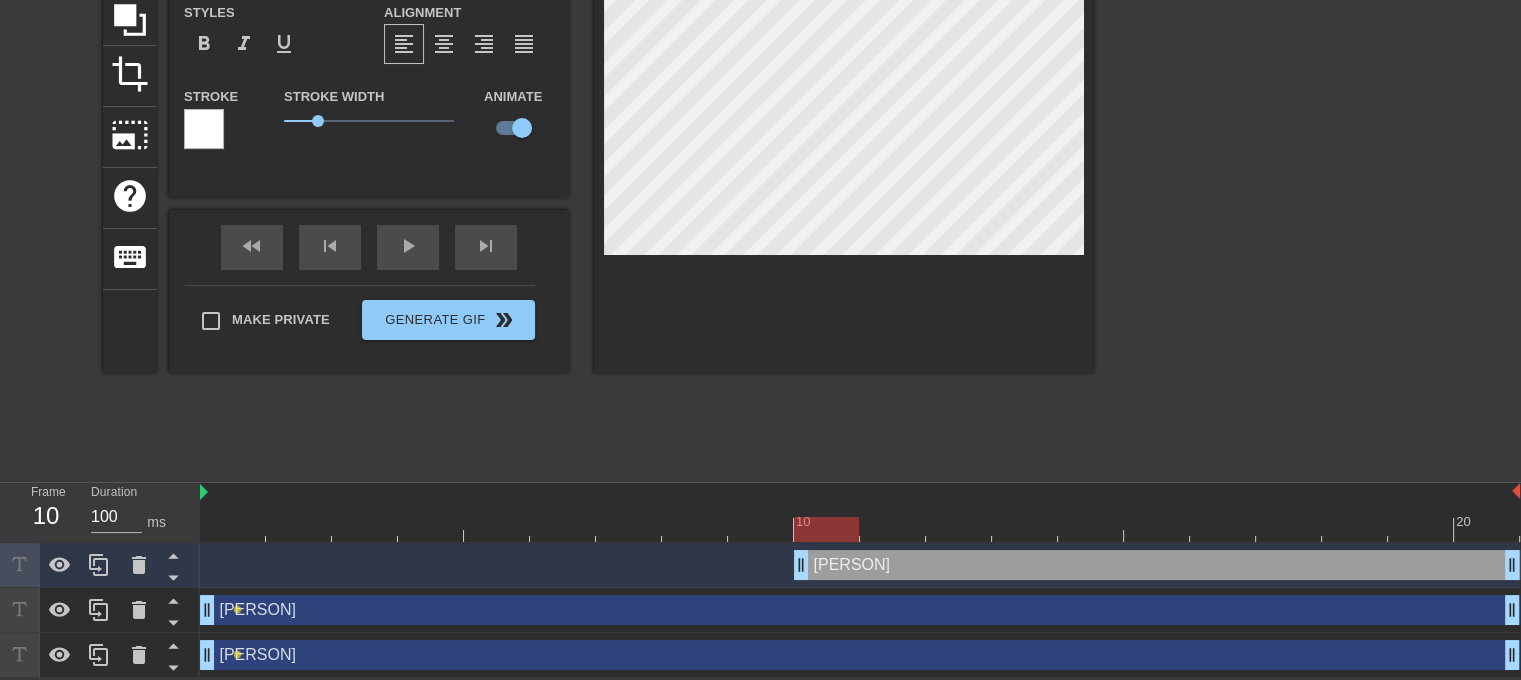 drag, startPoint x: 733, startPoint y: 573, endPoint x: 783, endPoint y: 573, distance: 50 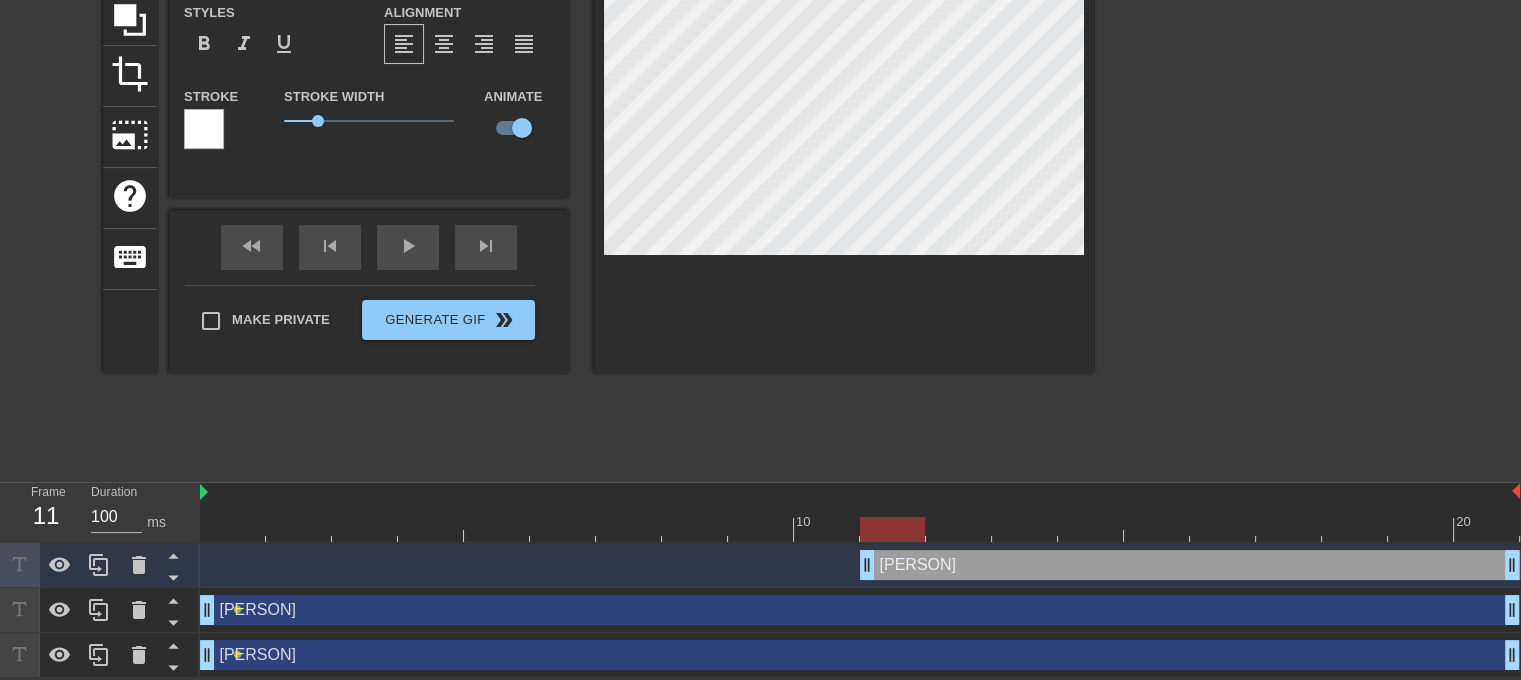 drag, startPoint x: 796, startPoint y: 568, endPoint x: 838, endPoint y: 568, distance: 42 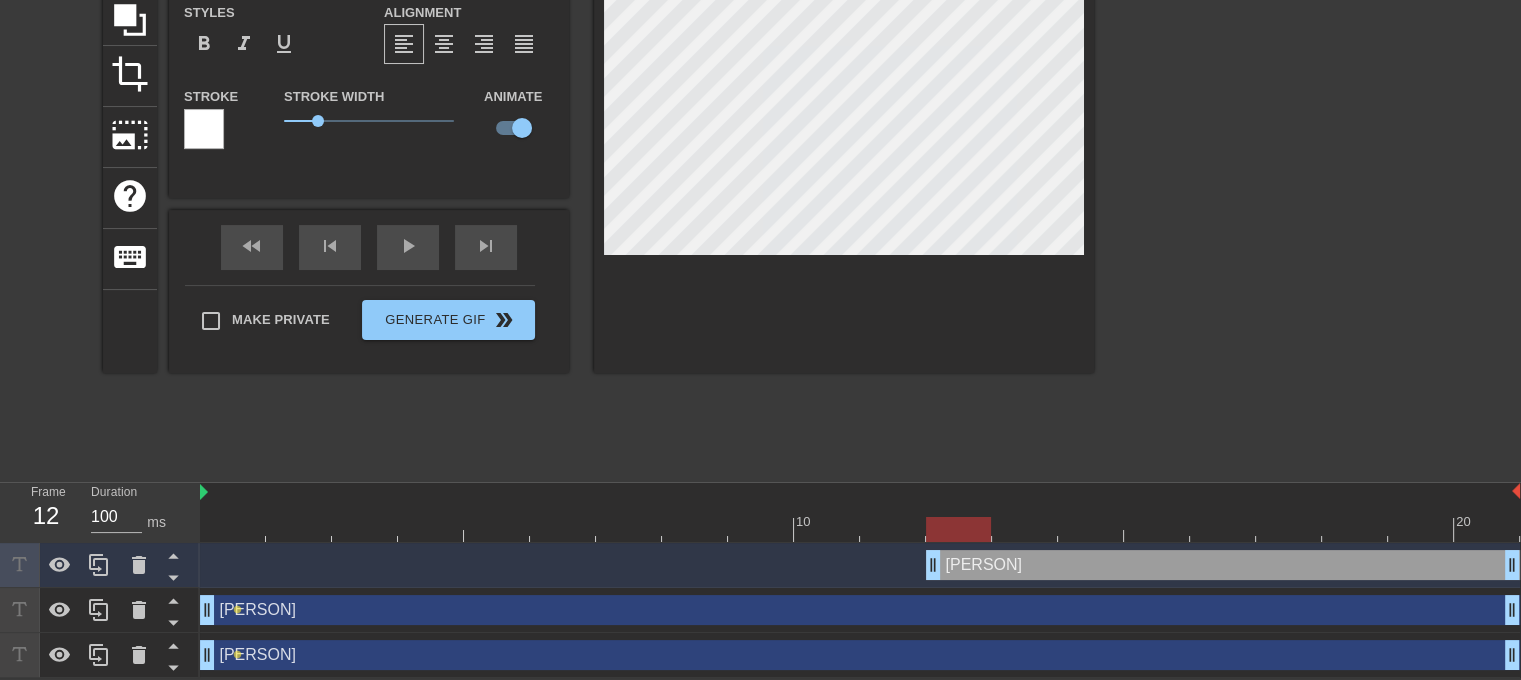 drag, startPoint x: 868, startPoint y: 573, endPoint x: 916, endPoint y: 573, distance: 48 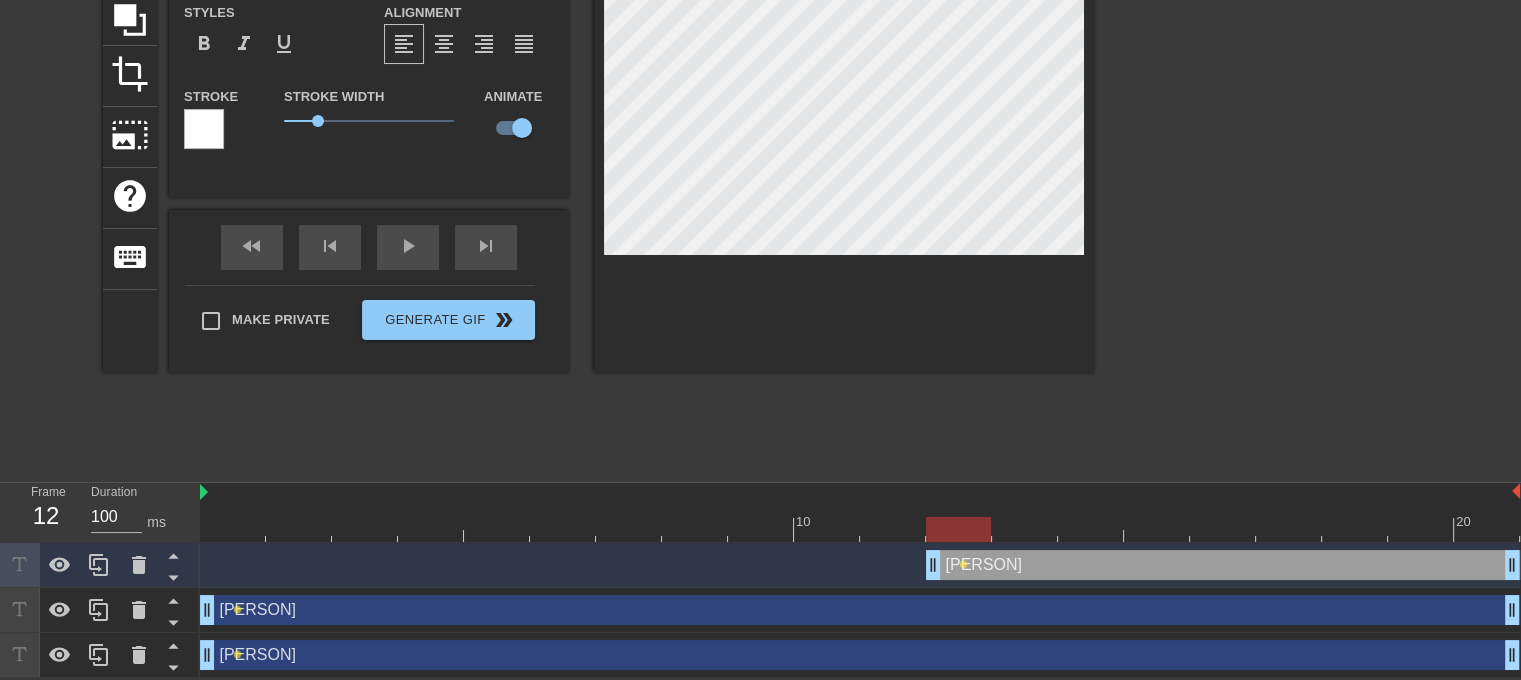 click on "[PERSON] drag_handle drag_handle" at bounding box center (1223, 565) 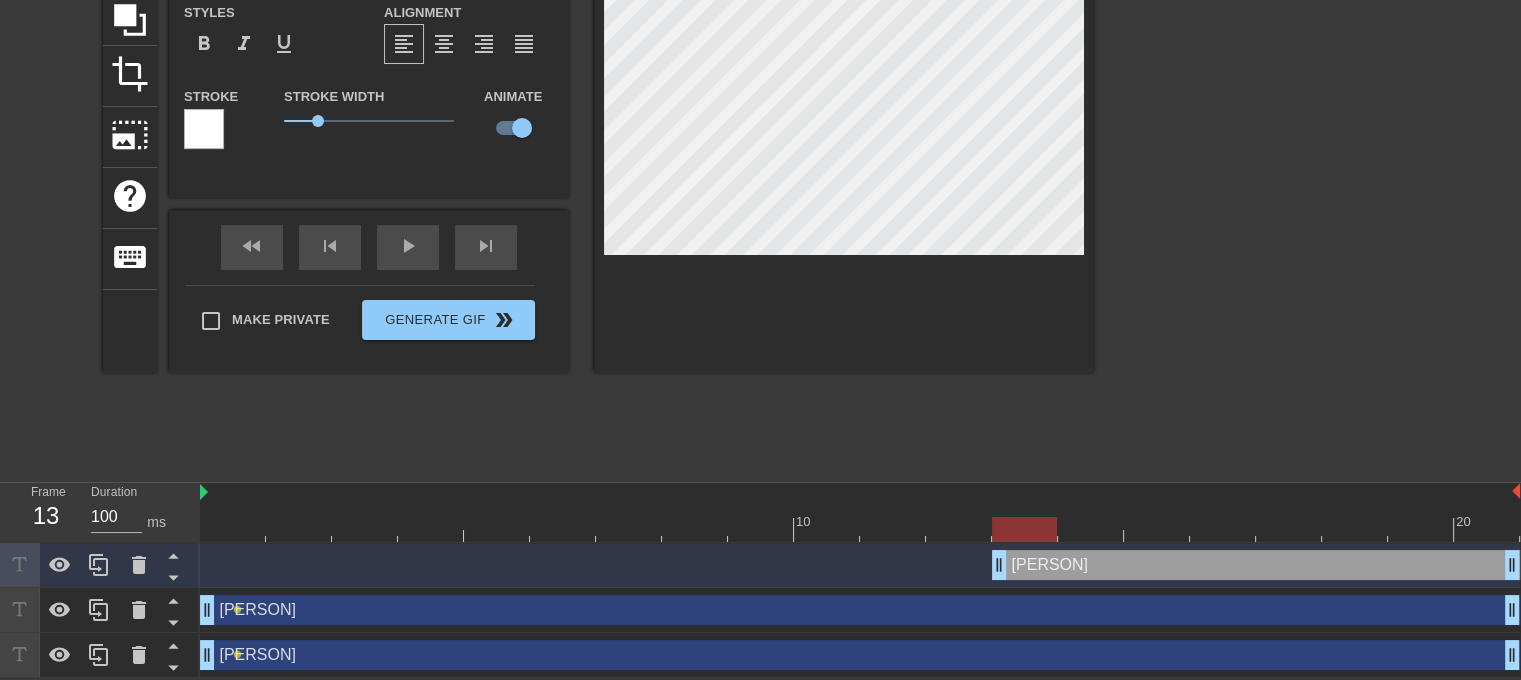 drag, startPoint x: 933, startPoint y: 573, endPoint x: 981, endPoint y: 573, distance: 48 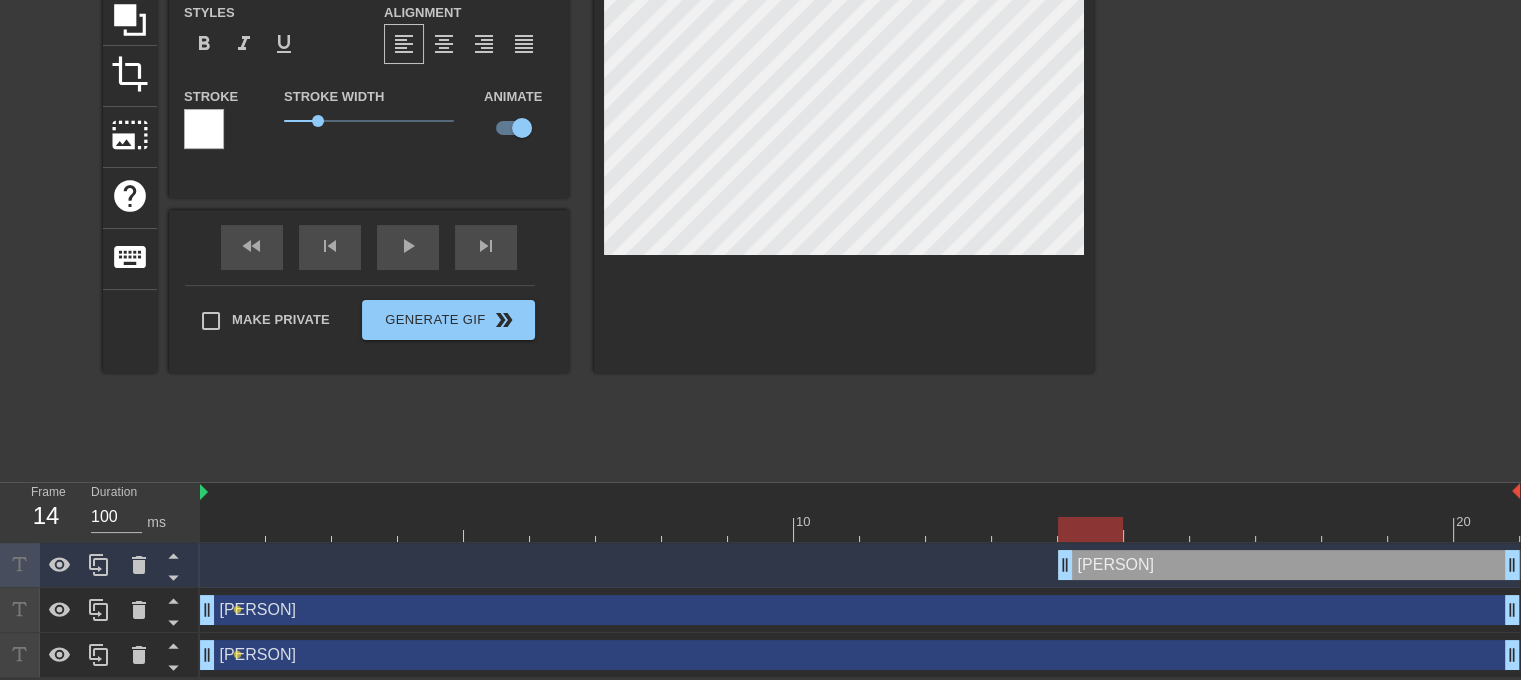 drag, startPoint x: 998, startPoint y: 567, endPoint x: 1048, endPoint y: 571, distance: 50.159744 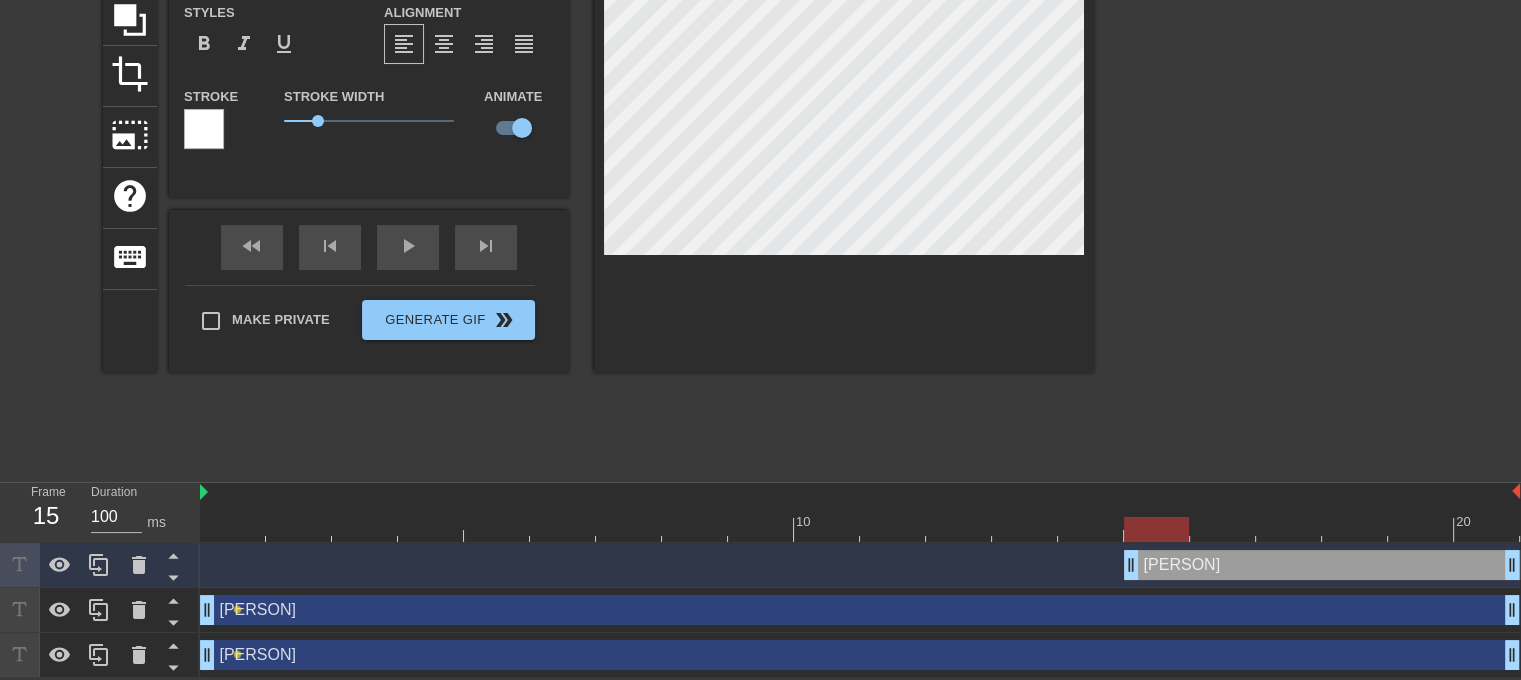 drag, startPoint x: 1067, startPoint y: 568, endPoint x: 1113, endPoint y: 571, distance: 46.09772 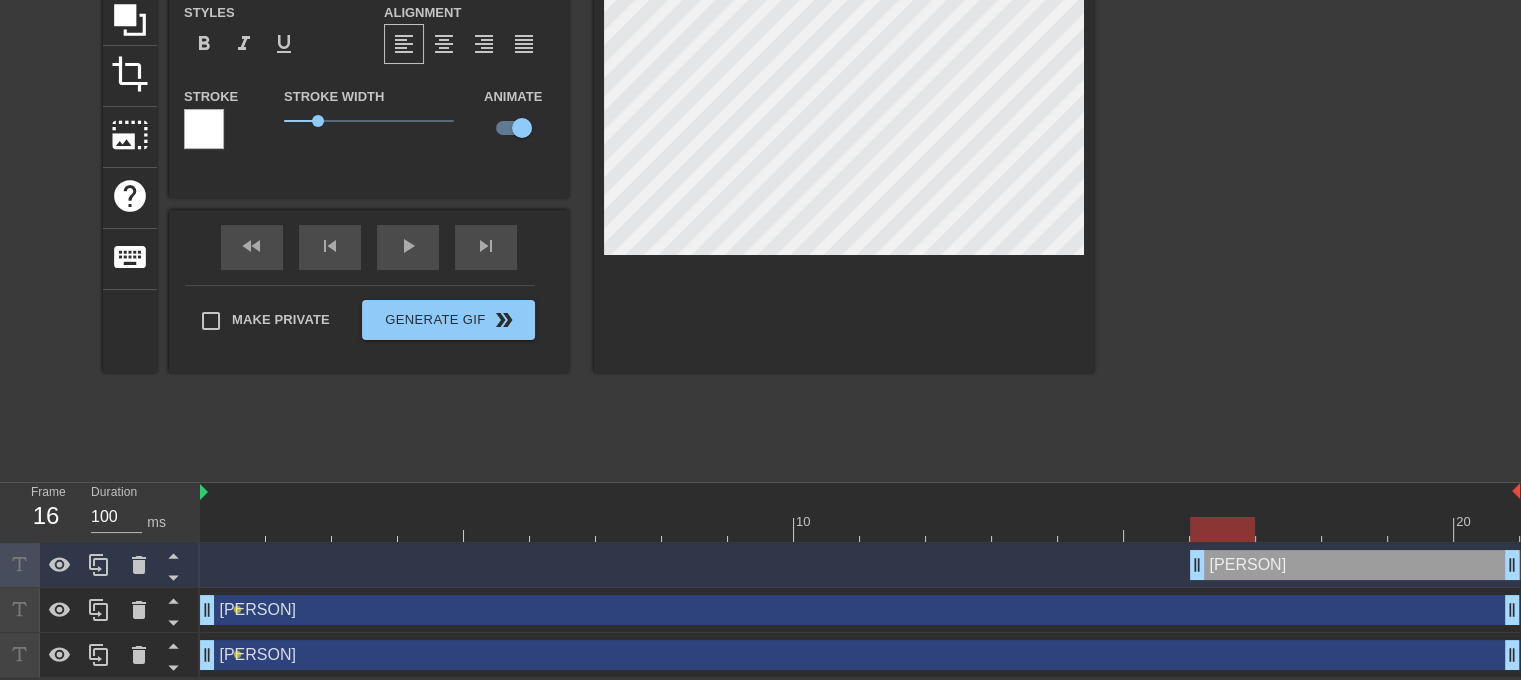 drag, startPoint x: 1130, startPoint y: 568, endPoint x: 1177, endPoint y: 573, distance: 47.26521 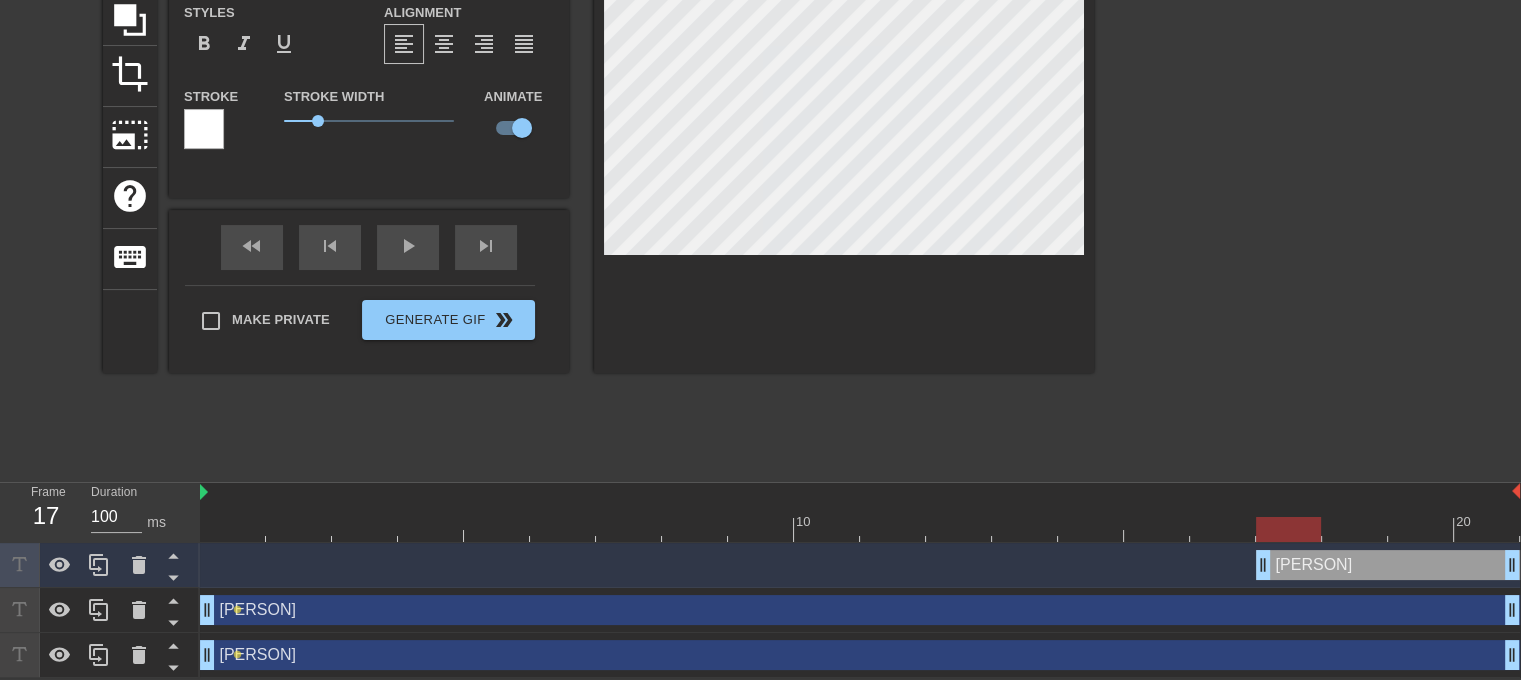 drag, startPoint x: 1195, startPoint y: 553, endPoint x: 1240, endPoint y: 562, distance: 45.891174 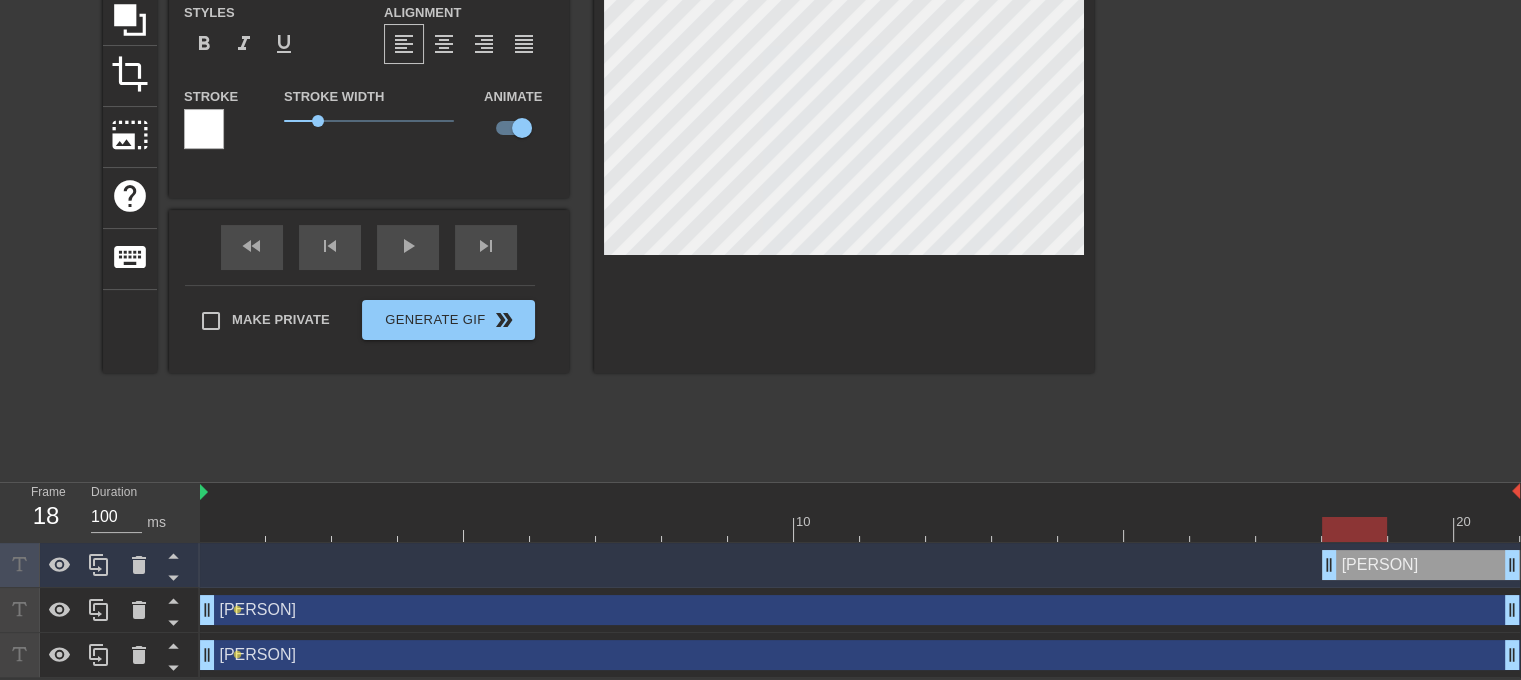 drag, startPoint x: 1266, startPoint y: 560, endPoint x: 1304, endPoint y: 565, distance: 38.327538 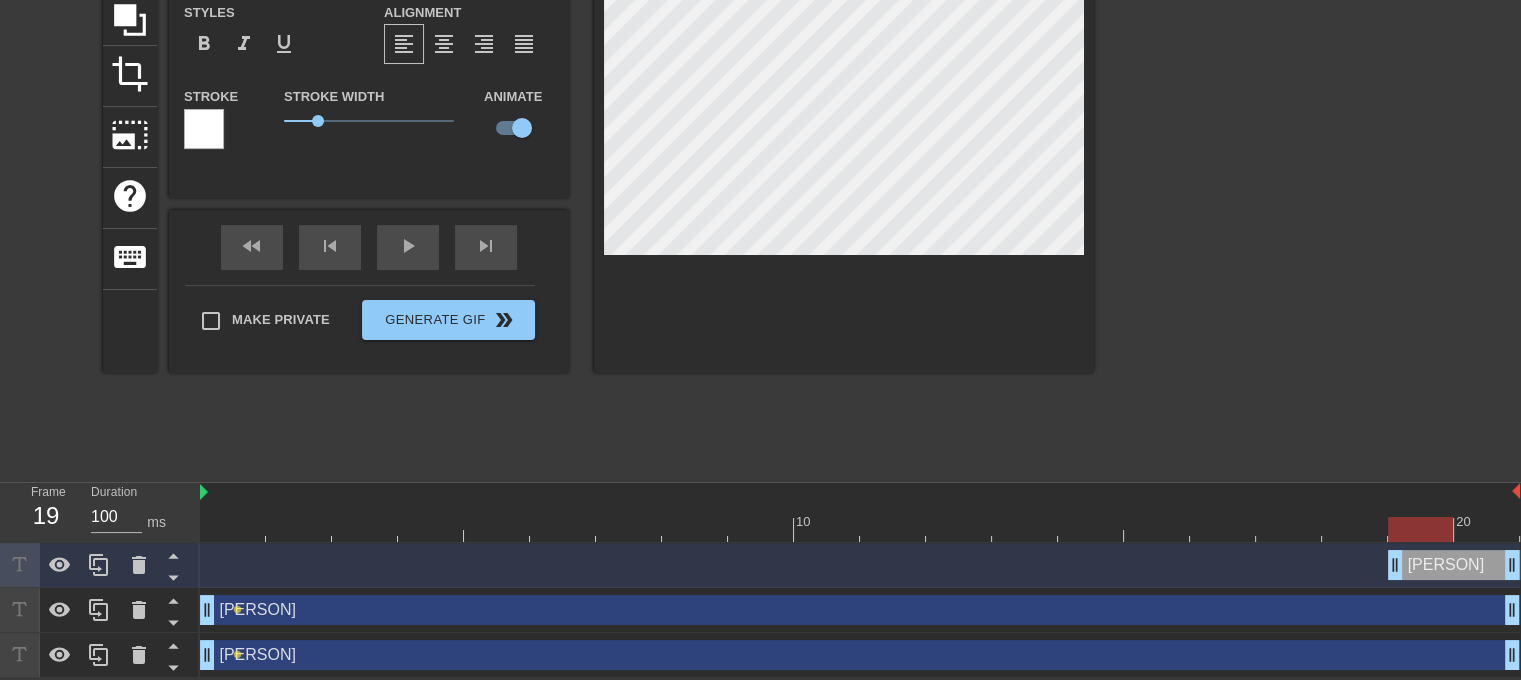 drag, startPoint x: 1332, startPoint y: 566, endPoint x: 1368, endPoint y: 569, distance: 36.124783 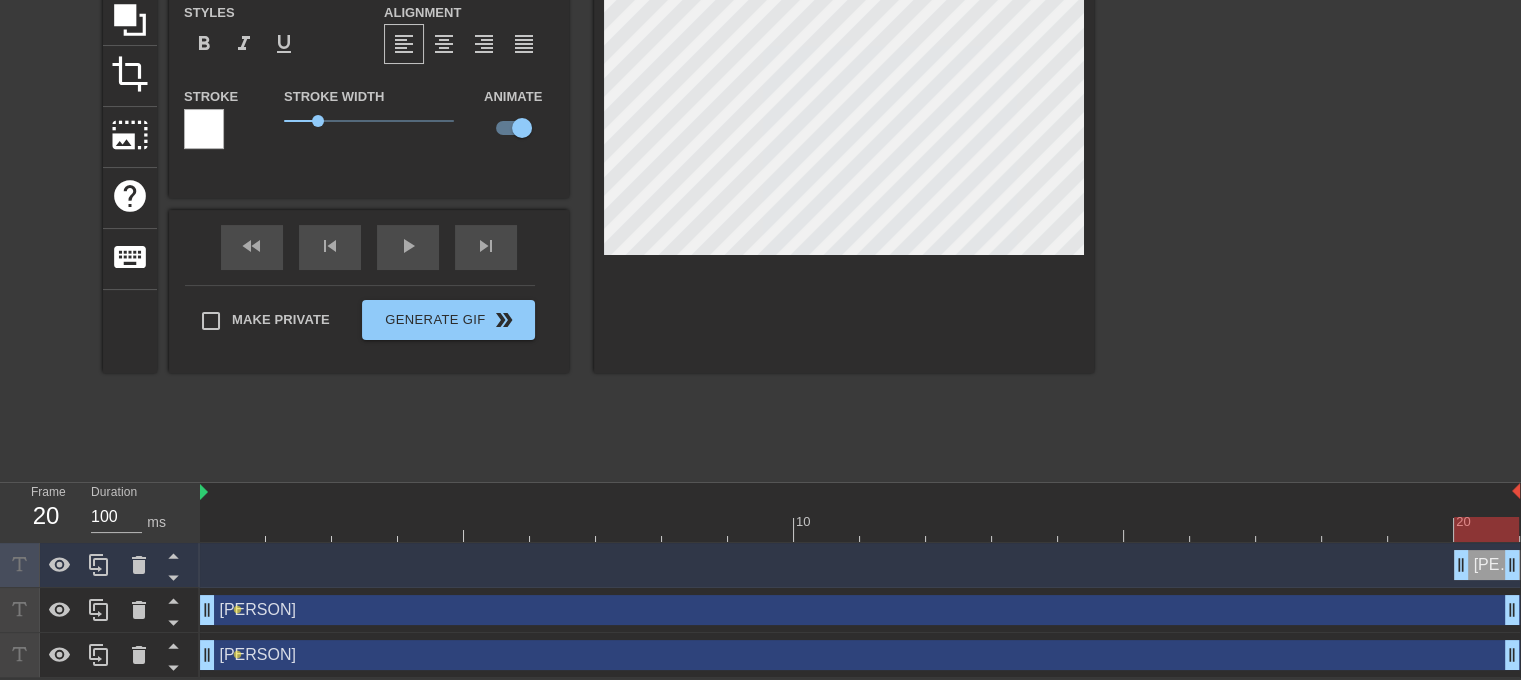 drag, startPoint x: 1389, startPoint y: 555, endPoint x: 1430, endPoint y: 561, distance: 41.4367 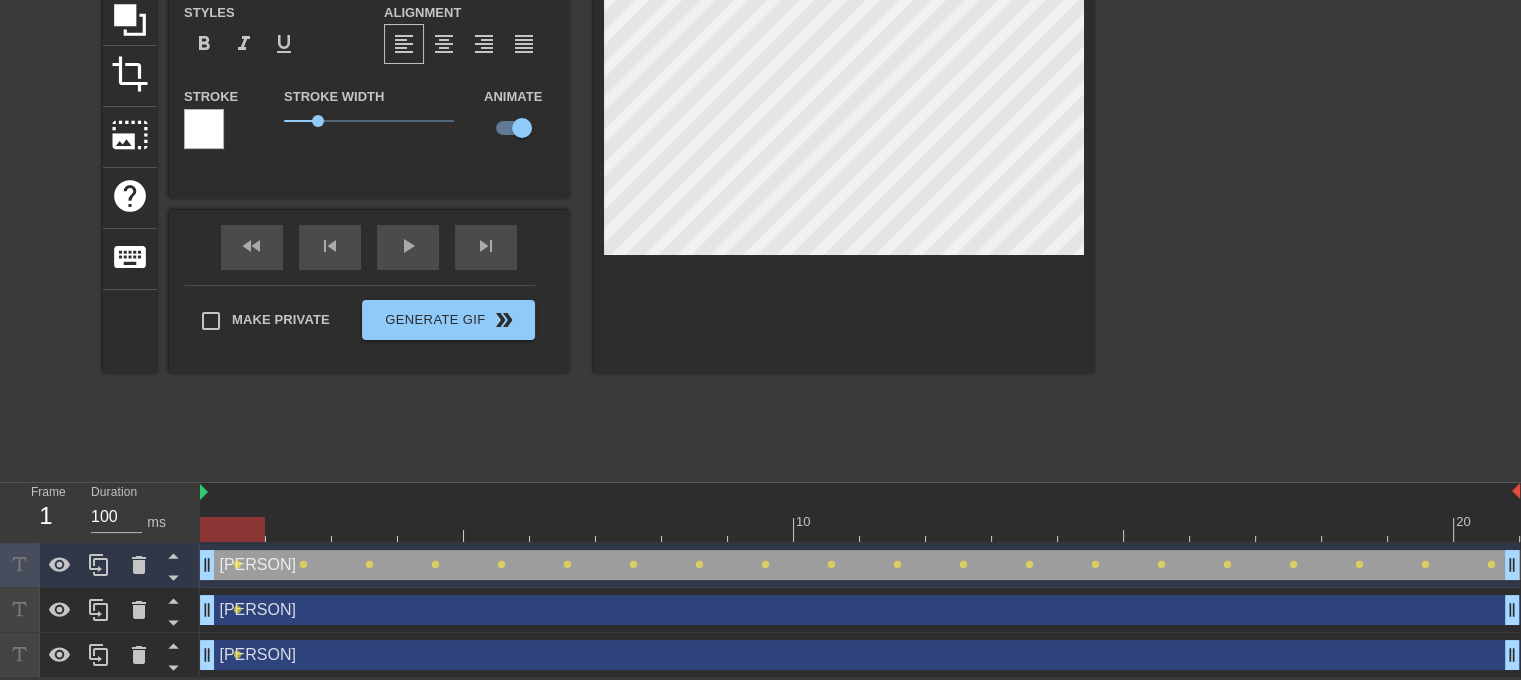 drag, startPoint x: 1461, startPoint y: 557, endPoint x: 43, endPoint y: 411, distance: 1425.4965 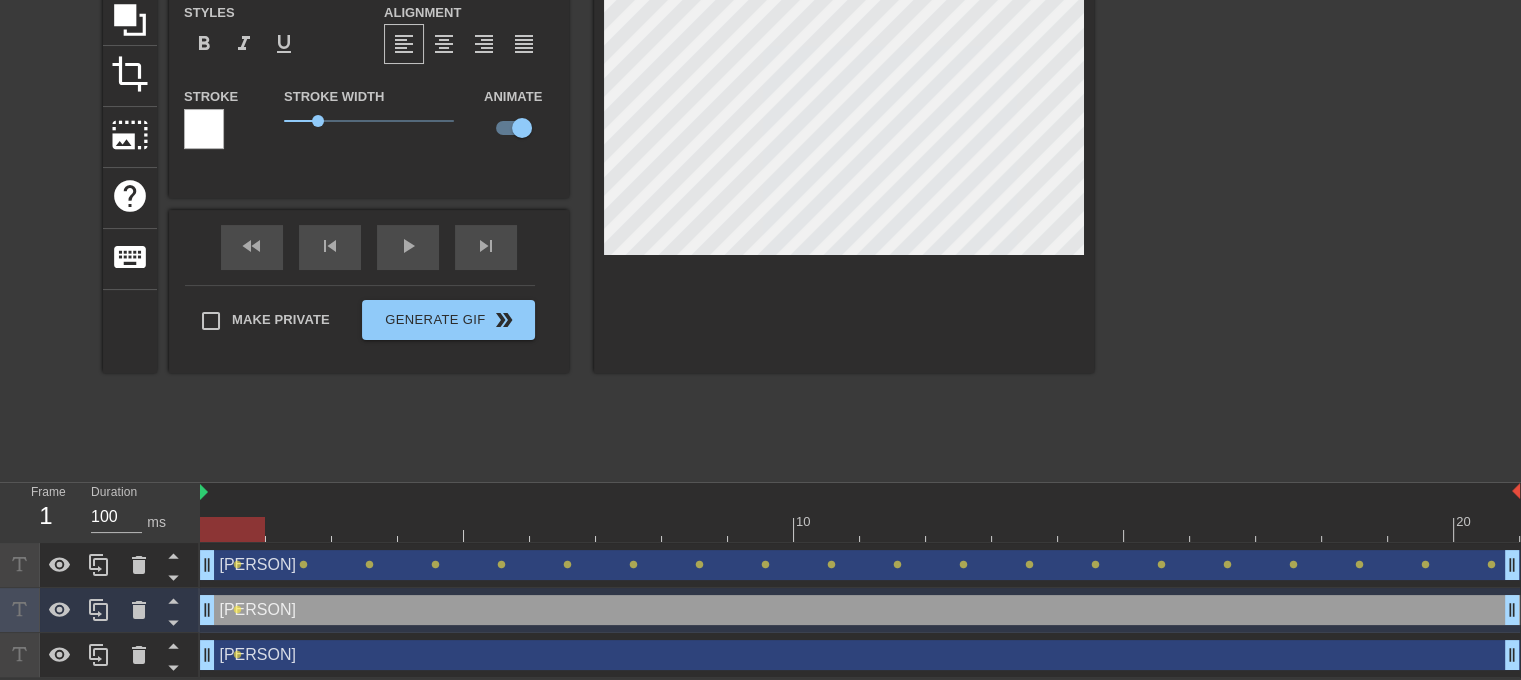drag, startPoint x: 212, startPoint y: 608, endPoint x: 235, endPoint y: 611, distance: 23.194826 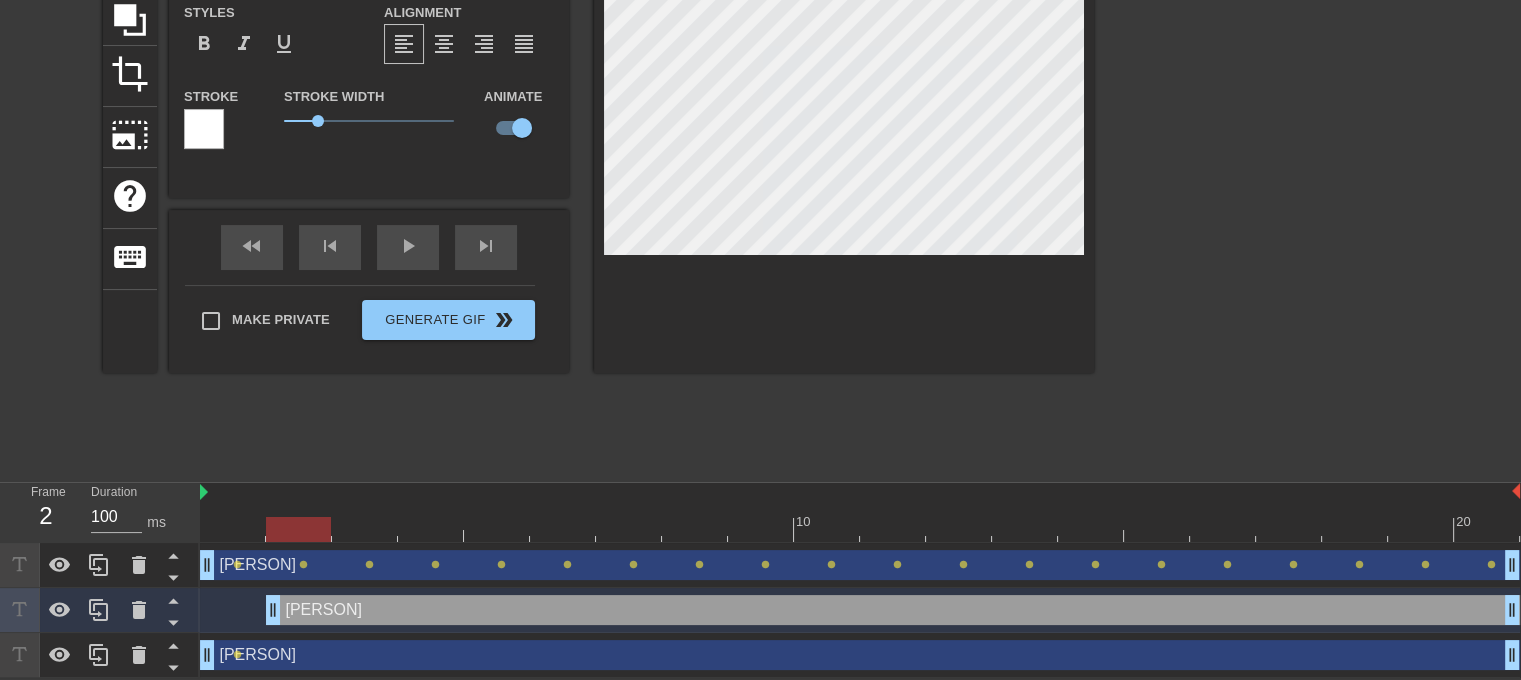 drag, startPoint x: 205, startPoint y: 609, endPoint x: 255, endPoint y: 614, distance: 50.24938 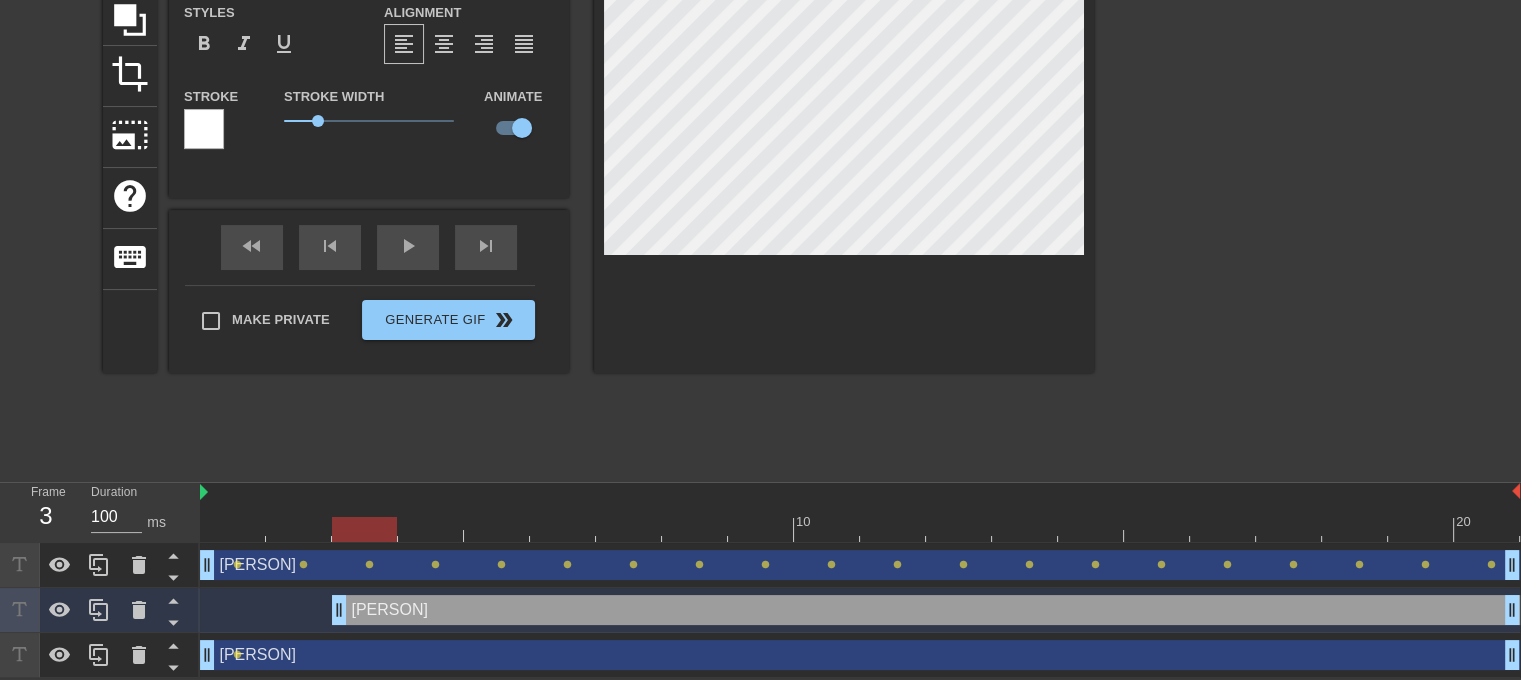 drag, startPoint x: 273, startPoint y: 608, endPoint x: 324, endPoint y: 611, distance: 51.088158 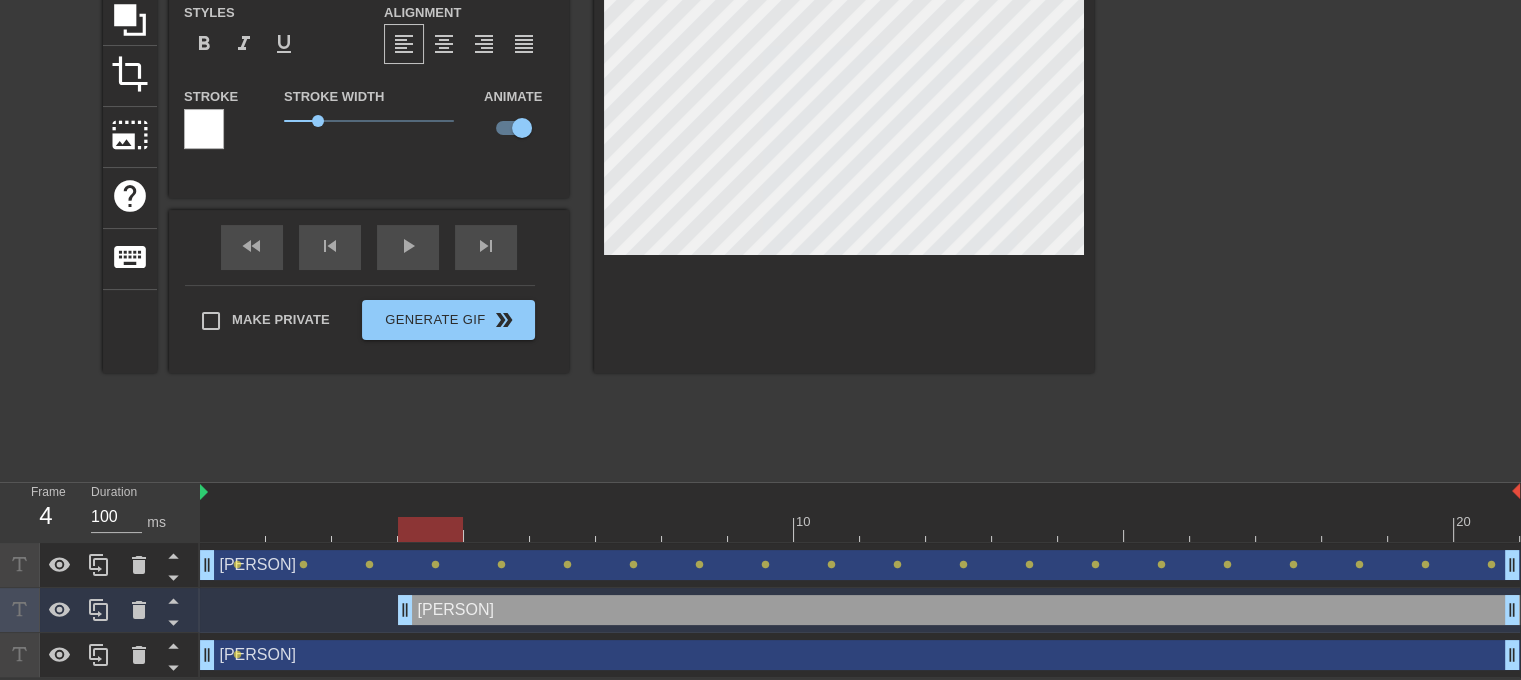 drag, startPoint x: 336, startPoint y: 603, endPoint x: 389, endPoint y: 606, distance: 53.08484 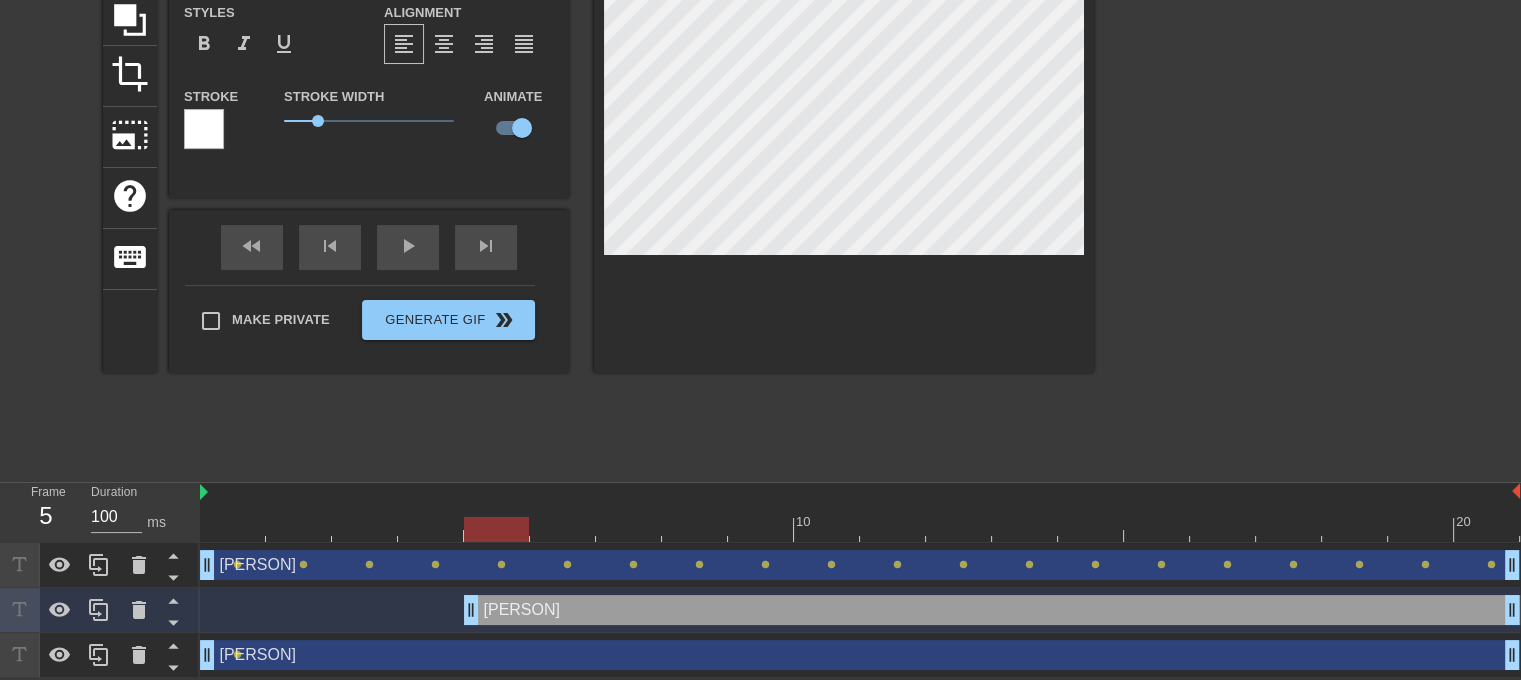 drag, startPoint x: 404, startPoint y: 607, endPoint x: 444, endPoint y: 611, distance: 40.1995 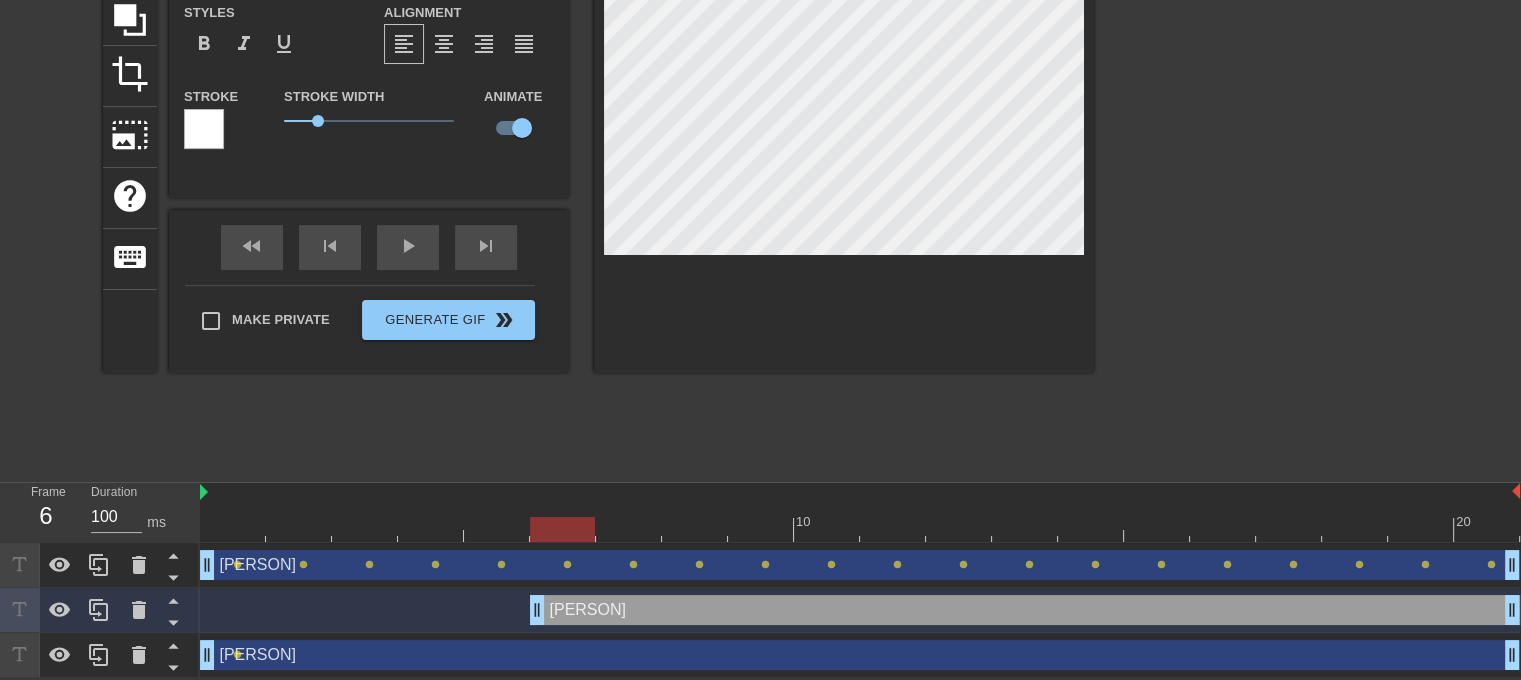 drag, startPoint x: 468, startPoint y: 619, endPoint x: 511, endPoint y: 619, distance: 43 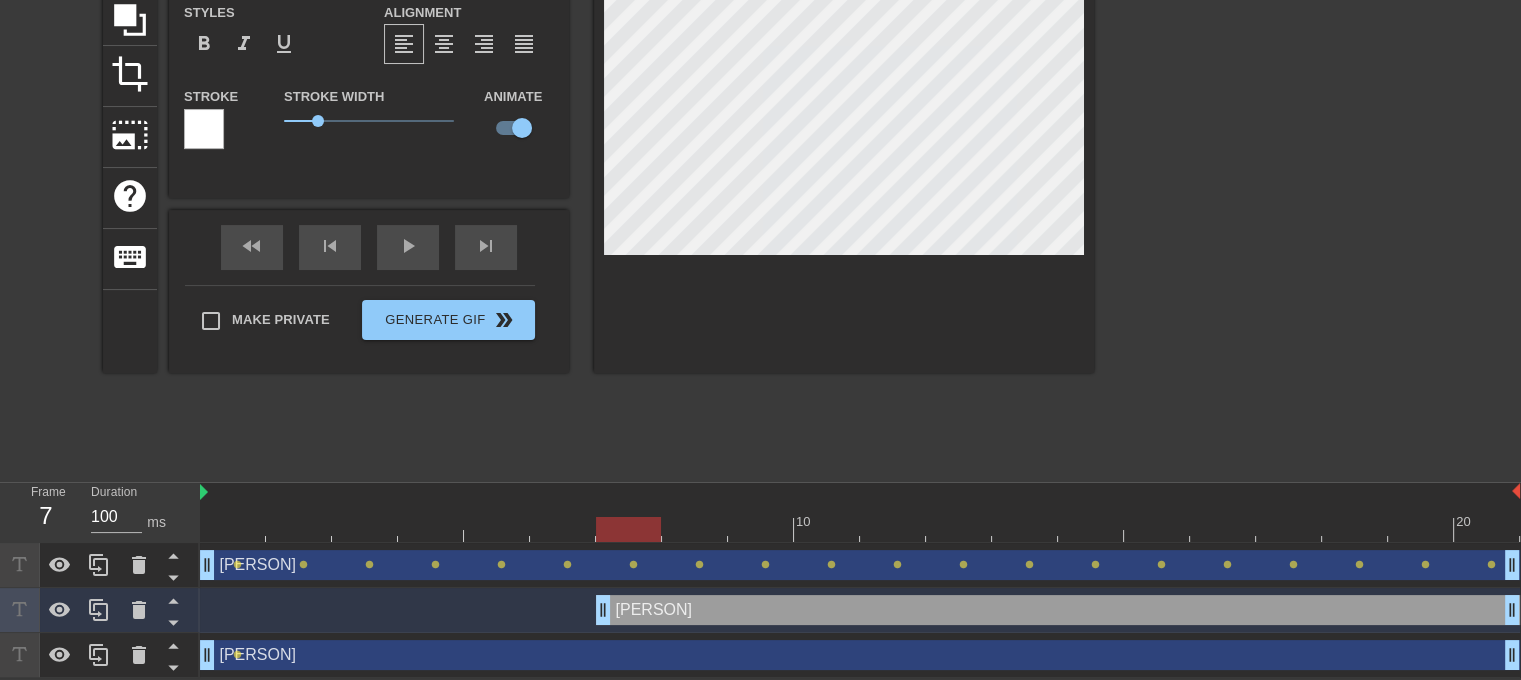 drag, startPoint x: 538, startPoint y: 602, endPoint x: 580, endPoint y: 608, distance: 42.426407 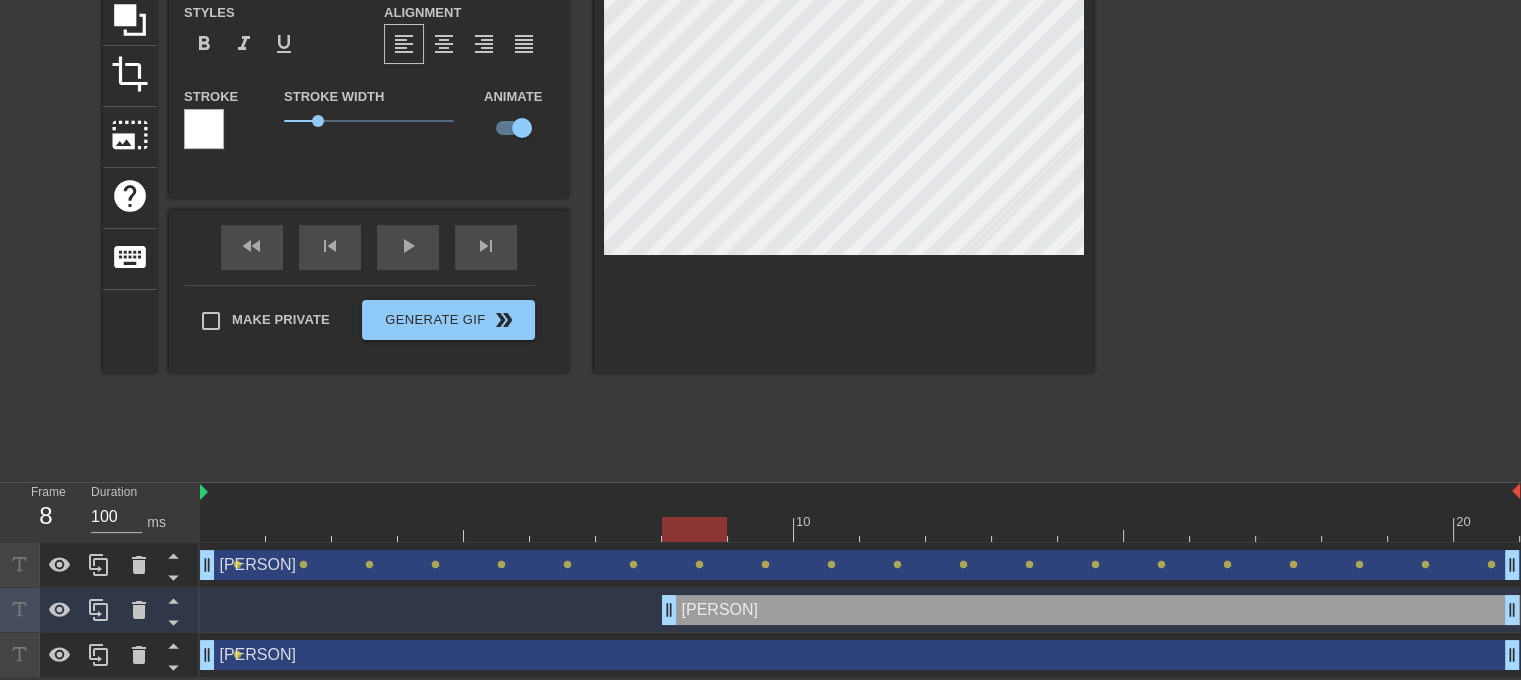 drag, startPoint x: 600, startPoint y: 613, endPoint x: 647, endPoint y: 611, distance: 47.042534 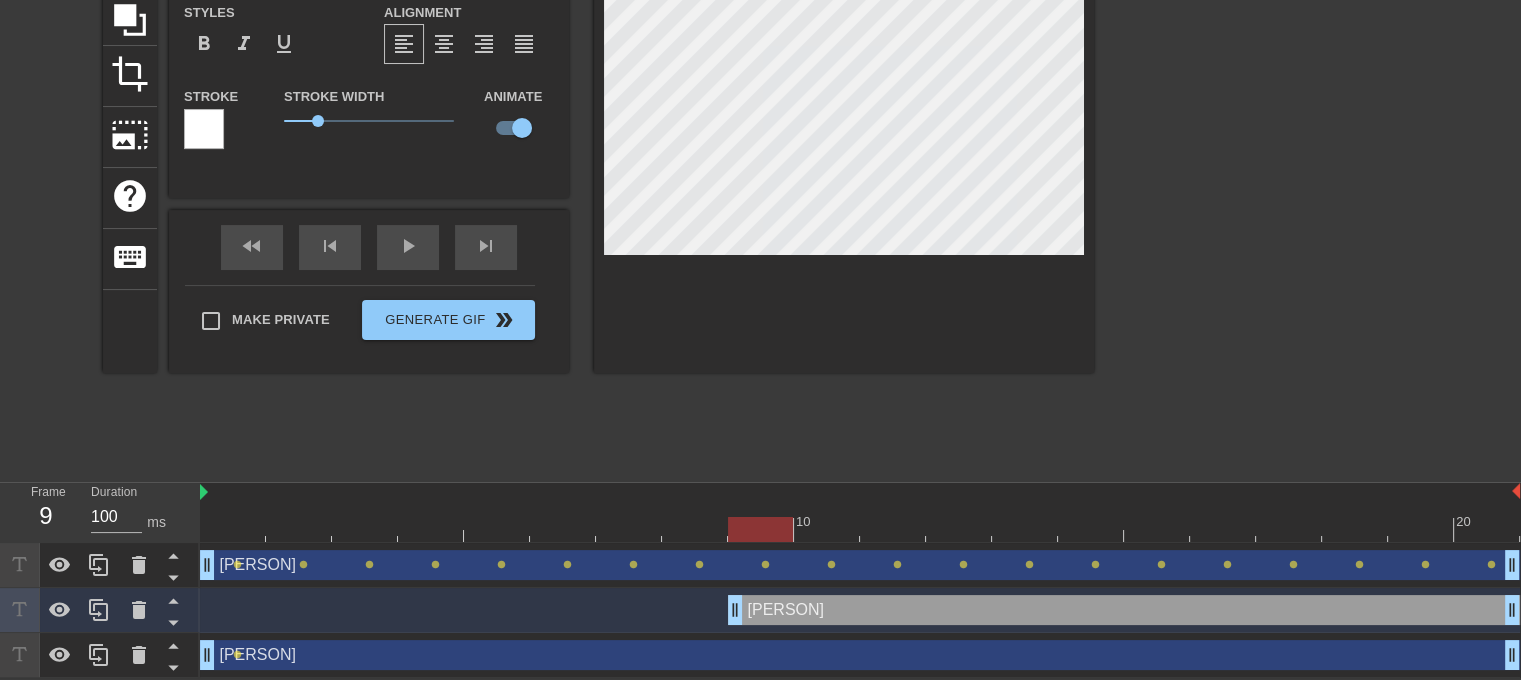 drag, startPoint x: 666, startPoint y: 604, endPoint x: 709, endPoint y: 607, distance: 43.104523 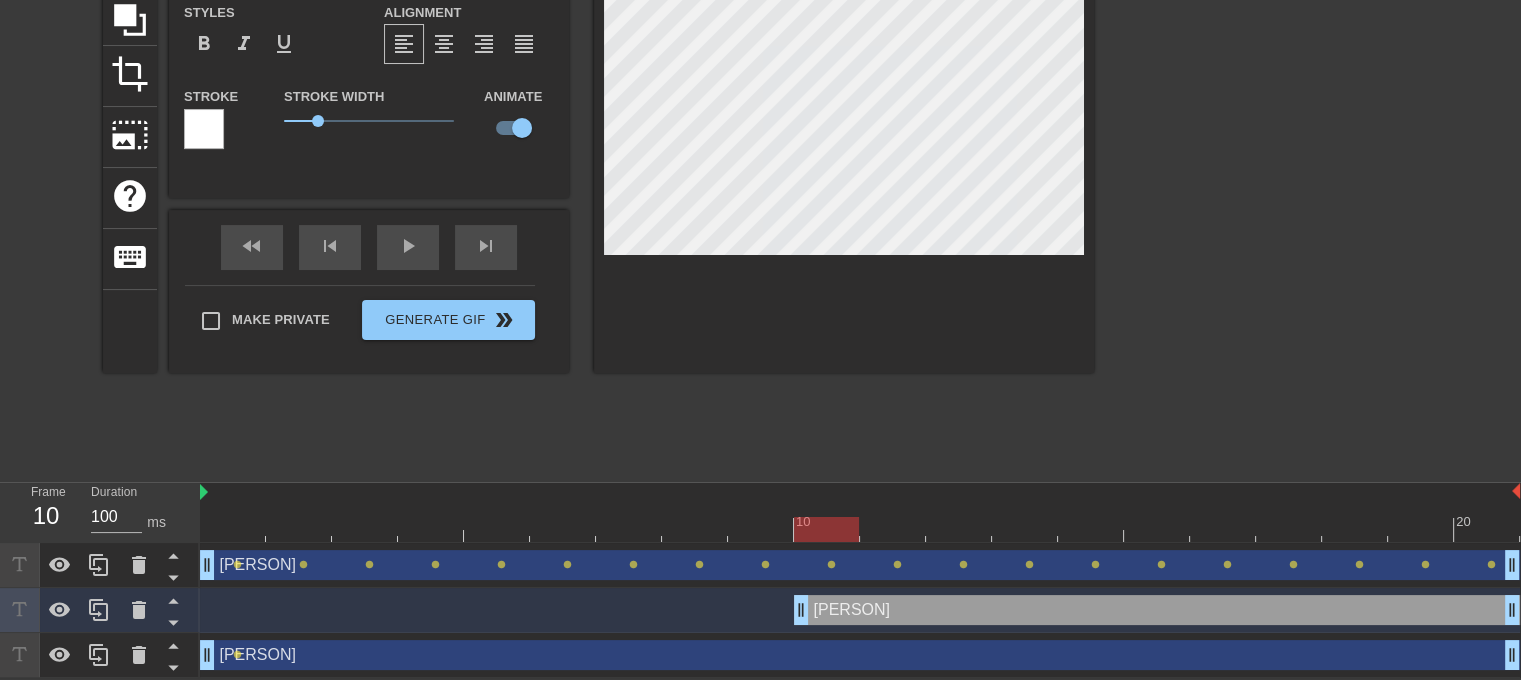 drag, startPoint x: 733, startPoint y: 601, endPoint x: 784, endPoint y: 601, distance: 51 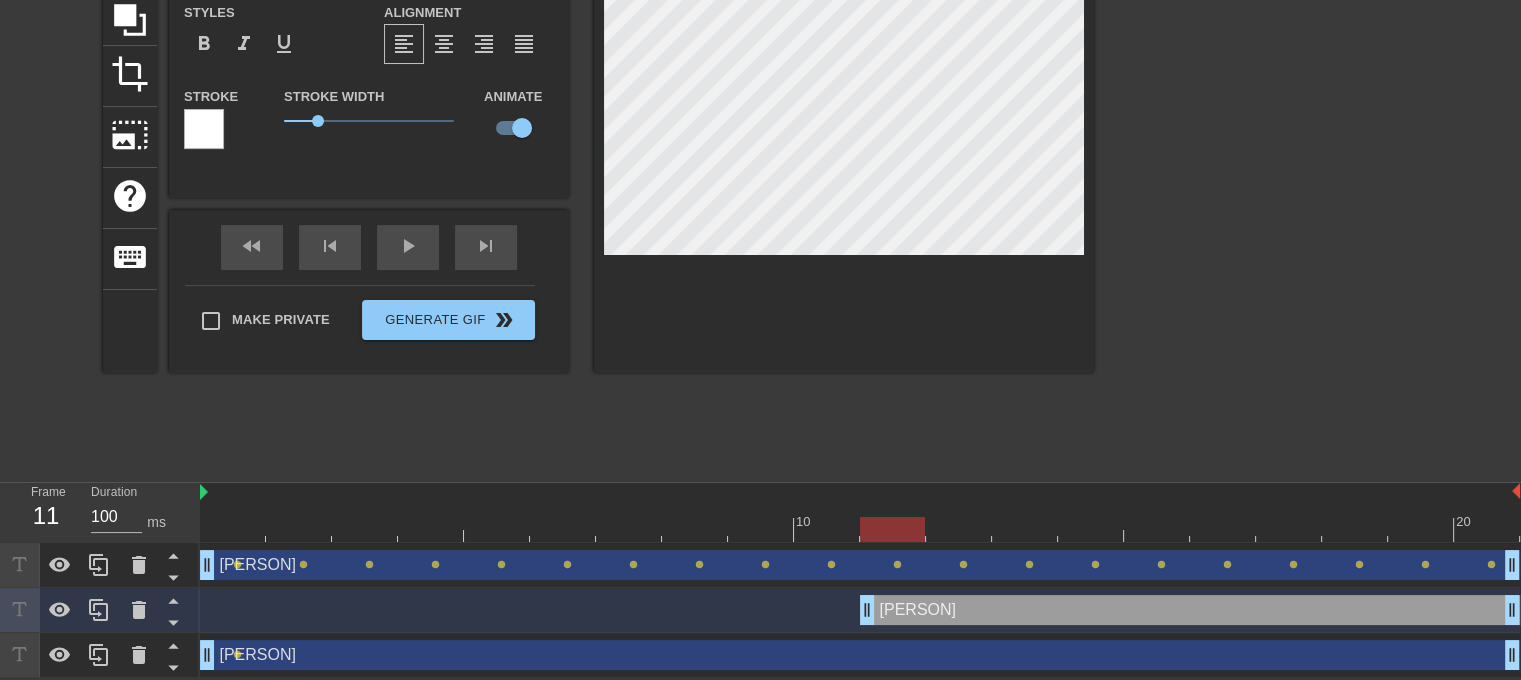 drag, startPoint x: 802, startPoint y: 603, endPoint x: 845, endPoint y: 602, distance: 43.011627 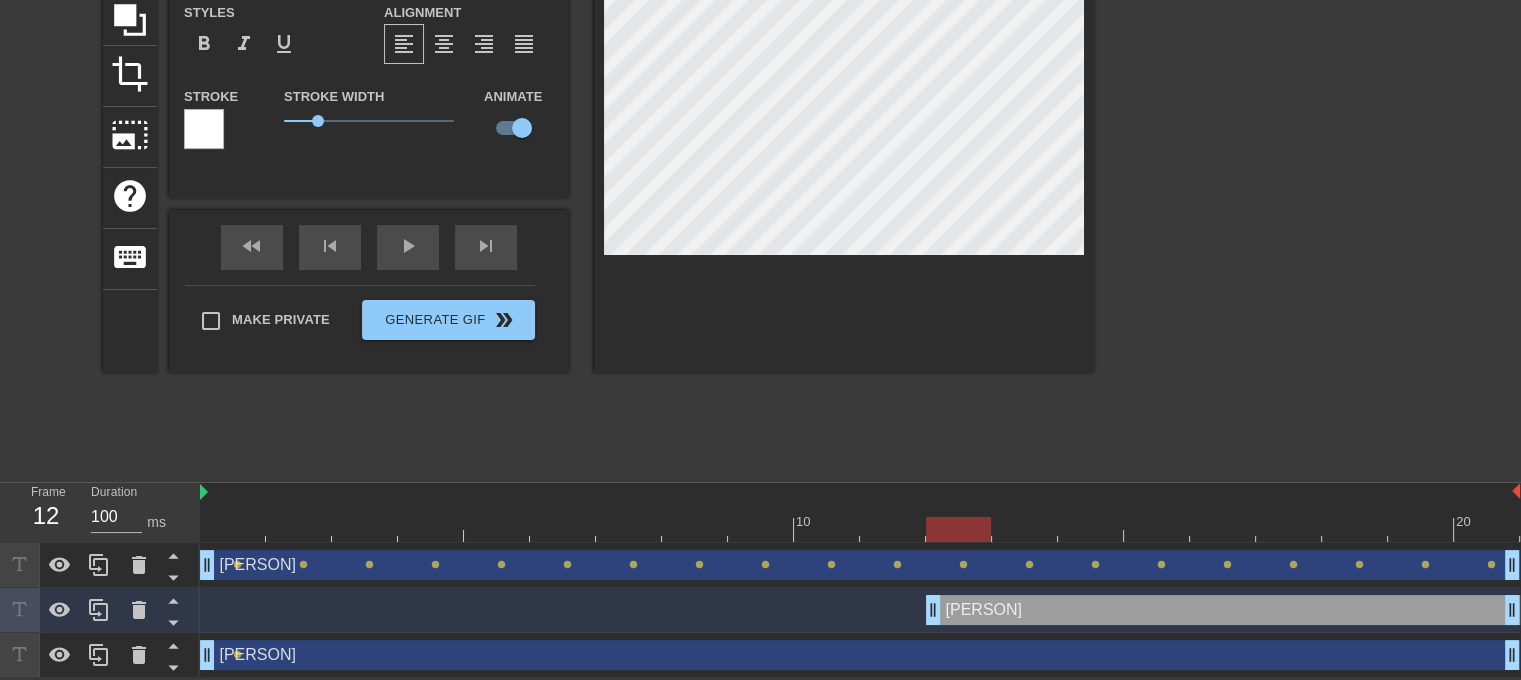 drag, startPoint x: 867, startPoint y: 618, endPoint x: 907, endPoint y: 619, distance: 40.012497 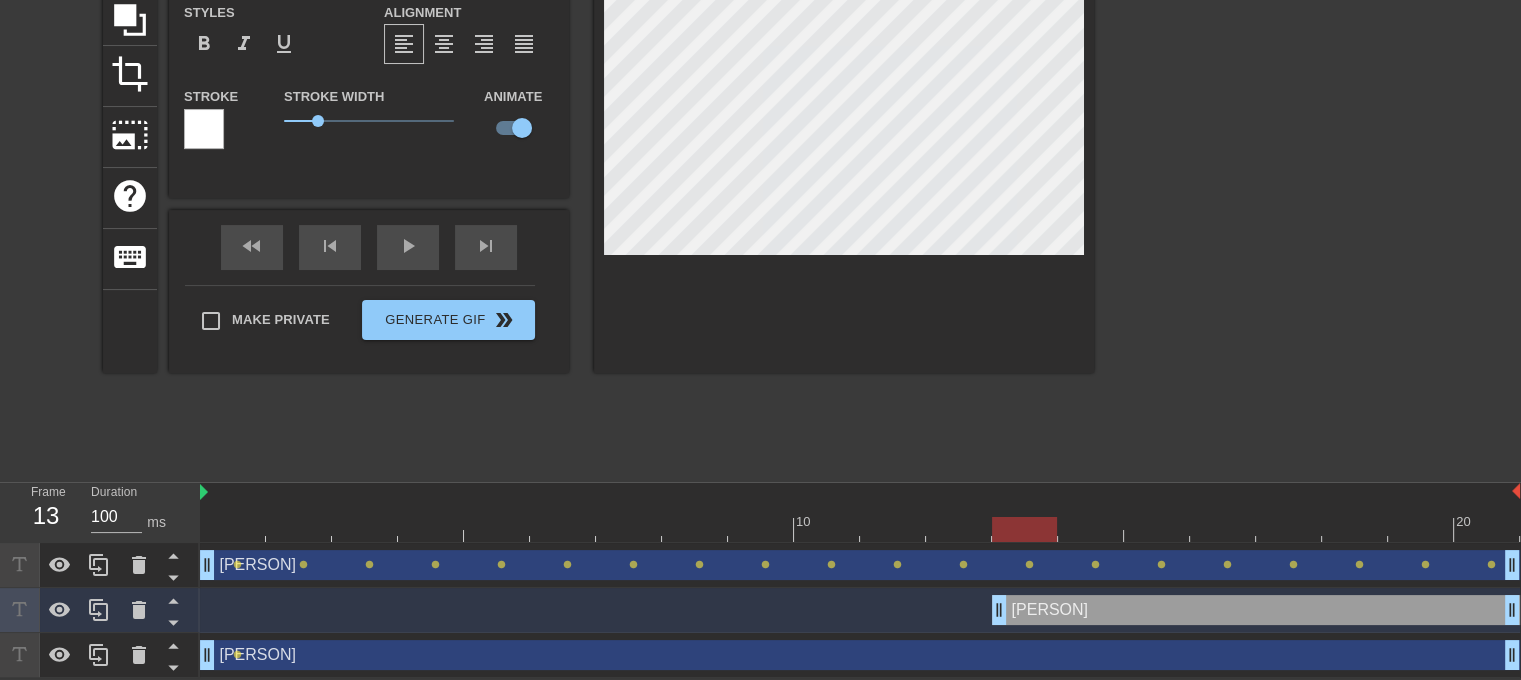 drag, startPoint x: 932, startPoint y: 615, endPoint x: 977, endPoint y: 619, distance: 45.17743 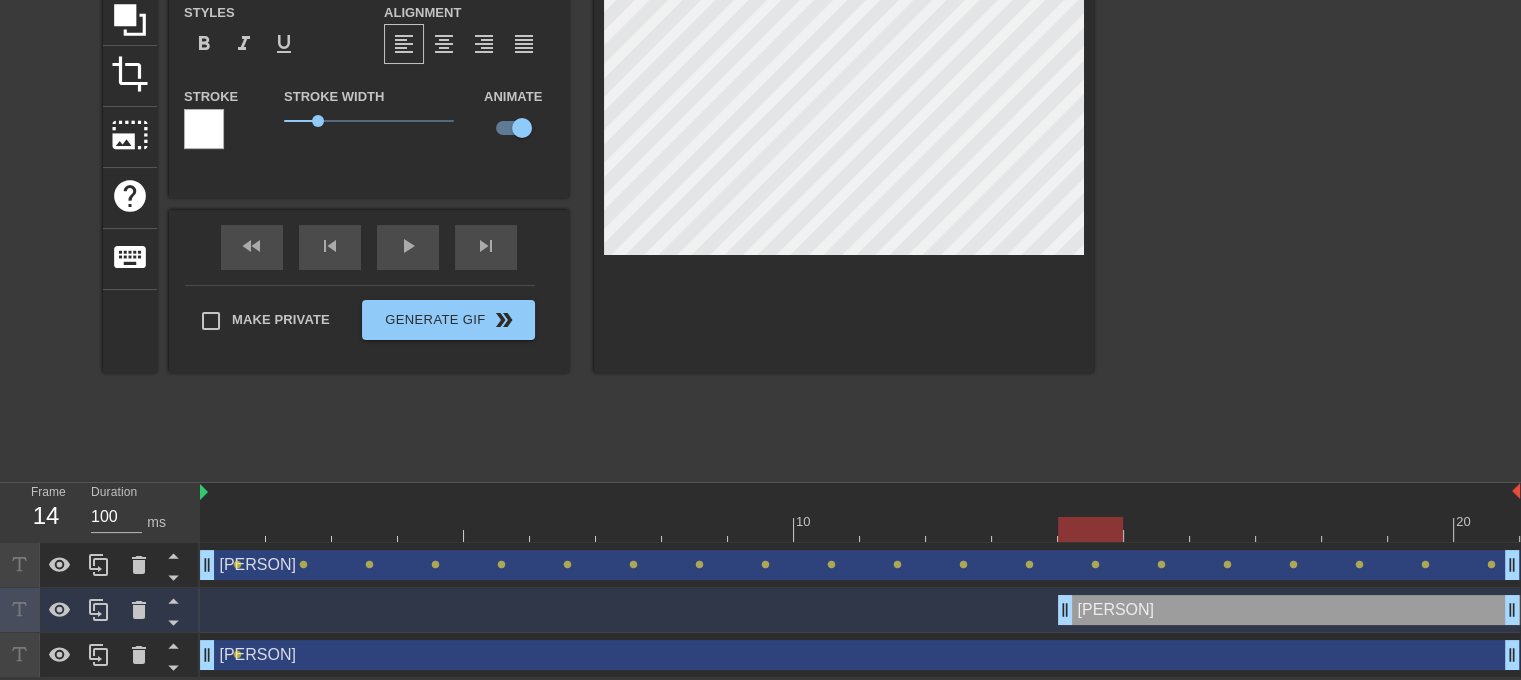 drag, startPoint x: 994, startPoint y: 602, endPoint x: 1032, endPoint y: 609, distance: 38.63936 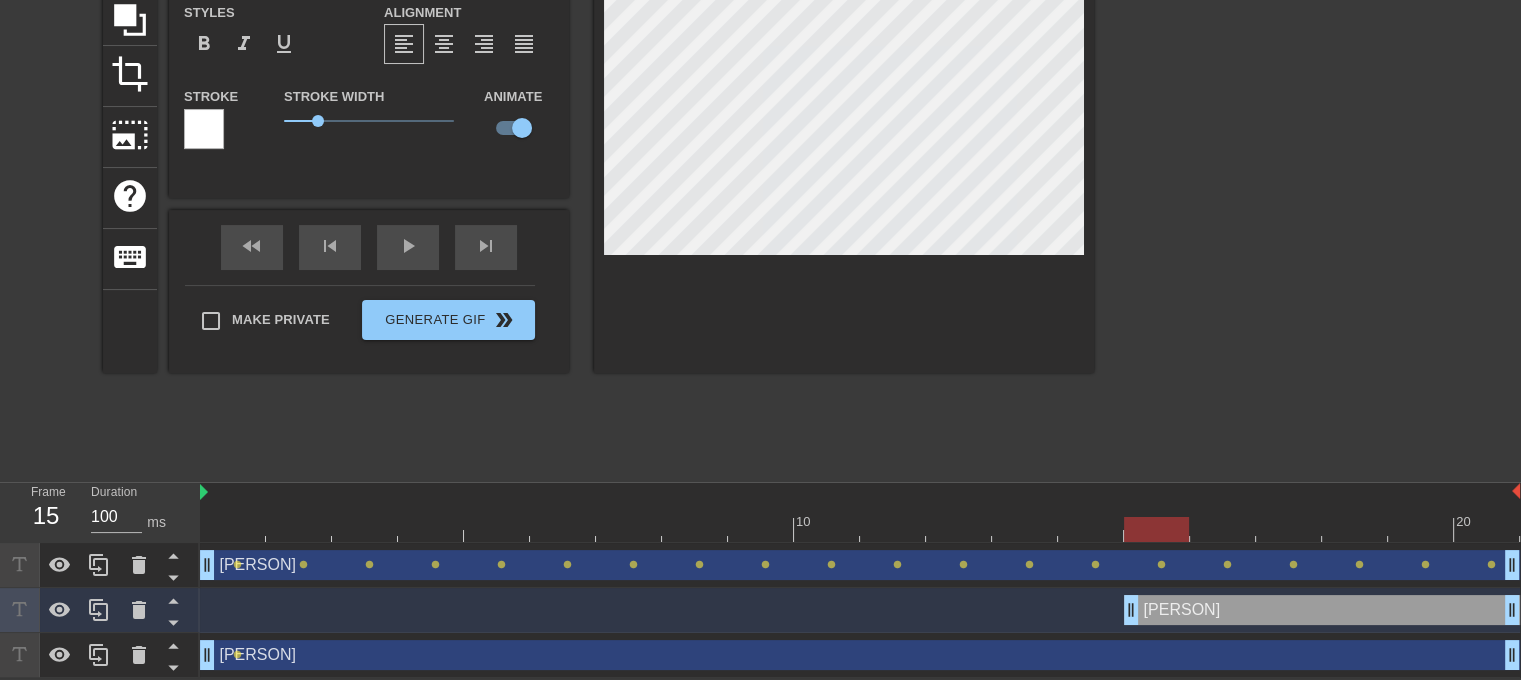 drag, startPoint x: 1060, startPoint y: 602, endPoint x: 1107, endPoint y: 616, distance: 49.0408 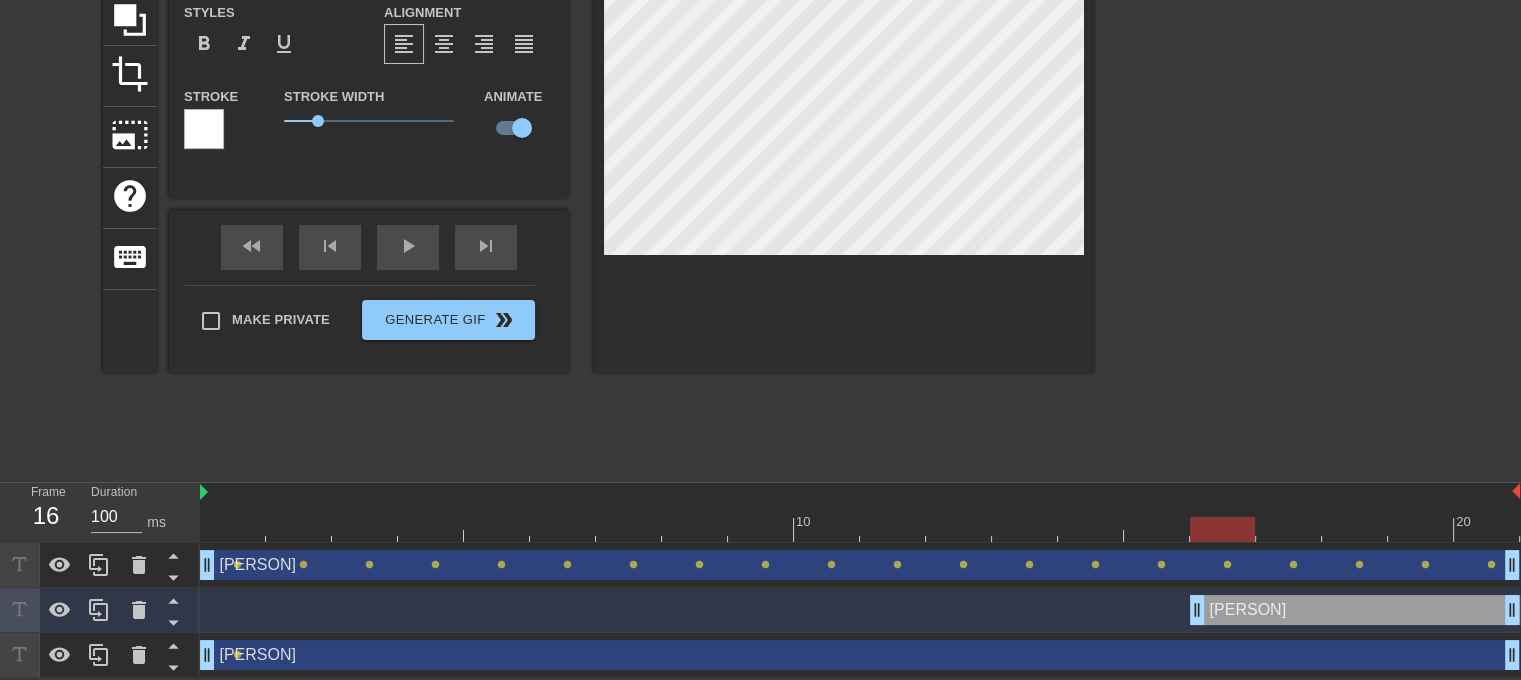 drag, startPoint x: 1133, startPoint y: 606, endPoint x: 1171, endPoint y: 612, distance: 38.470768 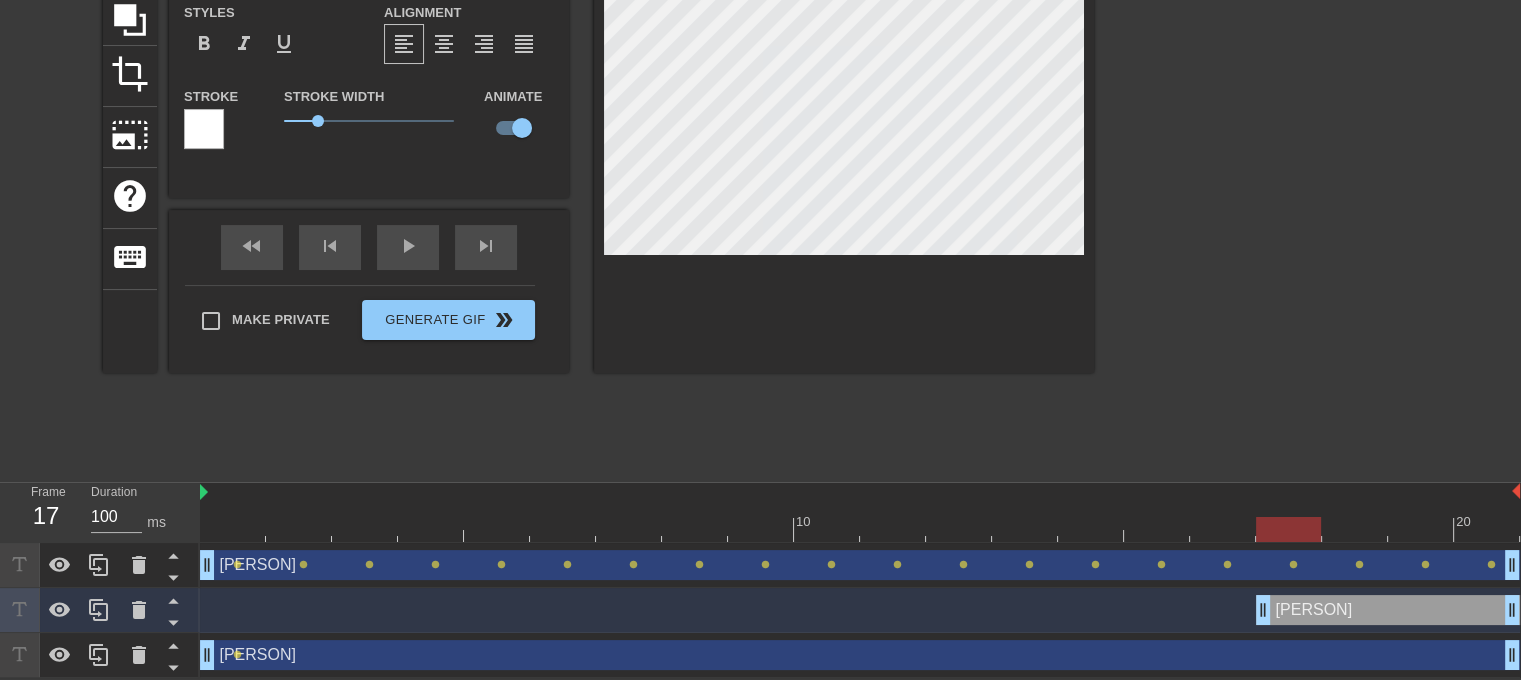 drag, startPoint x: 1195, startPoint y: 608, endPoint x: 1235, endPoint y: 616, distance: 40.792156 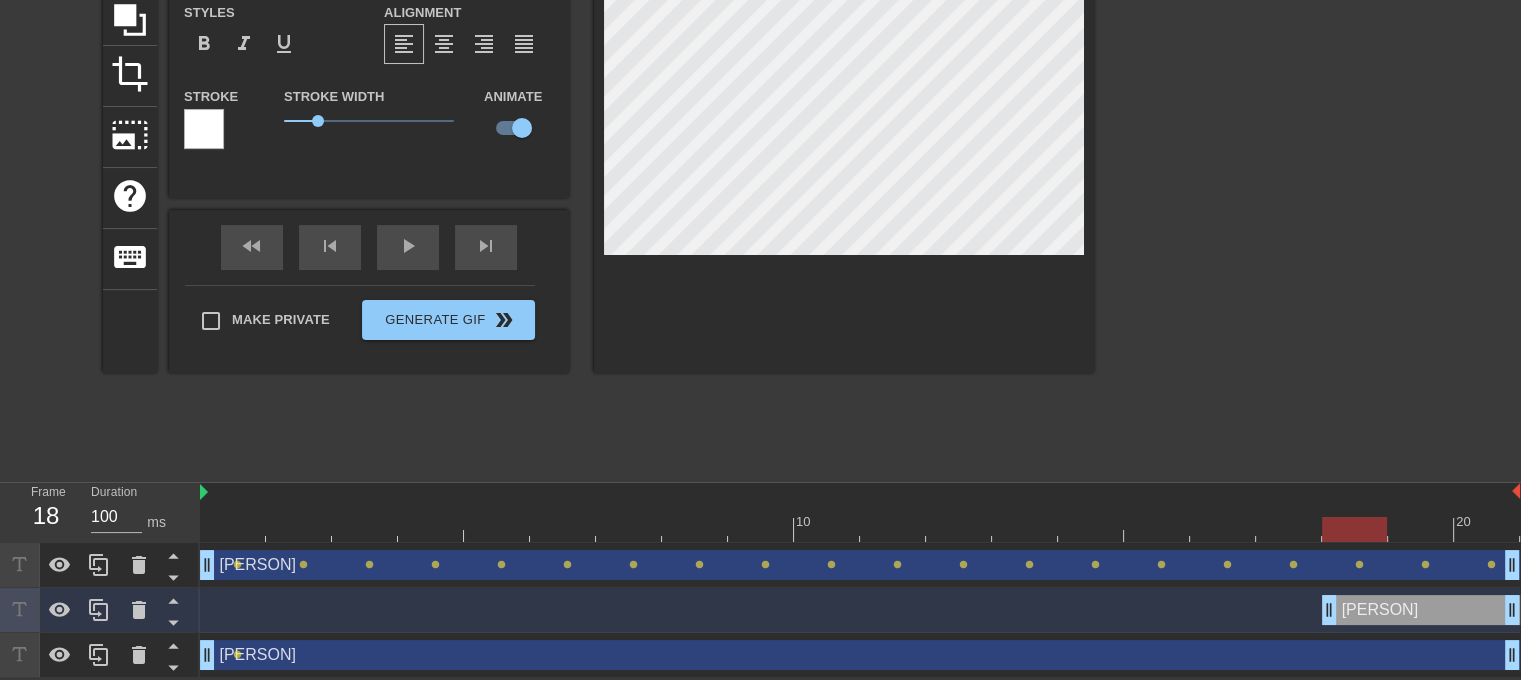 drag, startPoint x: 1260, startPoint y: 608, endPoint x: 1303, endPoint y: 619, distance: 44.38468 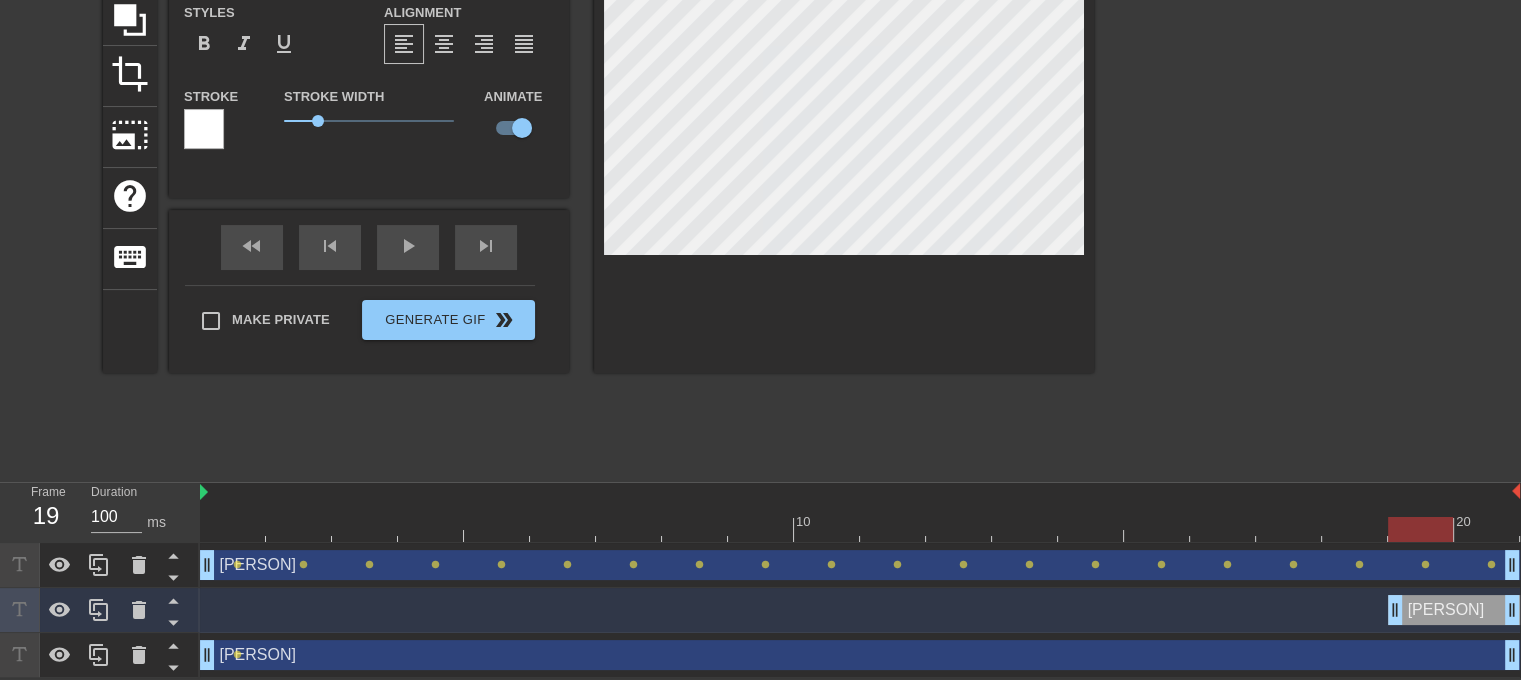 drag, startPoint x: 1328, startPoint y: 603, endPoint x: 1367, endPoint y: 614, distance: 40.5216 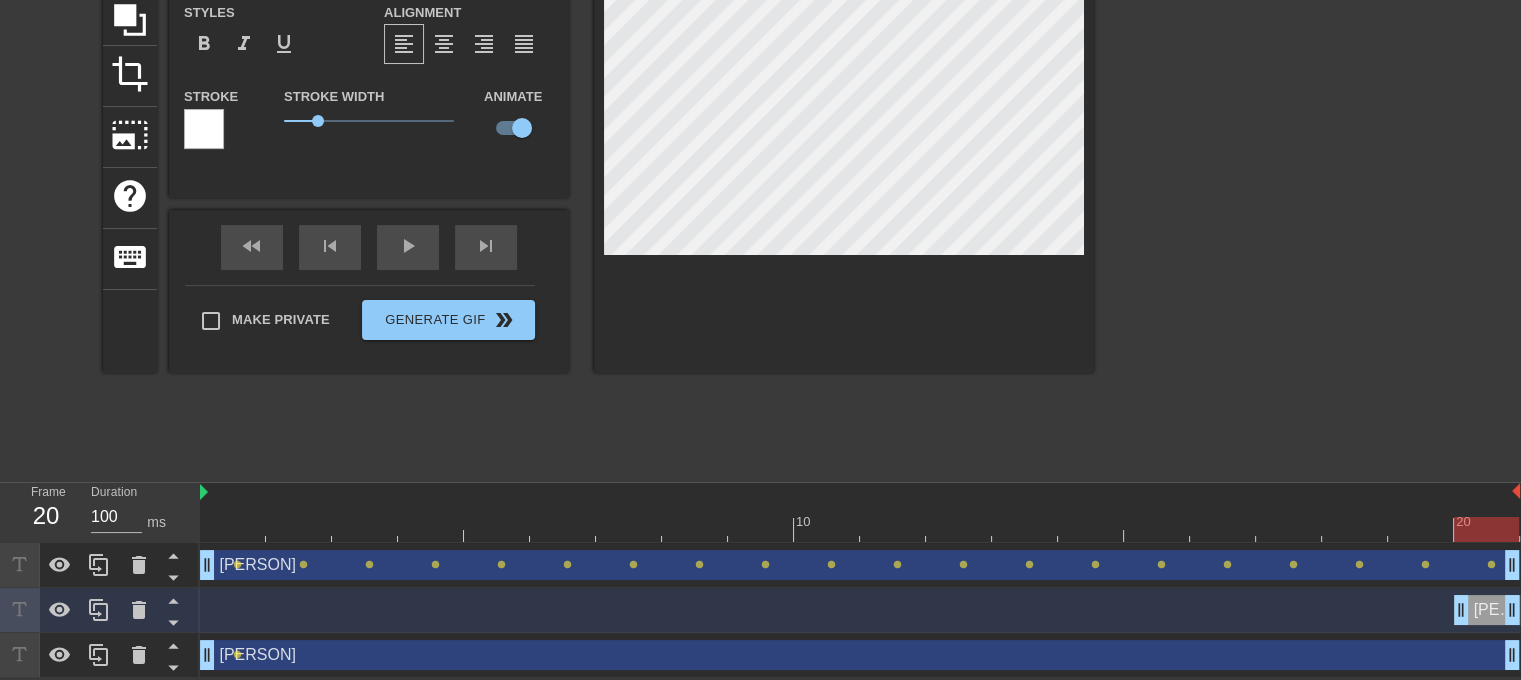 drag, startPoint x: 1401, startPoint y: 613, endPoint x: 1450, endPoint y: 618, distance: 49.25444 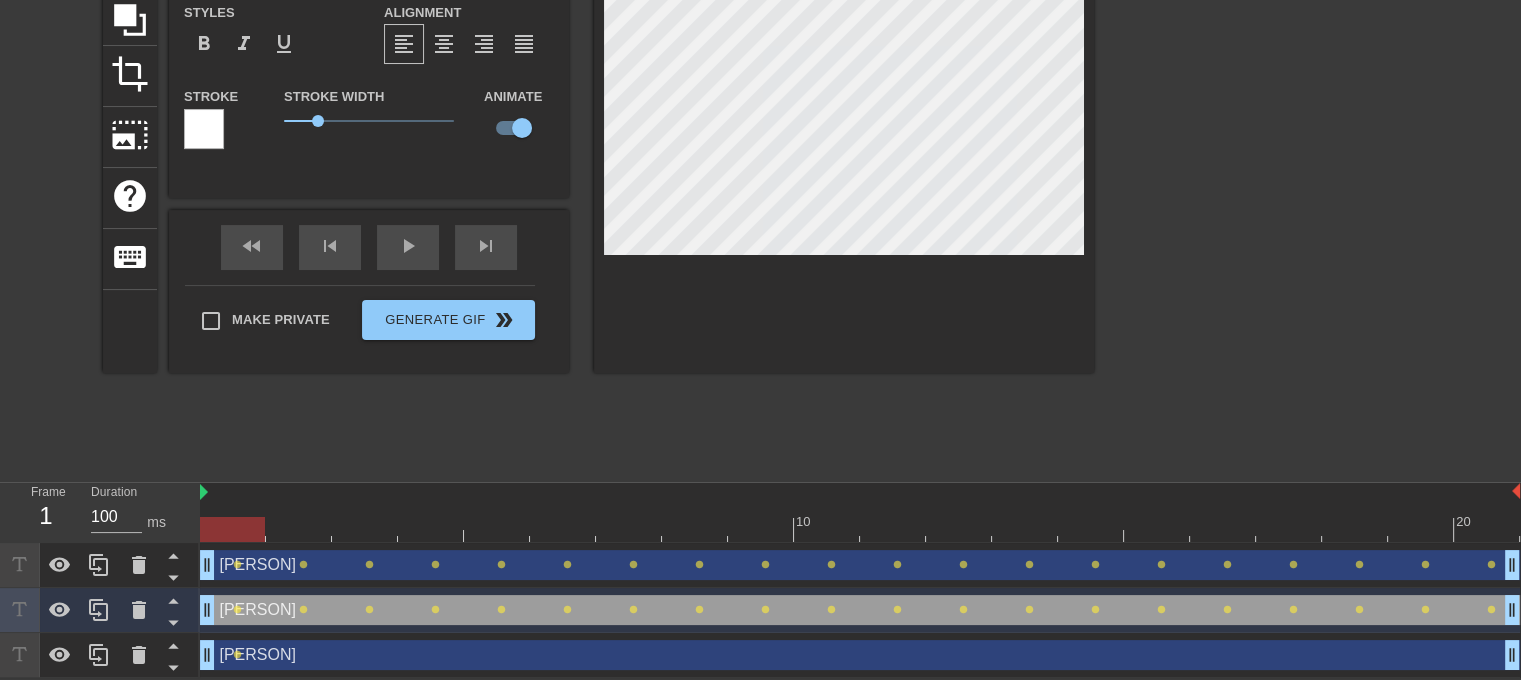 drag, startPoint x: 1459, startPoint y: 615, endPoint x: 0, endPoint y: 519, distance: 1462.1549 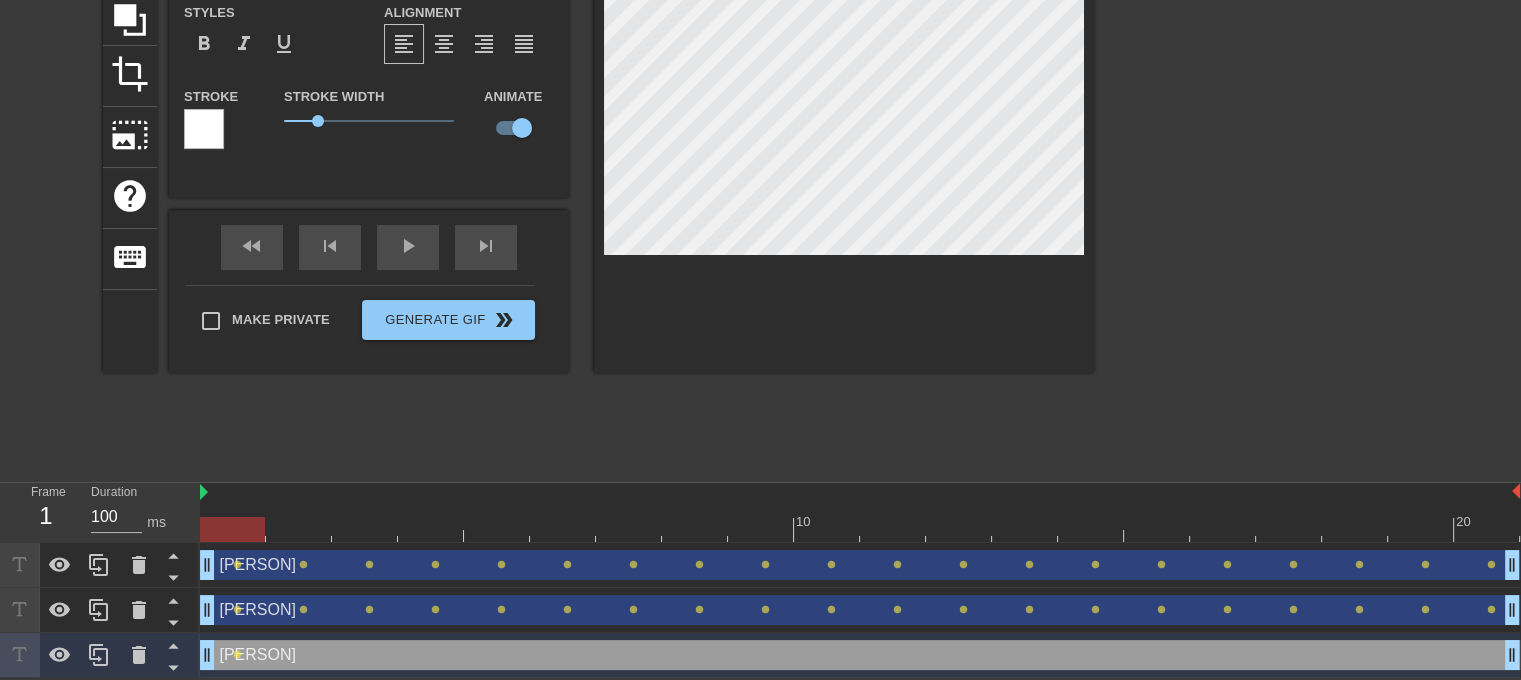 scroll, scrollTop: 2, scrollLeft: 2, axis: both 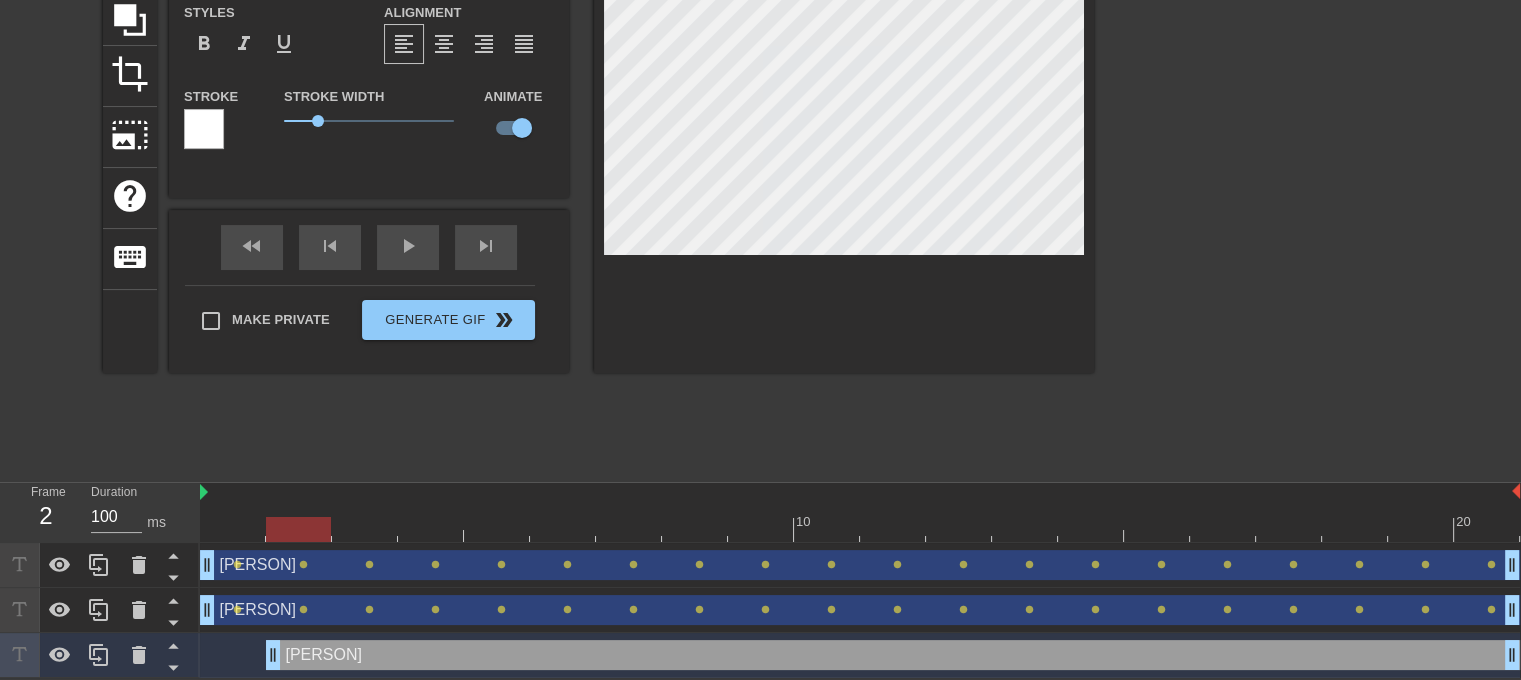 drag, startPoint x: 205, startPoint y: 648, endPoint x: 244, endPoint y: 652, distance: 39.20459 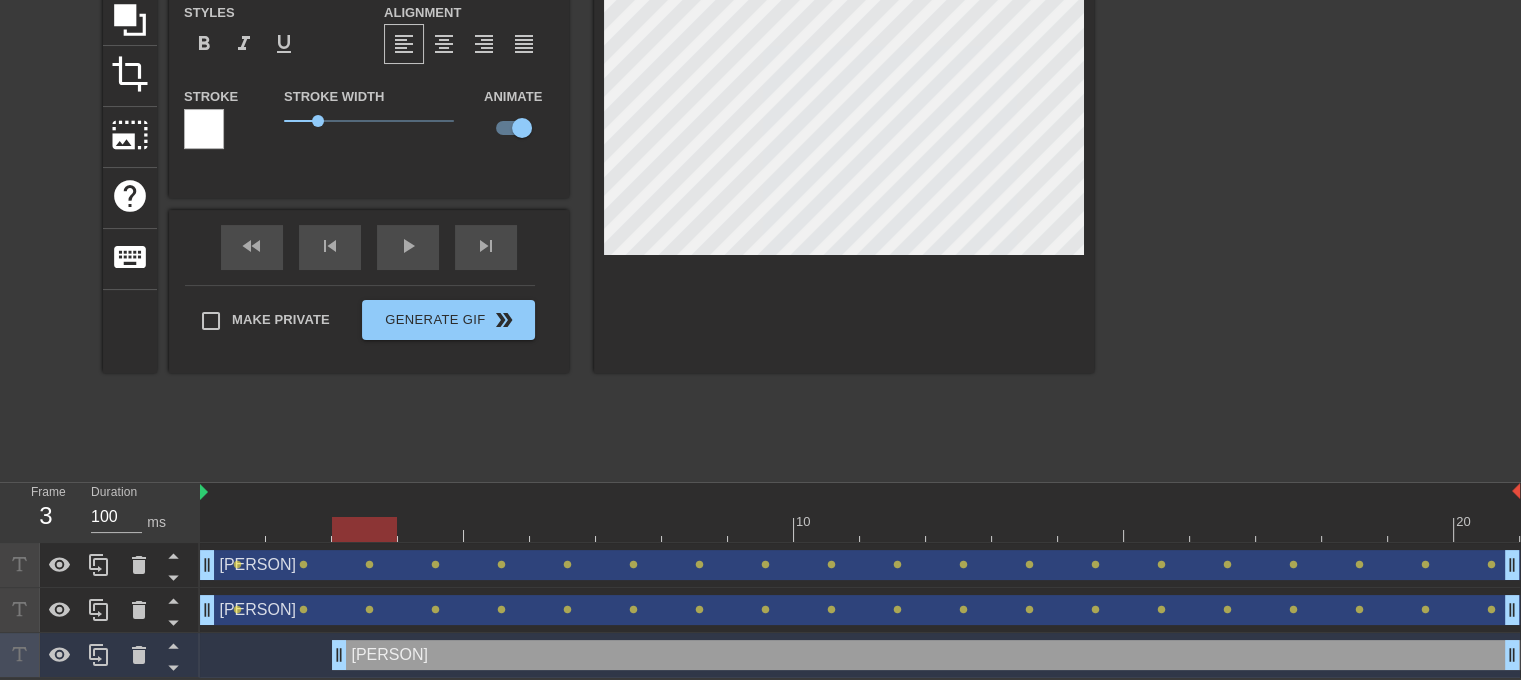 drag, startPoint x: 272, startPoint y: 649, endPoint x: 317, endPoint y: 649, distance: 45 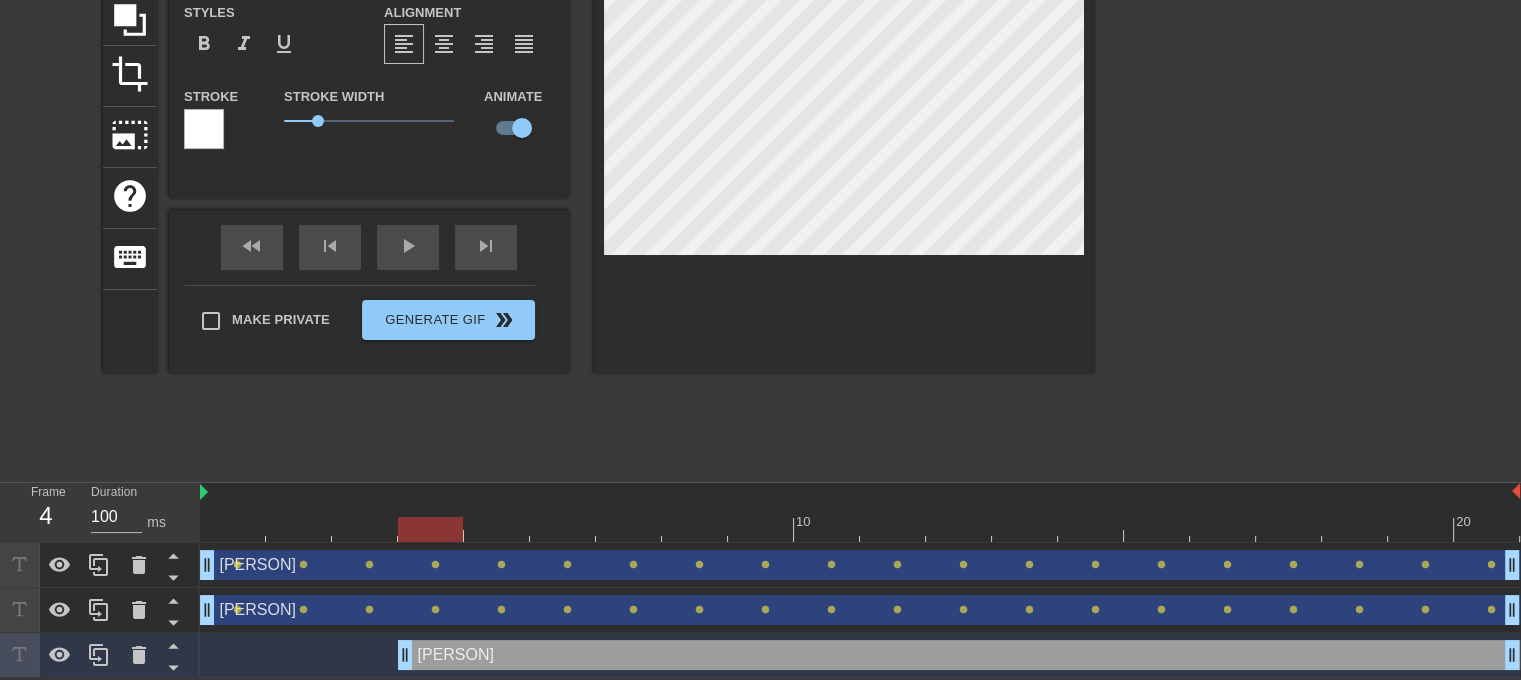 drag, startPoint x: 341, startPoint y: 652, endPoint x: 390, endPoint y: 653, distance: 49.010204 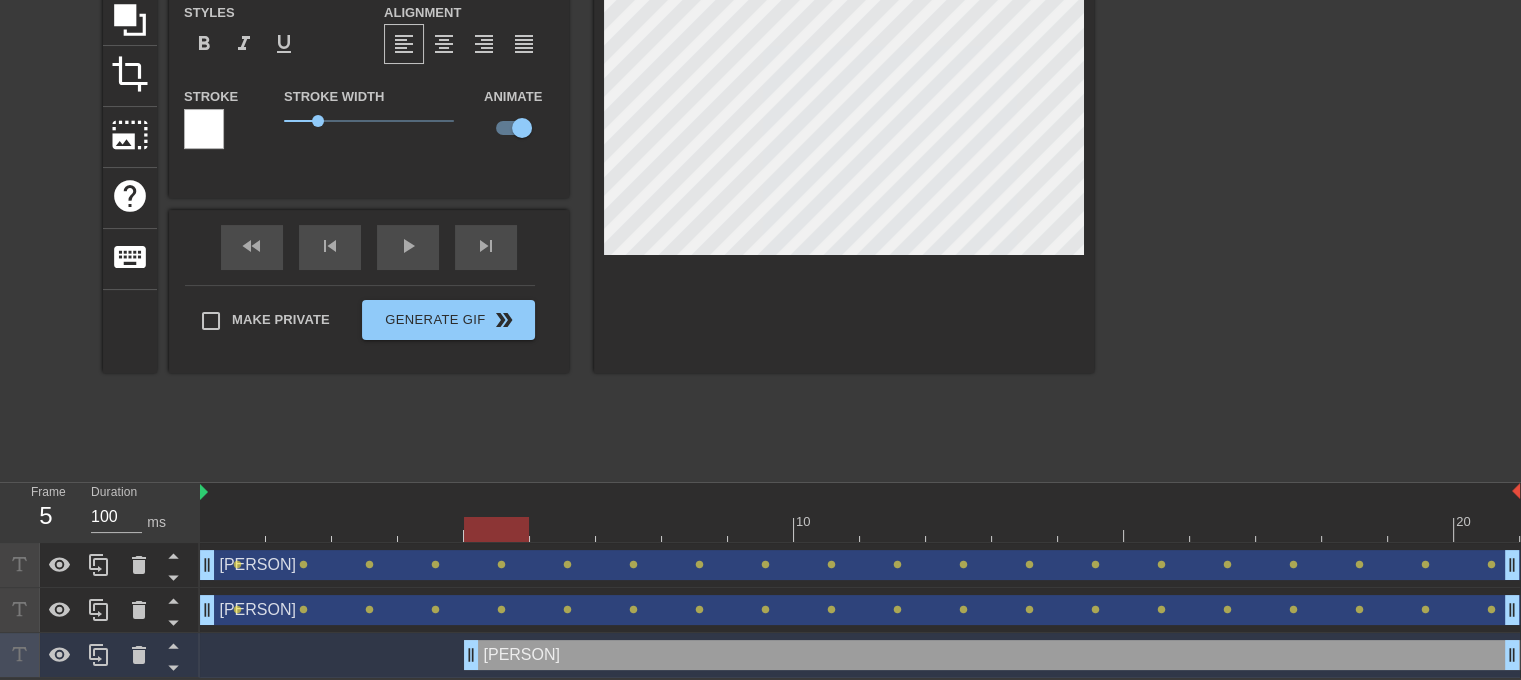drag, startPoint x: 408, startPoint y: 653, endPoint x: 456, endPoint y: 651, distance: 48.04165 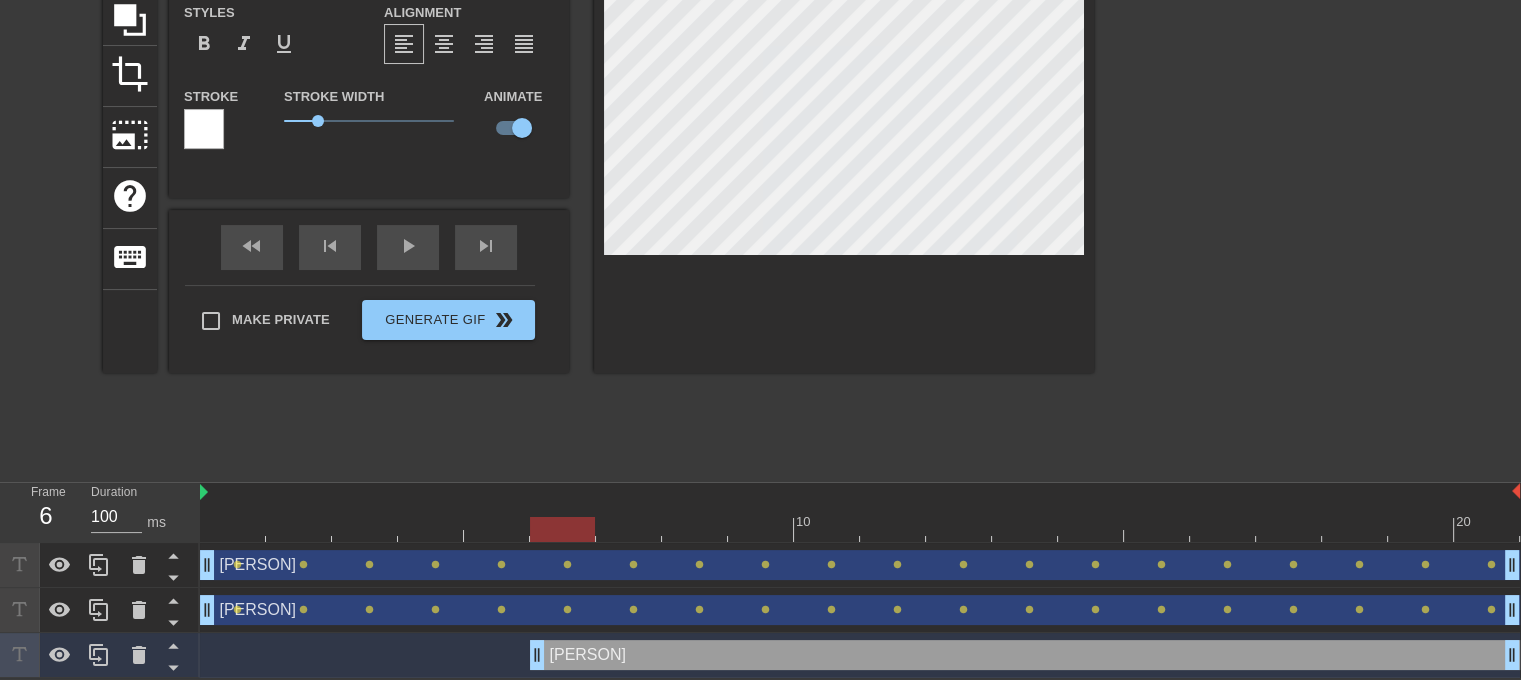 drag, startPoint x: 474, startPoint y: 655, endPoint x: 512, endPoint y: 656, distance: 38.013157 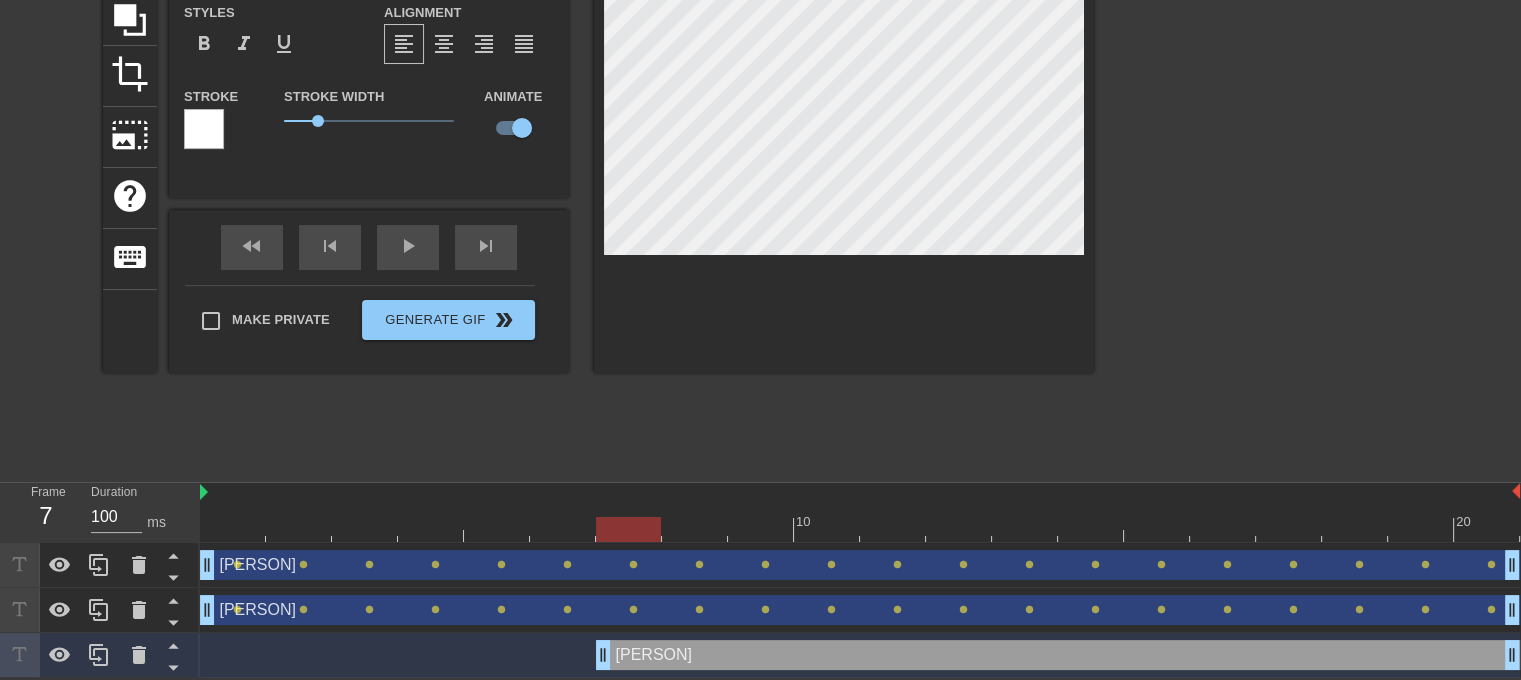 drag, startPoint x: 538, startPoint y: 651, endPoint x: 577, endPoint y: 660, distance: 40.024994 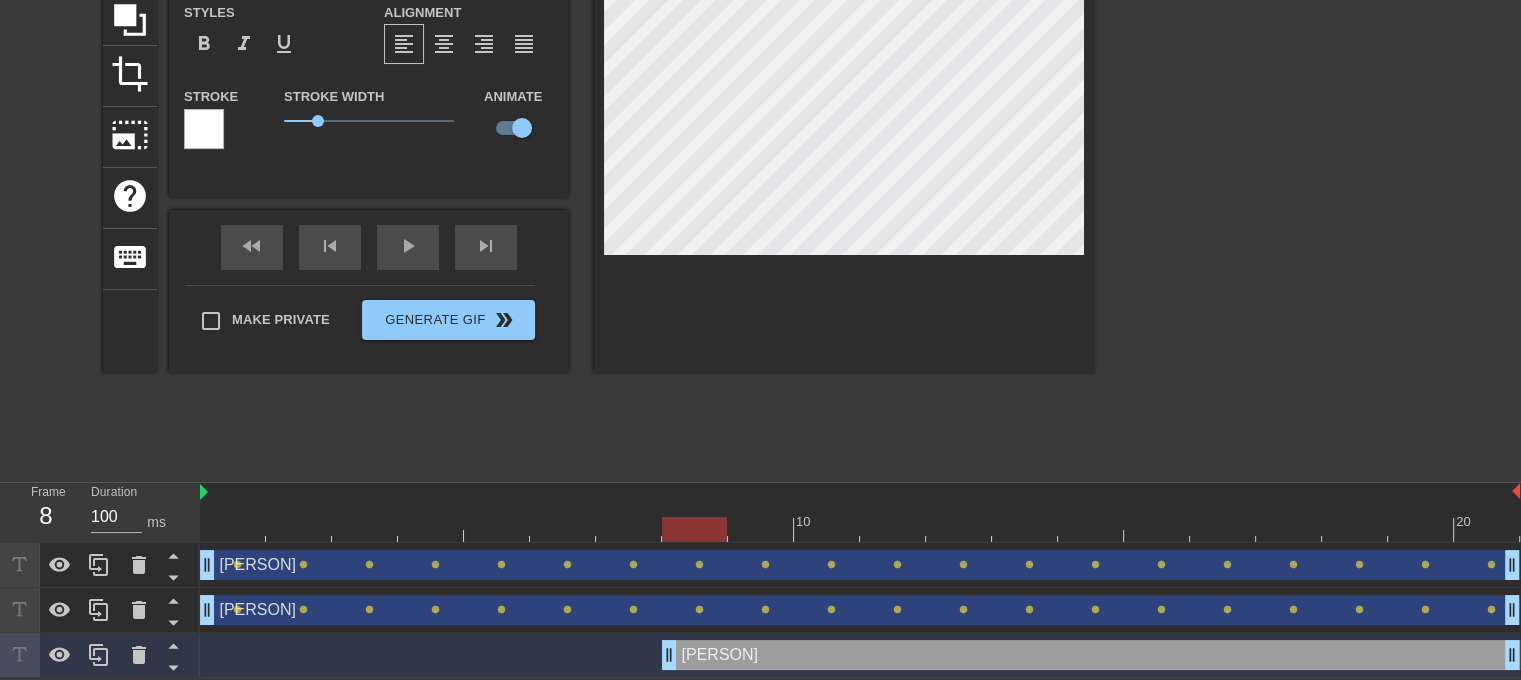 drag, startPoint x: 599, startPoint y: 652, endPoint x: 639, endPoint y: 661, distance: 41 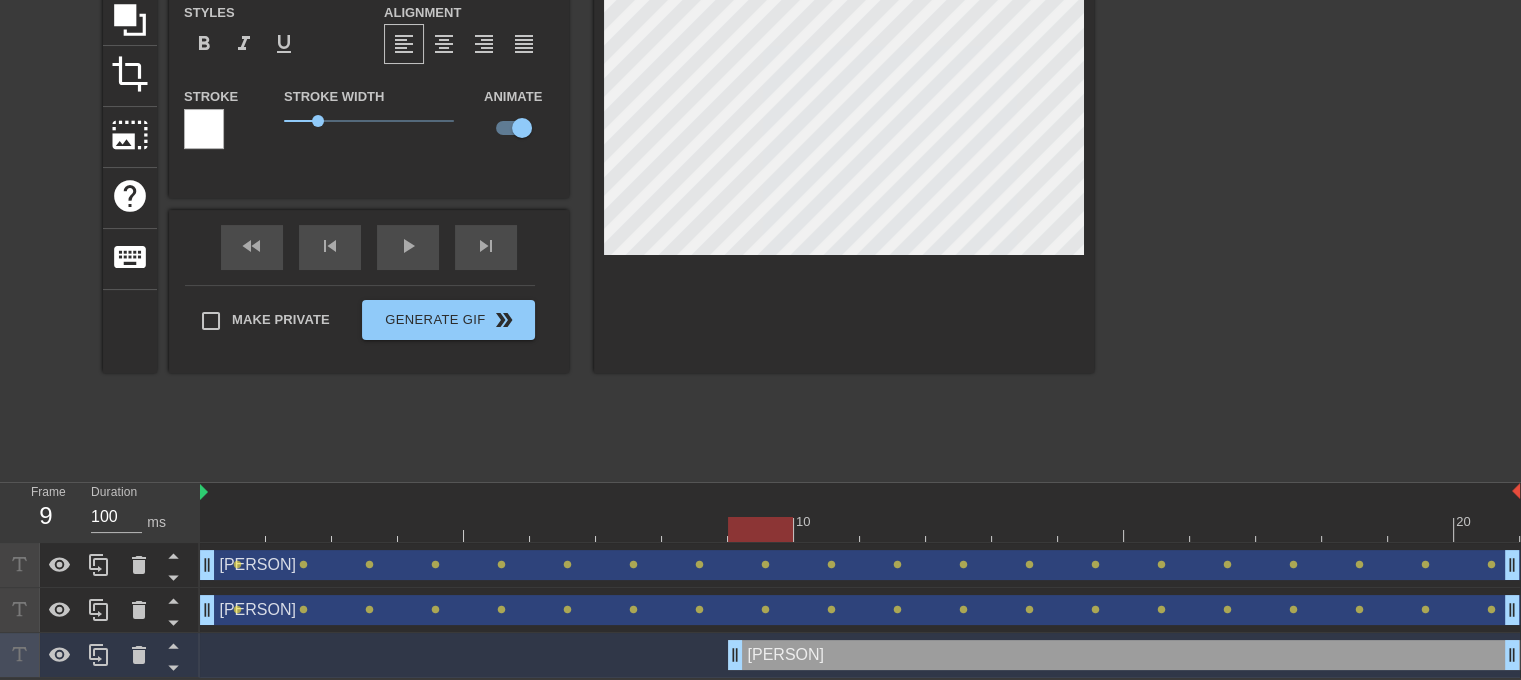 drag, startPoint x: 668, startPoint y: 656, endPoint x: 702, endPoint y: 660, distance: 34.234486 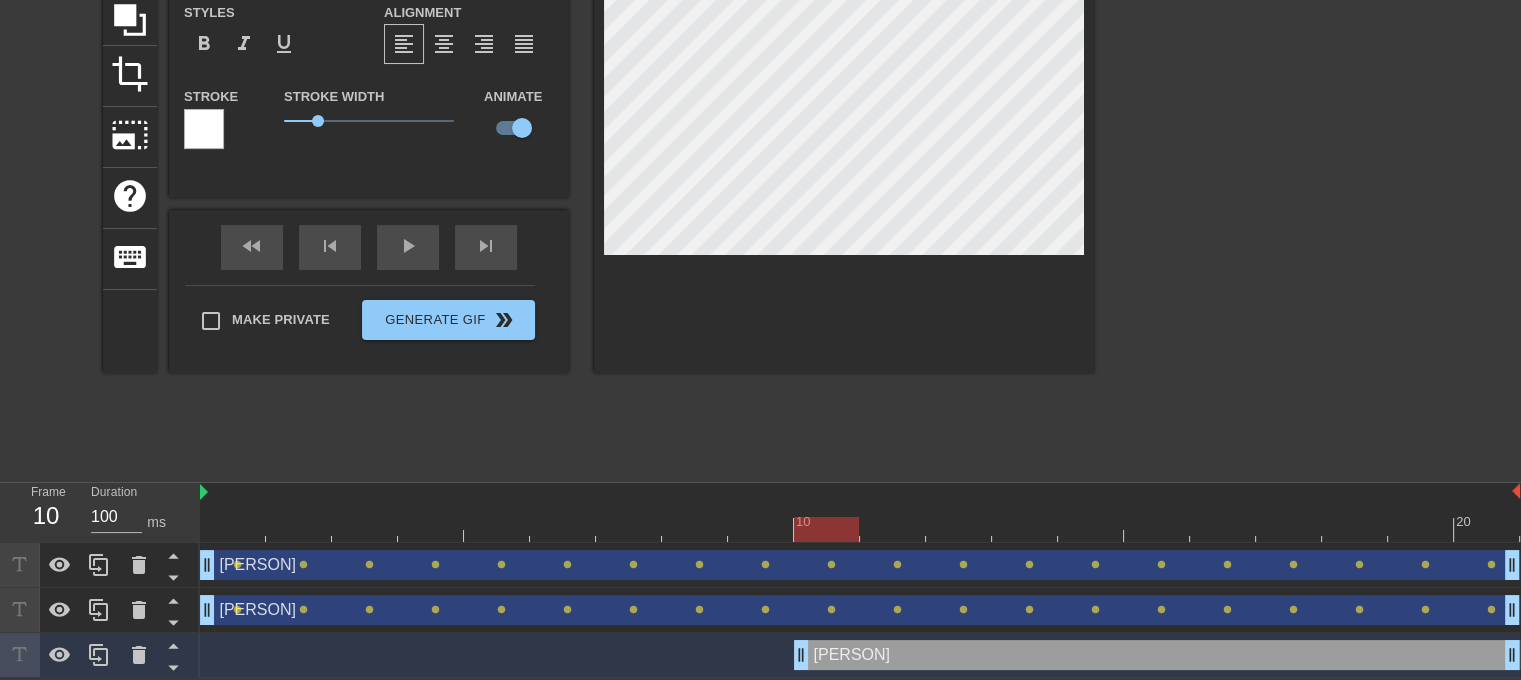 drag, startPoint x: 736, startPoint y: 656, endPoint x: 787, endPoint y: 665, distance: 51.78803 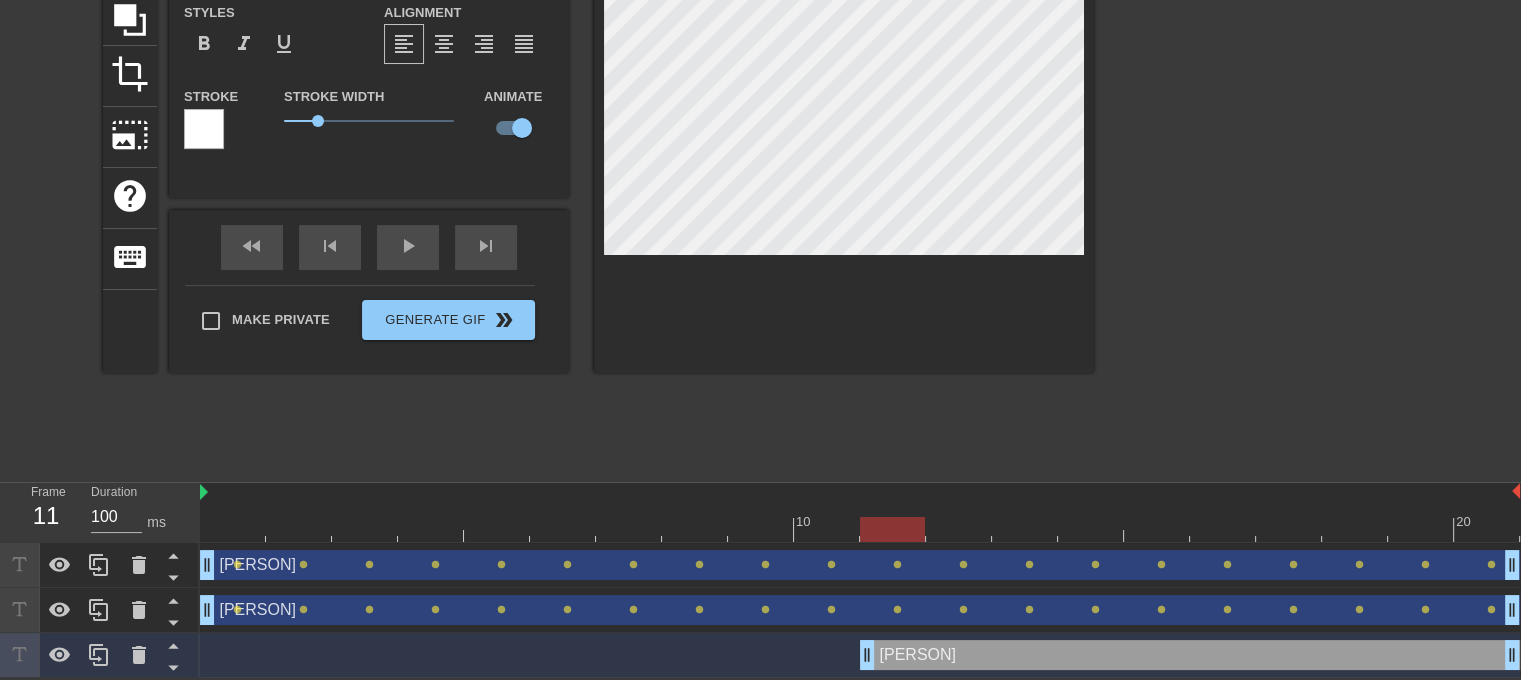drag, startPoint x: 796, startPoint y: 654, endPoint x: 852, endPoint y: 668, distance: 57.72348 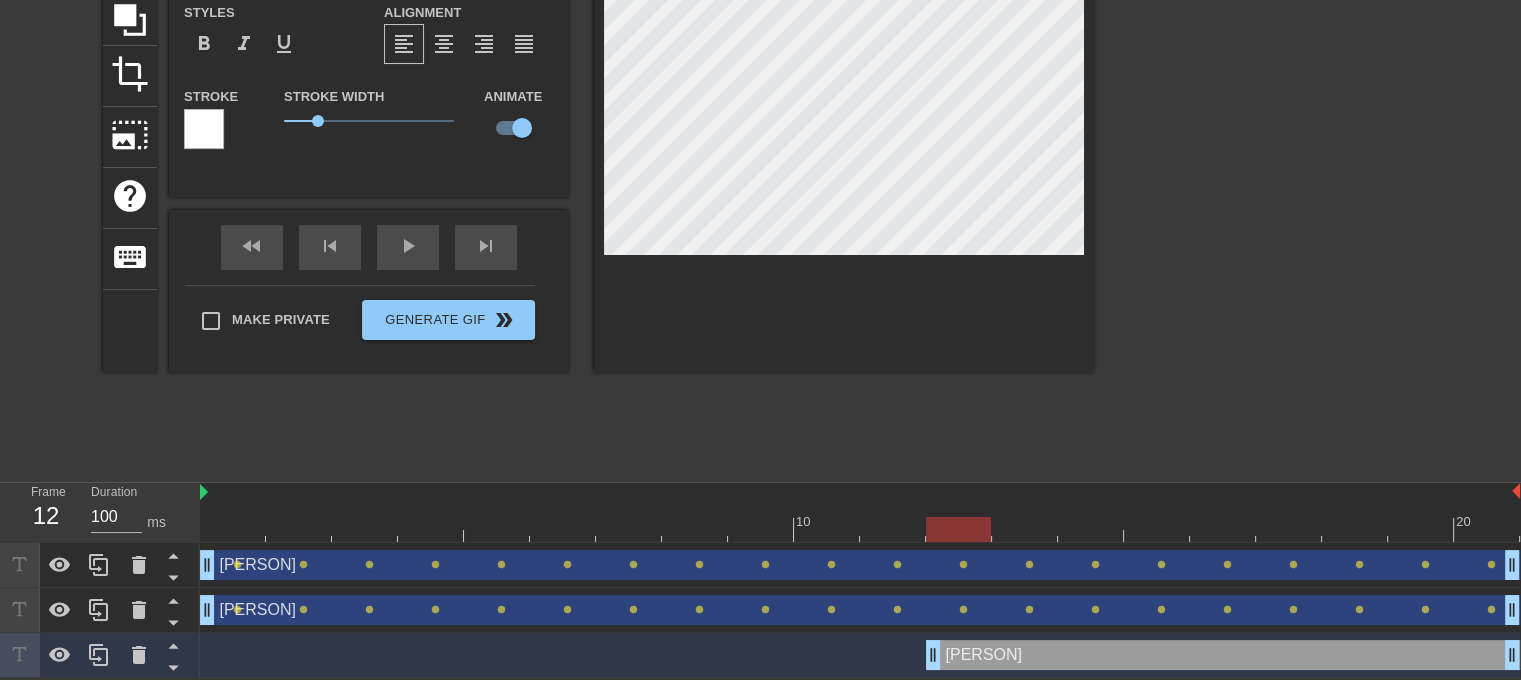 drag, startPoint x: 864, startPoint y: 650, endPoint x: 907, endPoint y: 654, distance: 43.185646 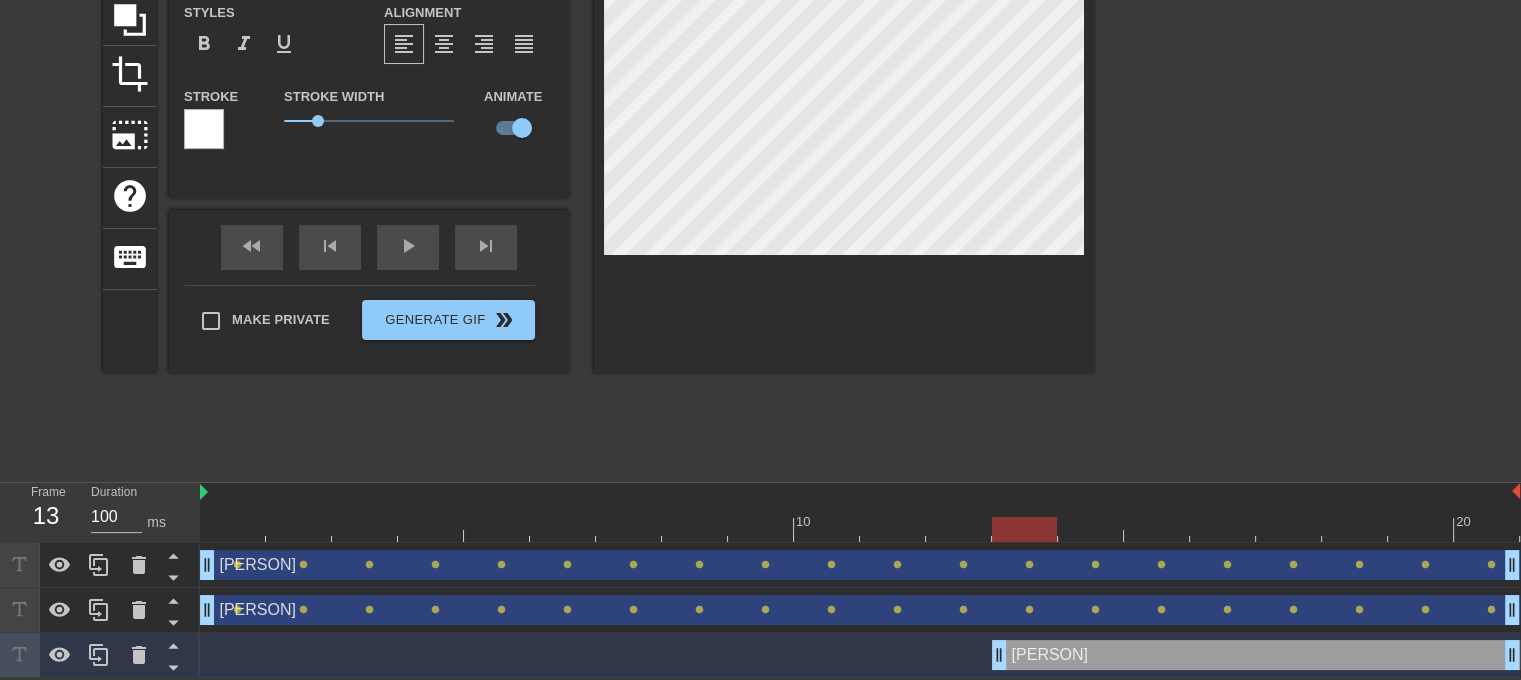 drag, startPoint x: 935, startPoint y: 652, endPoint x: 992, endPoint y: 659, distance: 57.428215 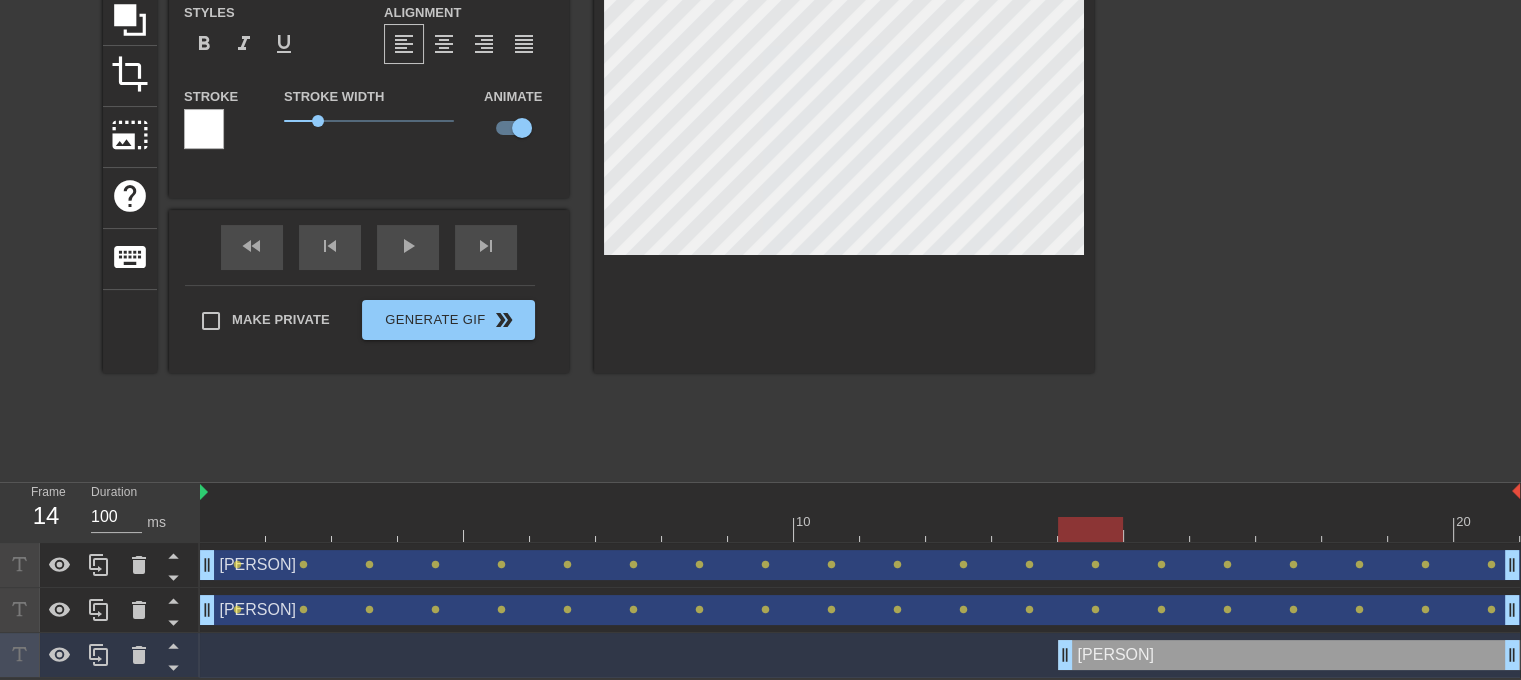 drag, startPoint x: 1002, startPoint y: 659, endPoint x: 1048, endPoint y: 666, distance: 46.52956 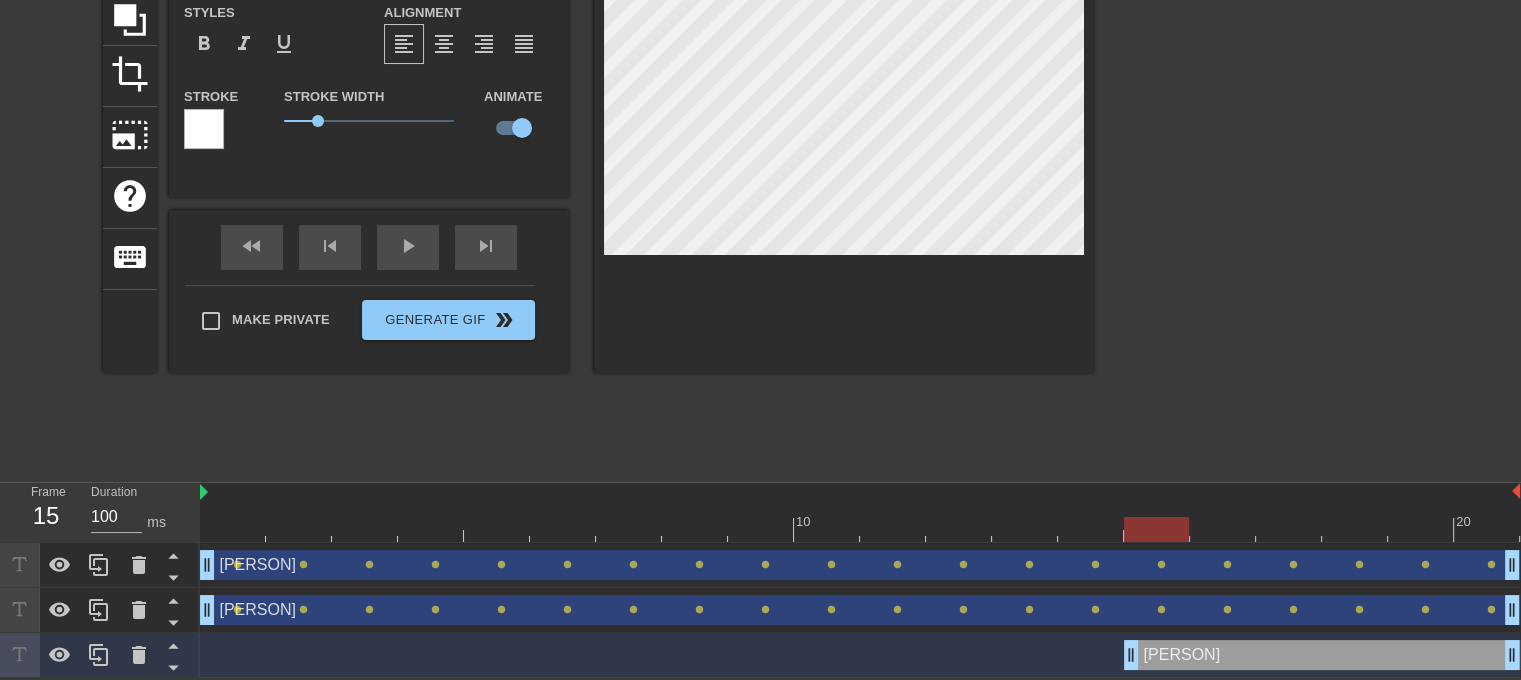 drag, startPoint x: 1061, startPoint y: 653, endPoint x: 1121, endPoint y: 667, distance: 61.611687 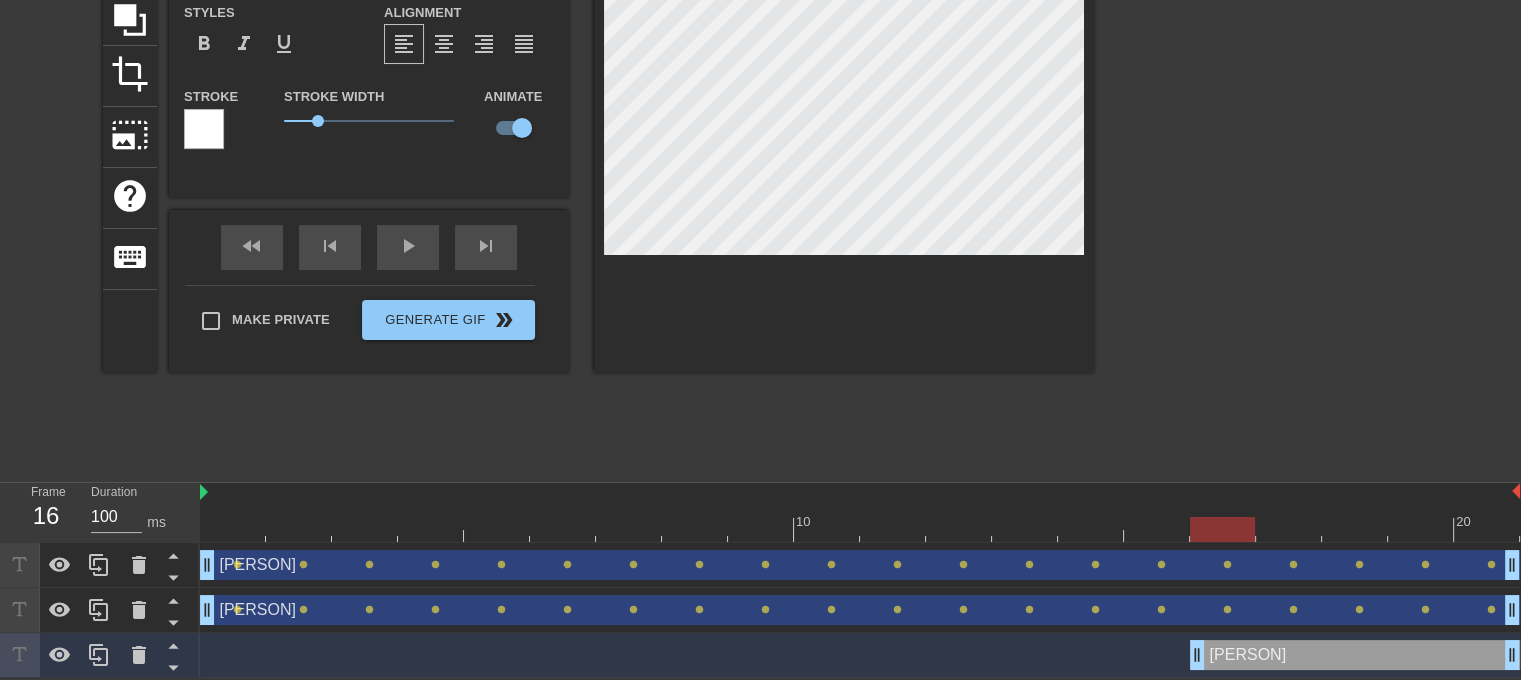 drag, startPoint x: 1131, startPoint y: 659, endPoint x: 1173, endPoint y: 667, distance: 42.755116 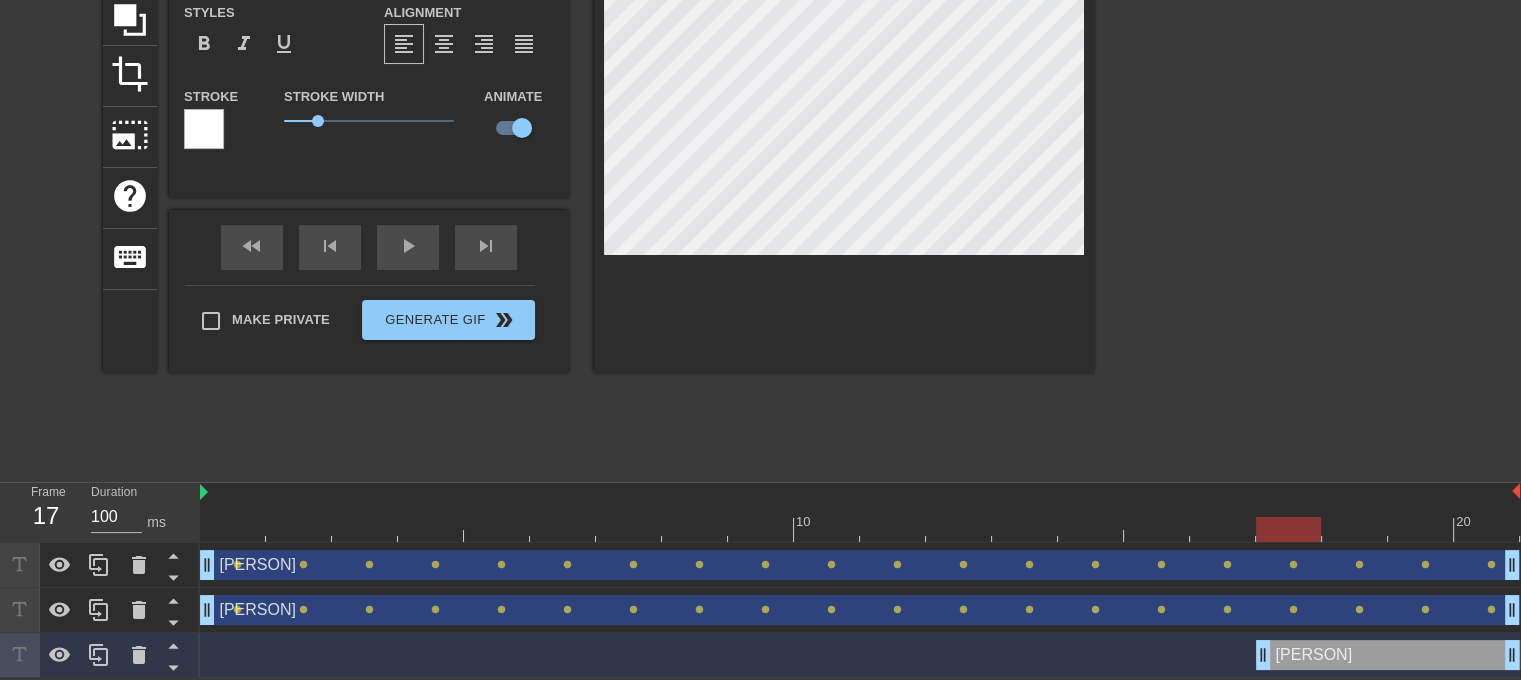 drag, startPoint x: 1199, startPoint y: 655, endPoint x: 1240, endPoint y: 659, distance: 41.19466 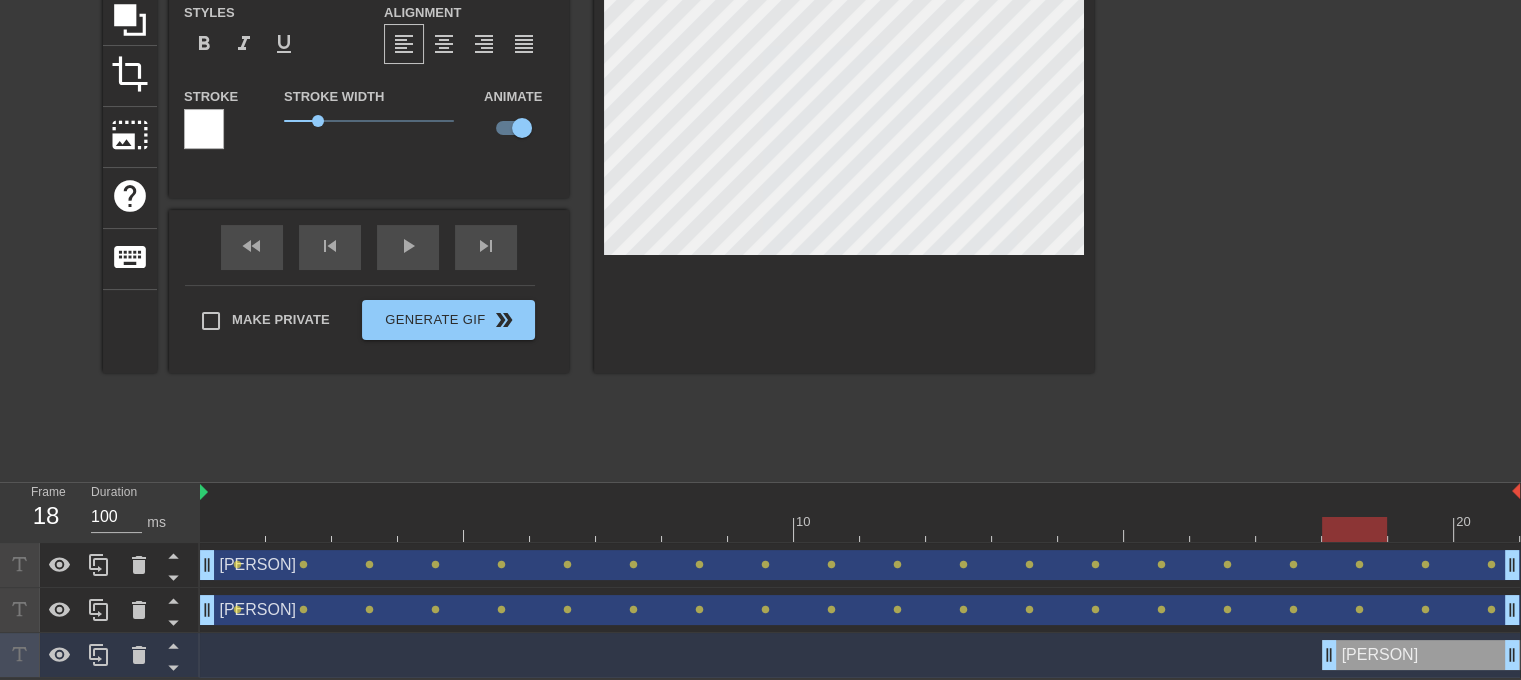 drag, startPoint x: 1261, startPoint y: 650, endPoint x: 1304, endPoint y: 658, distance: 43.737854 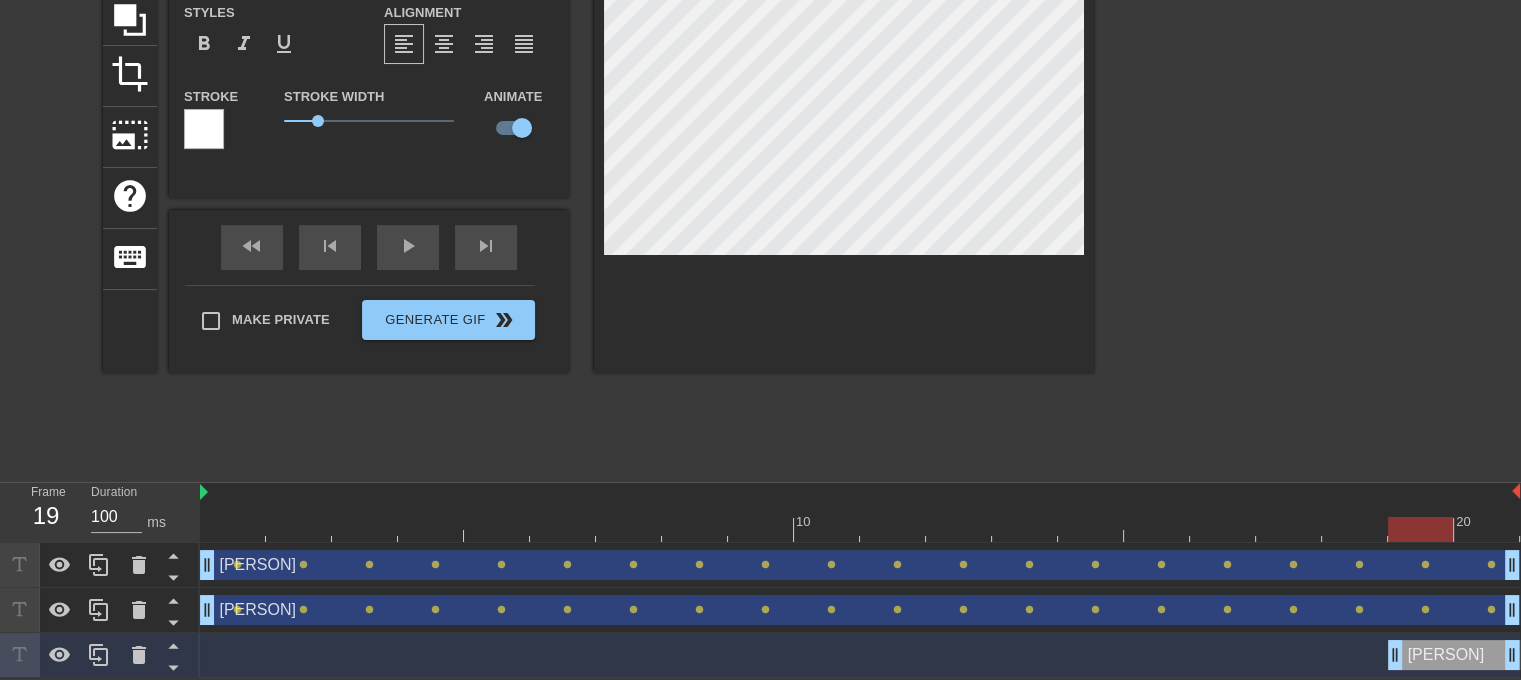 drag, startPoint x: 1327, startPoint y: 650, endPoint x: 1368, endPoint y: 663, distance: 43.011627 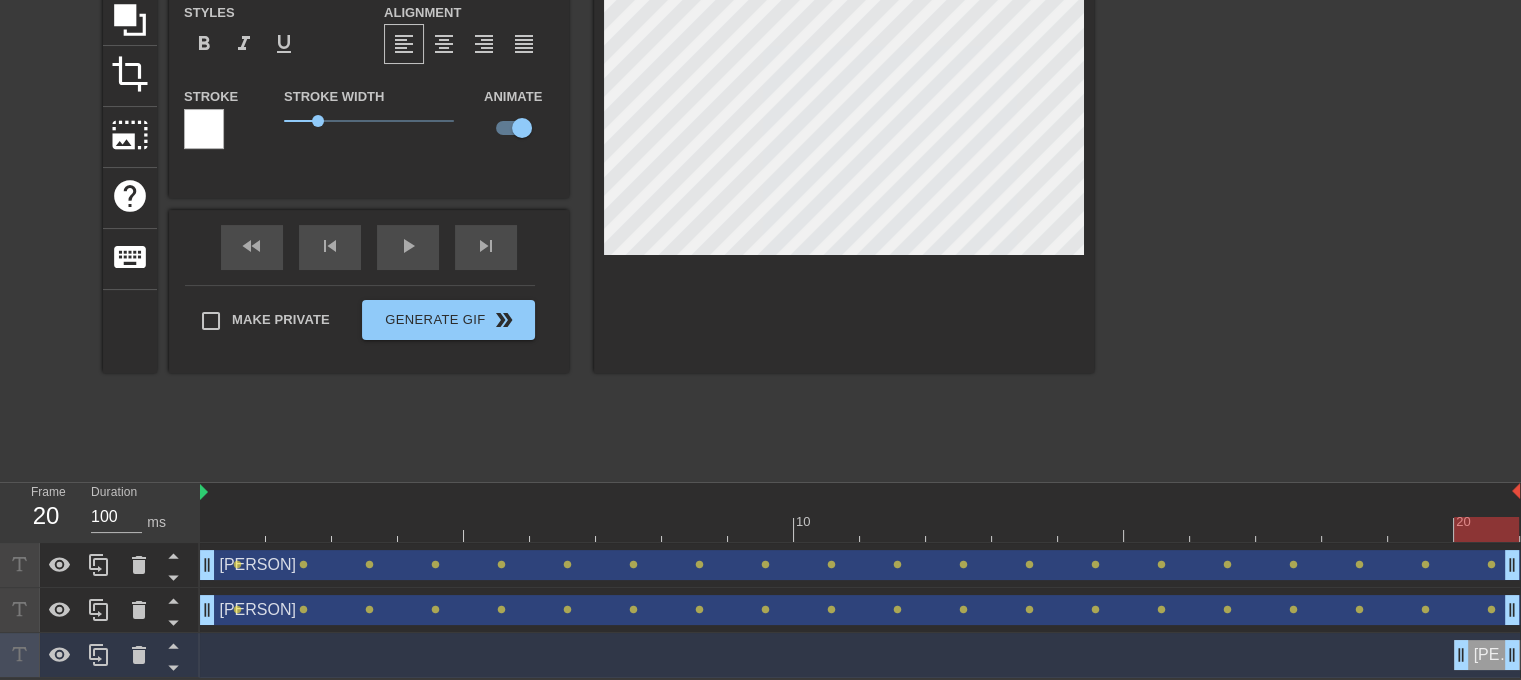 drag, startPoint x: 1393, startPoint y: 659, endPoint x: 1434, endPoint y: 664, distance: 41.303753 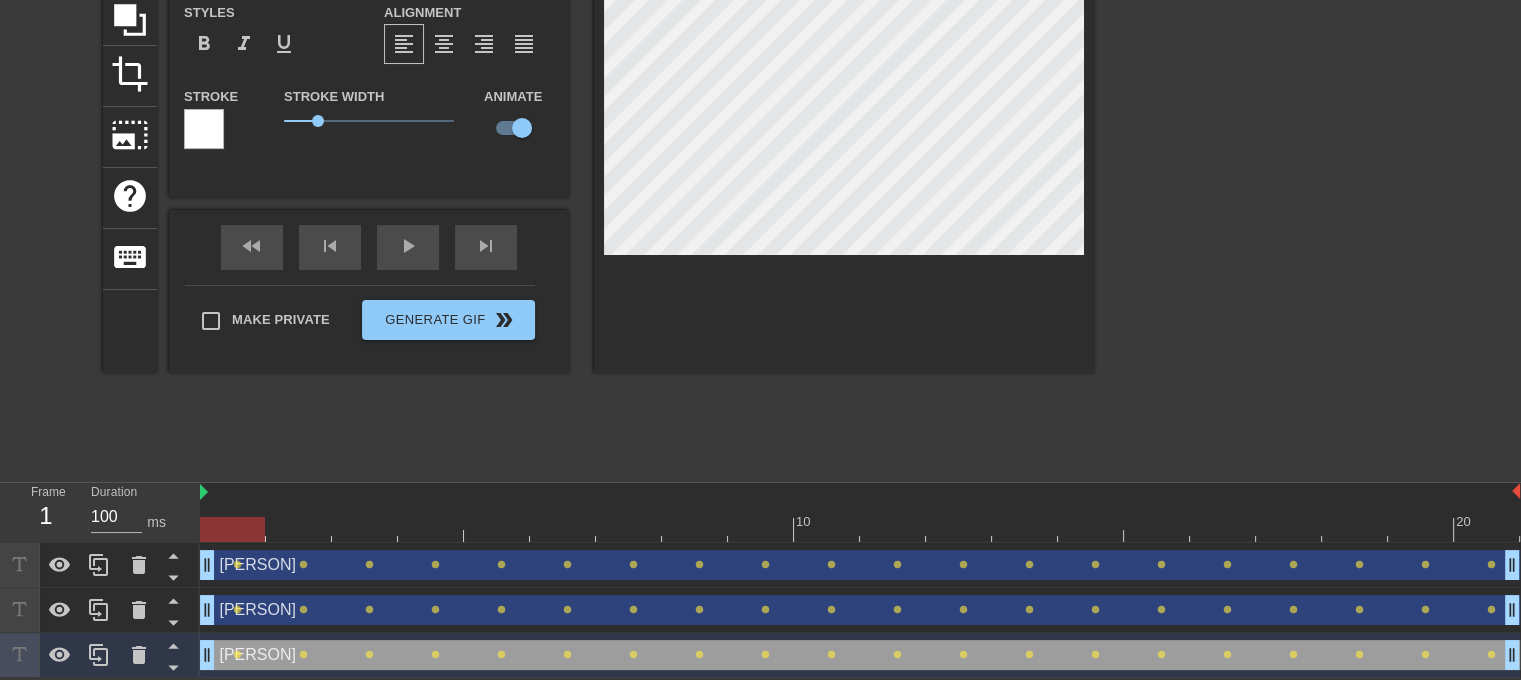 drag, startPoint x: 1466, startPoint y: 645, endPoint x: 0, endPoint y: 560, distance: 1468.4622 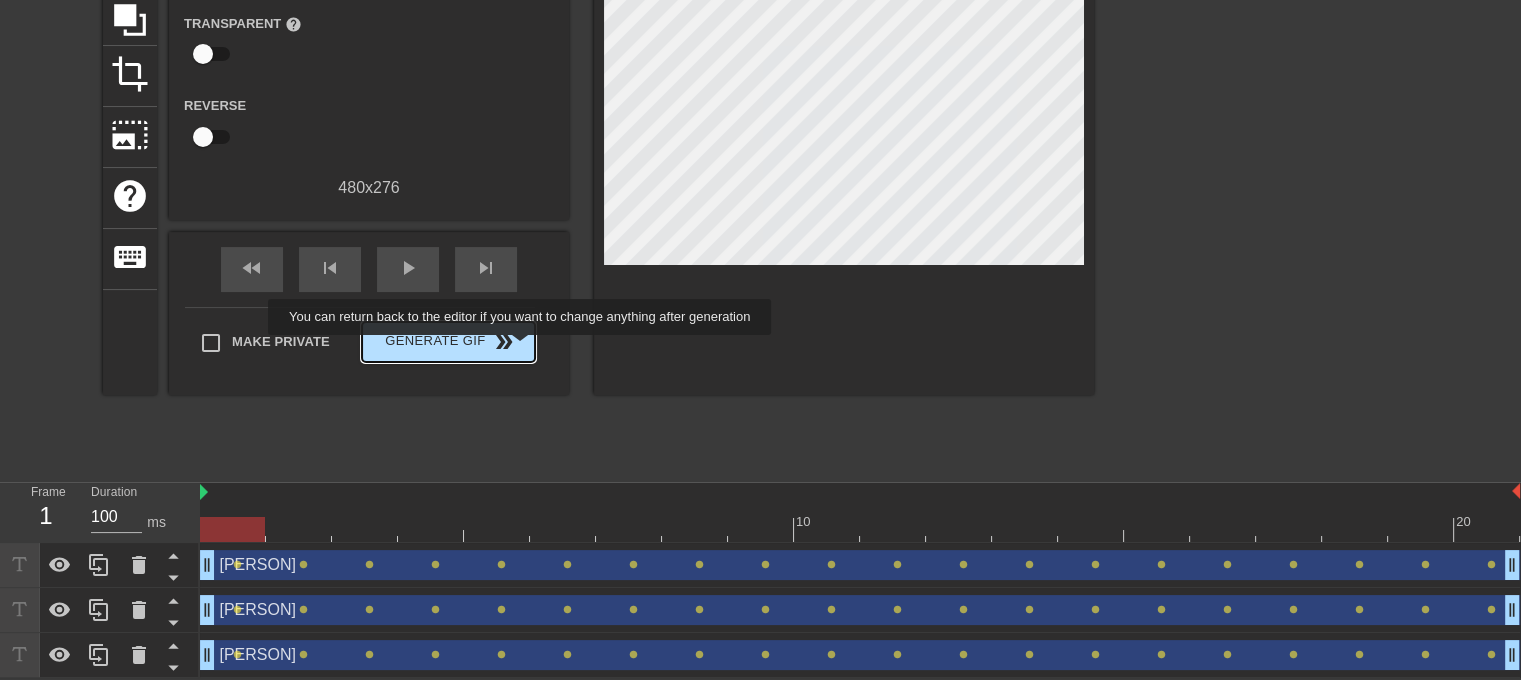 click on "Generate Gif double_arrow" at bounding box center [448, 342] 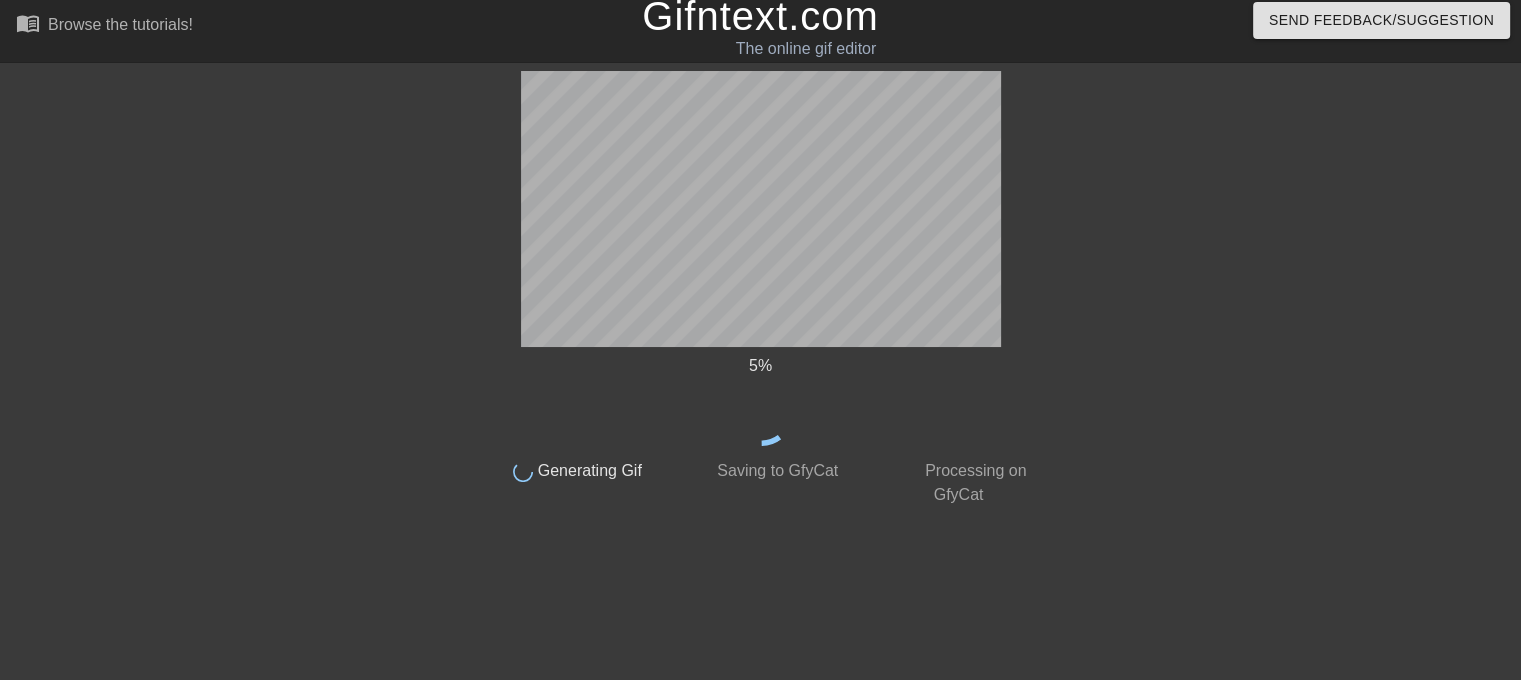 scroll, scrollTop: 8, scrollLeft: 0, axis: vertical 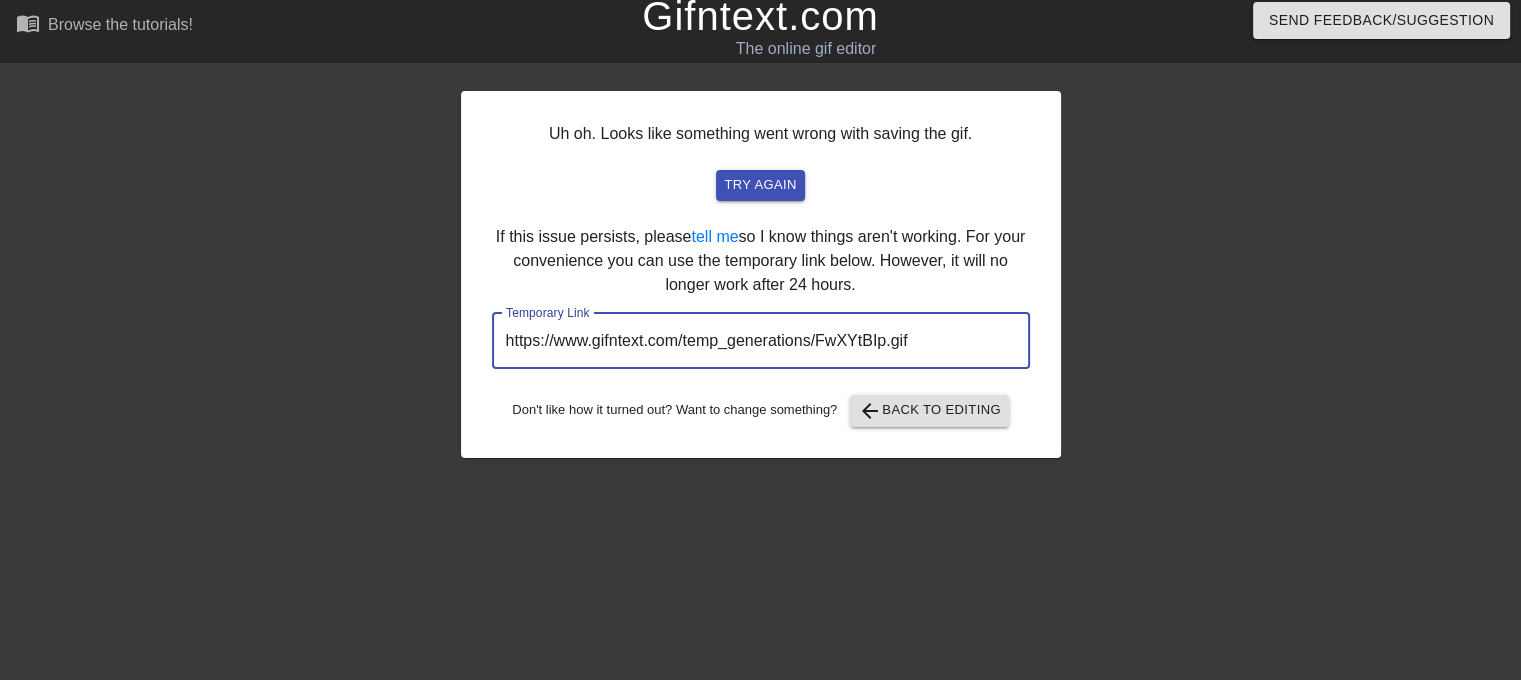 click on "https://www.gifntext.com/temp_generations/FwXYtBIp.gif" at bounding box center (761, 341) 